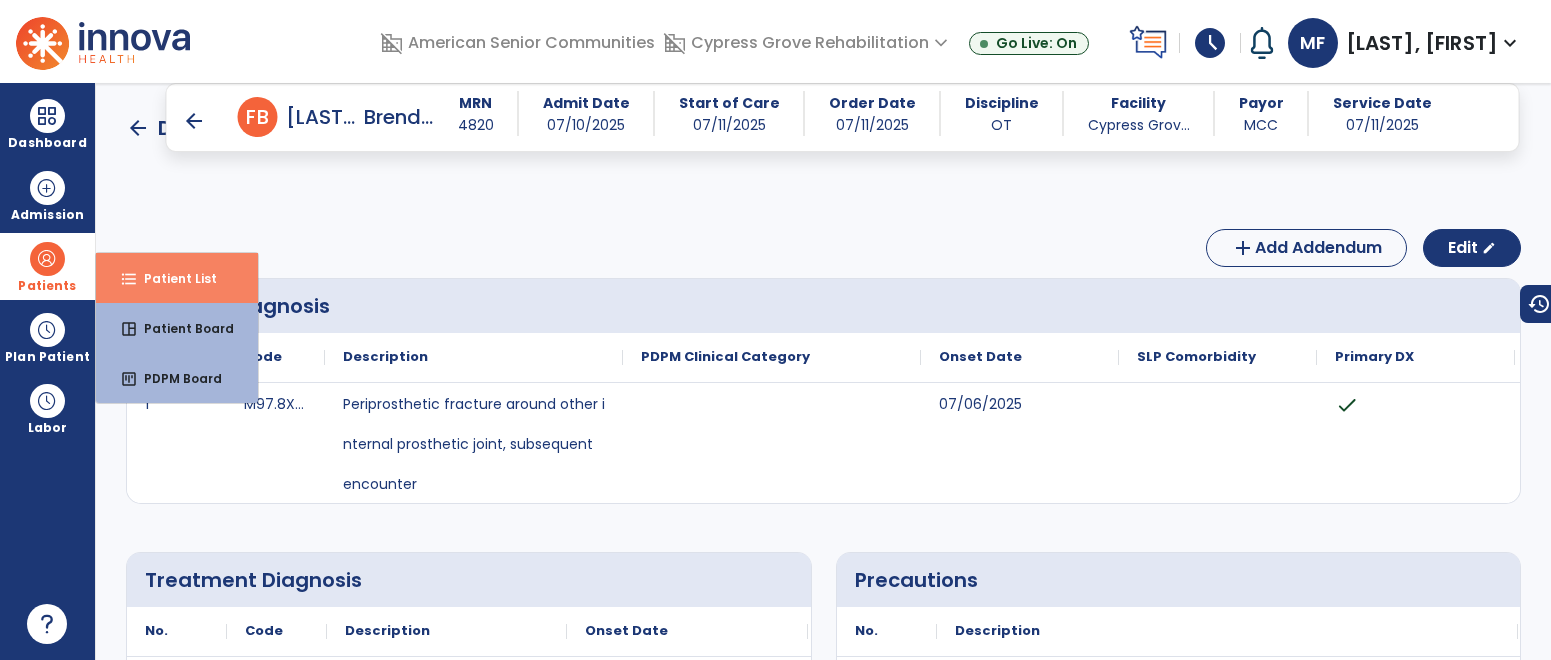 scroll, scrollTop: 0, scrollLeft: 0, axis: both 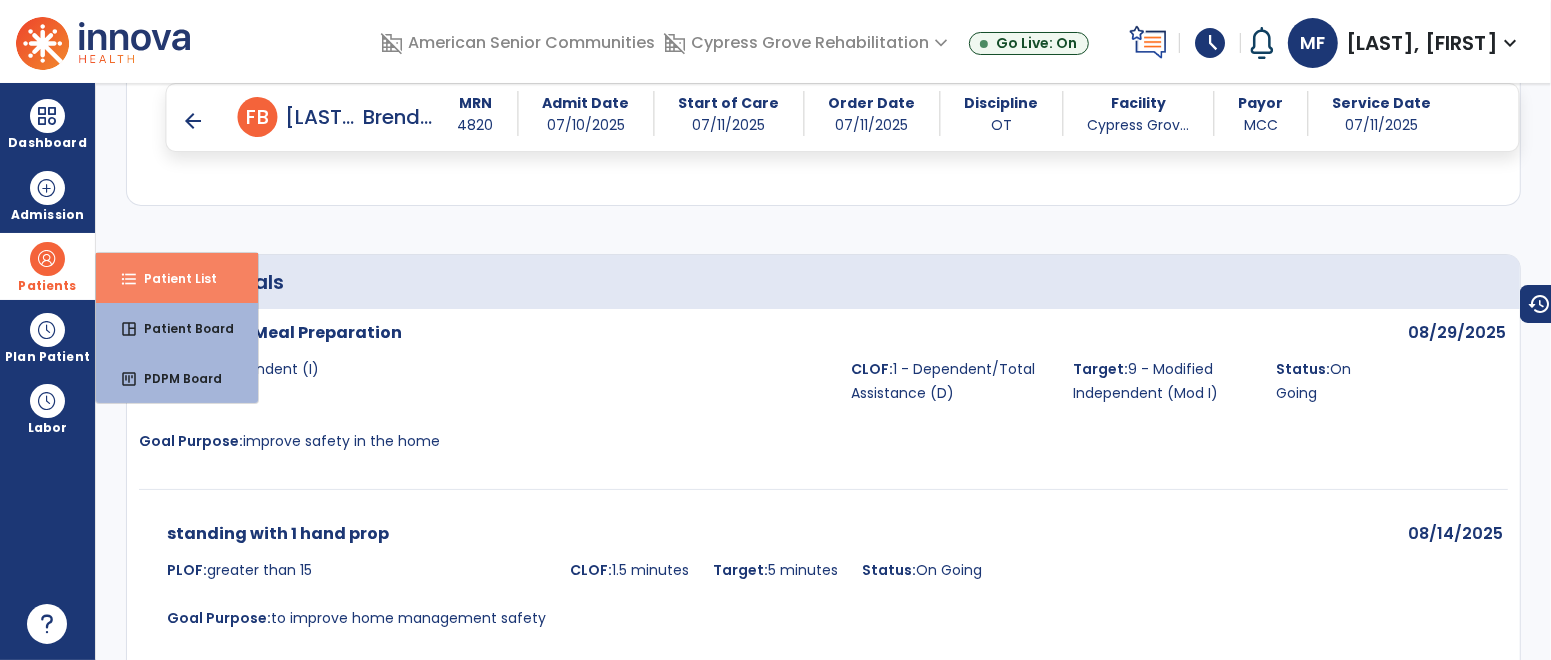 click on "format_list_bulleted" at bounding box center [129, 279] 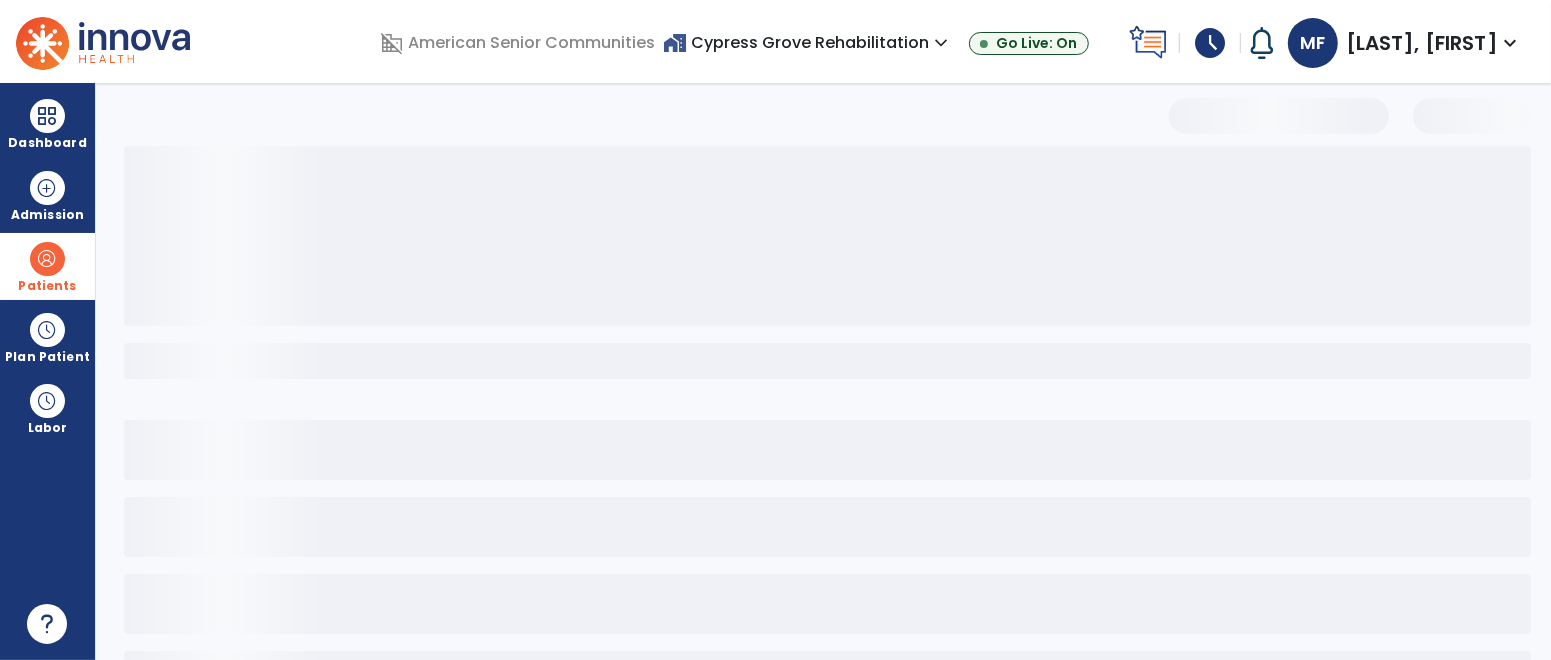 scroll, scrollTop: 91, scrollLeft: 0, axis: vertical 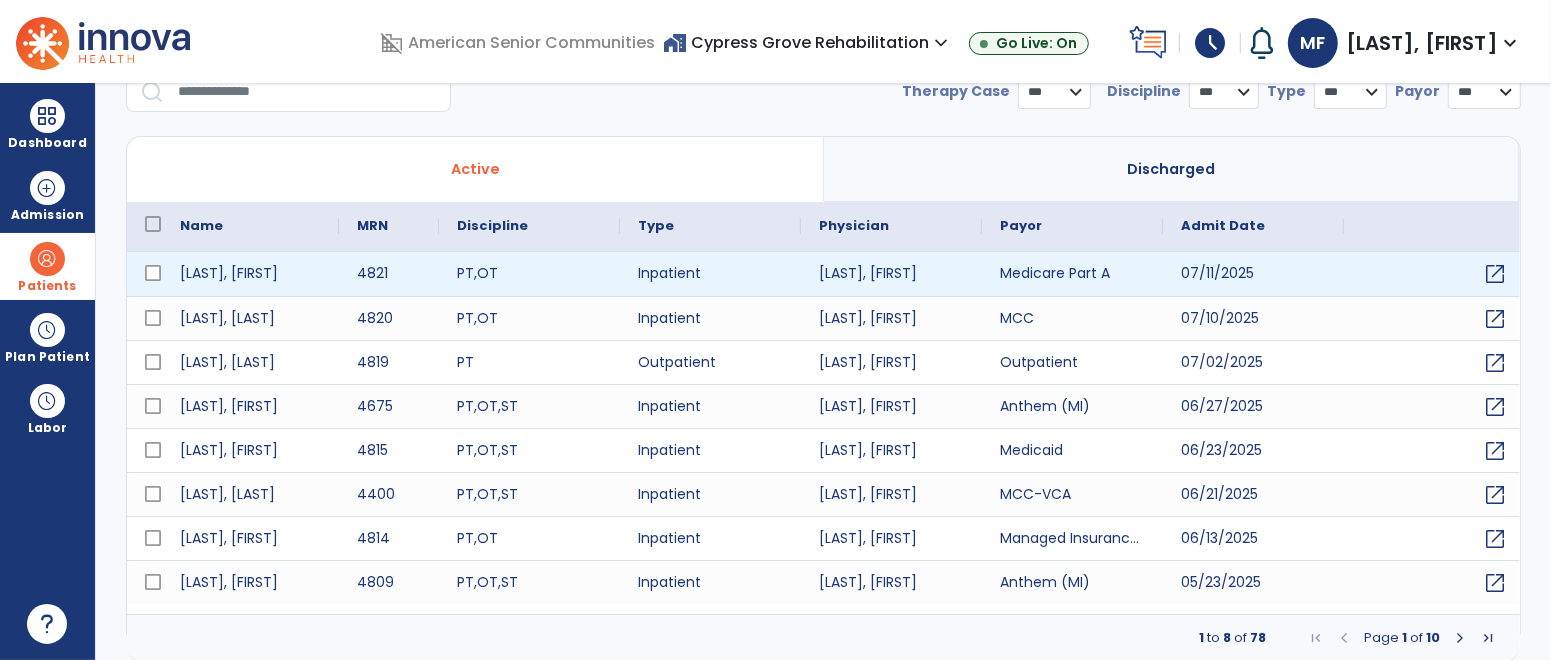 select on "***" 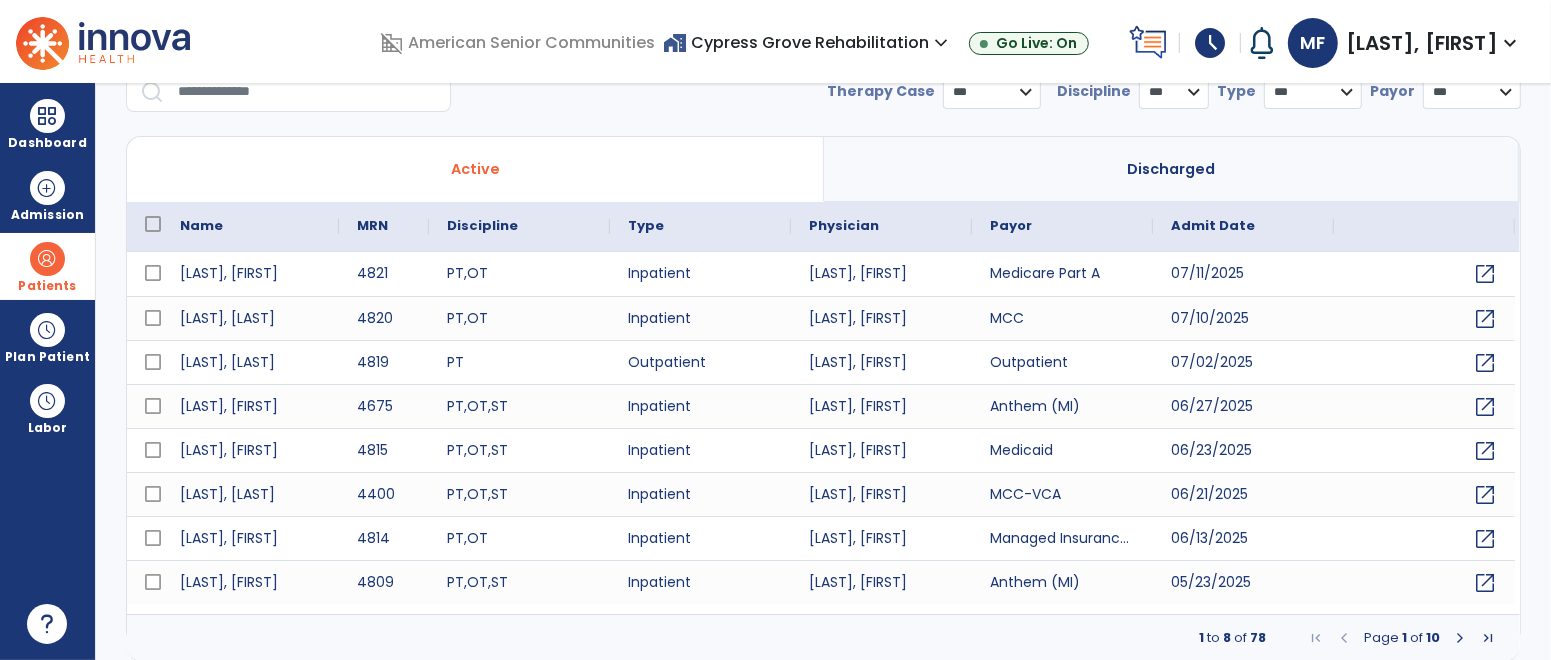 click at bounding box center [307, 92] 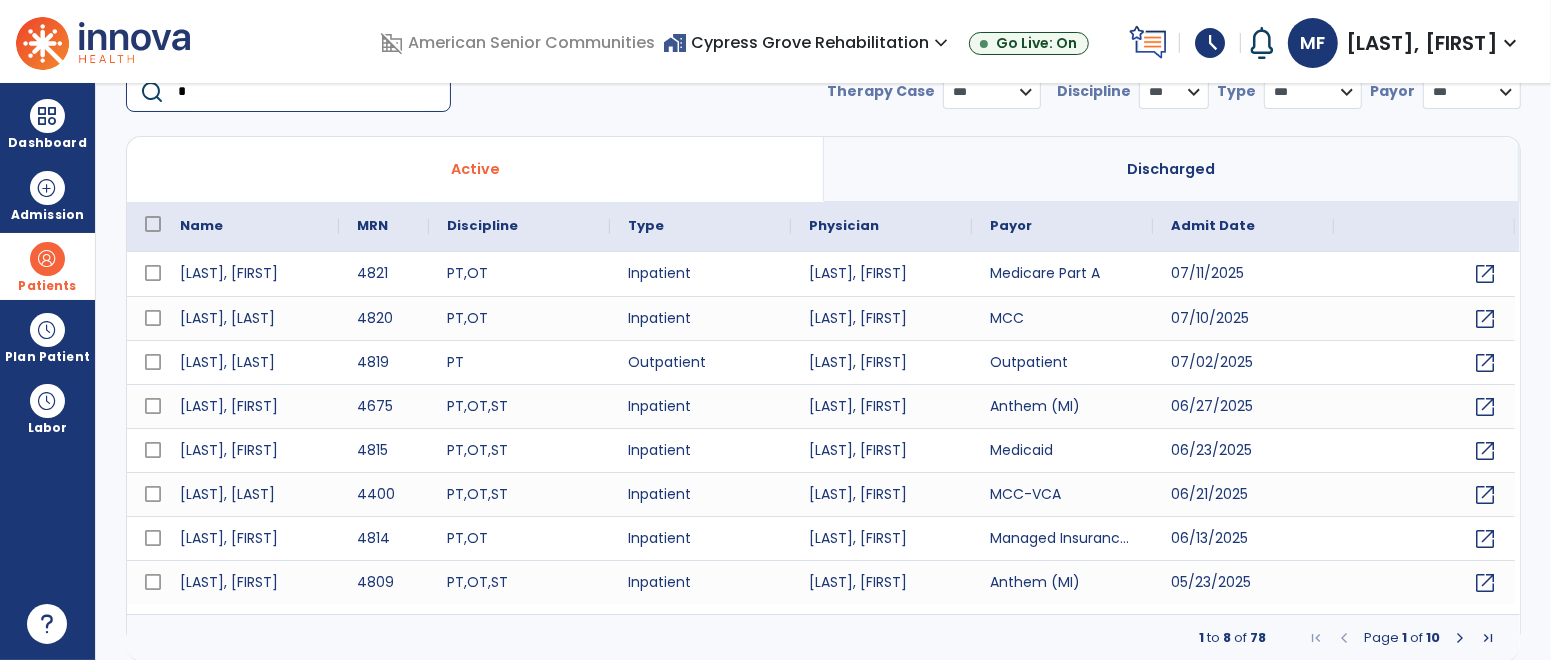scroll, scrollTop: 89, scrollLeft: 0, axis: vertical 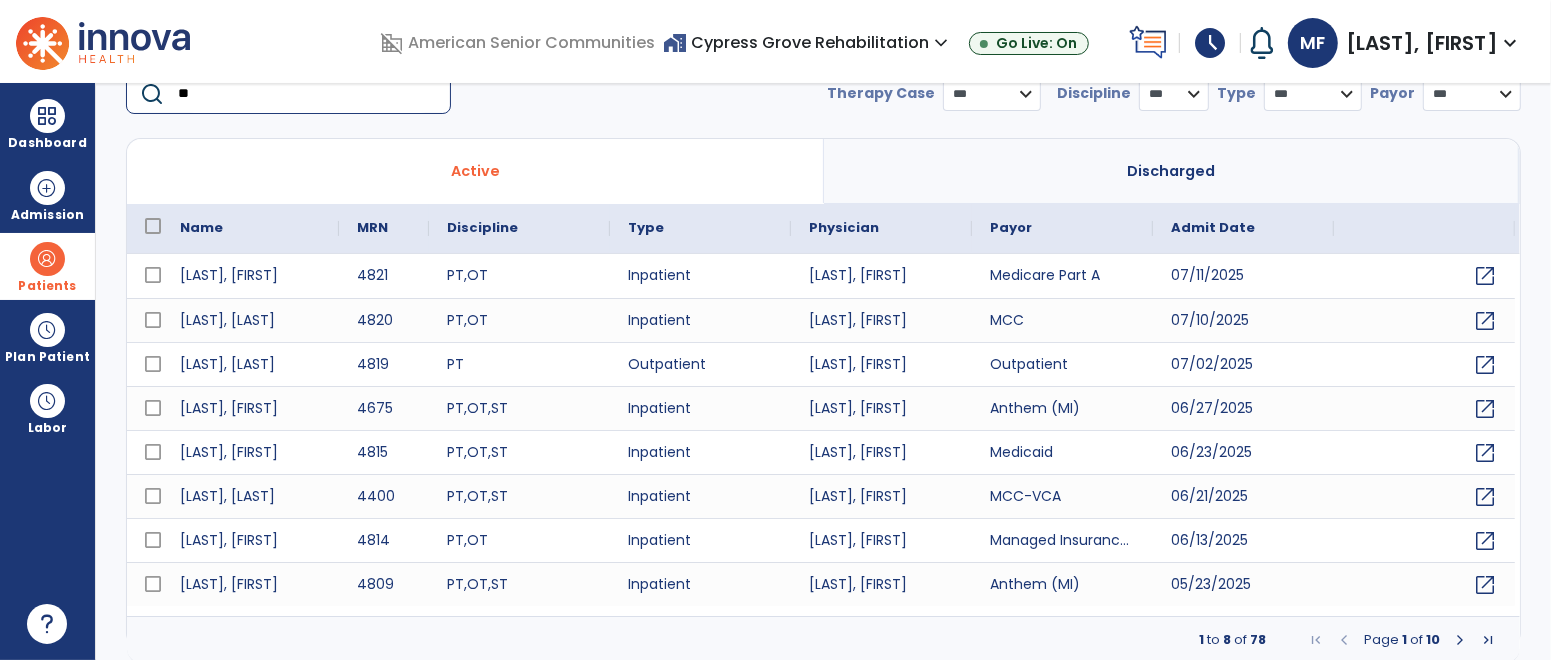 type on "*" 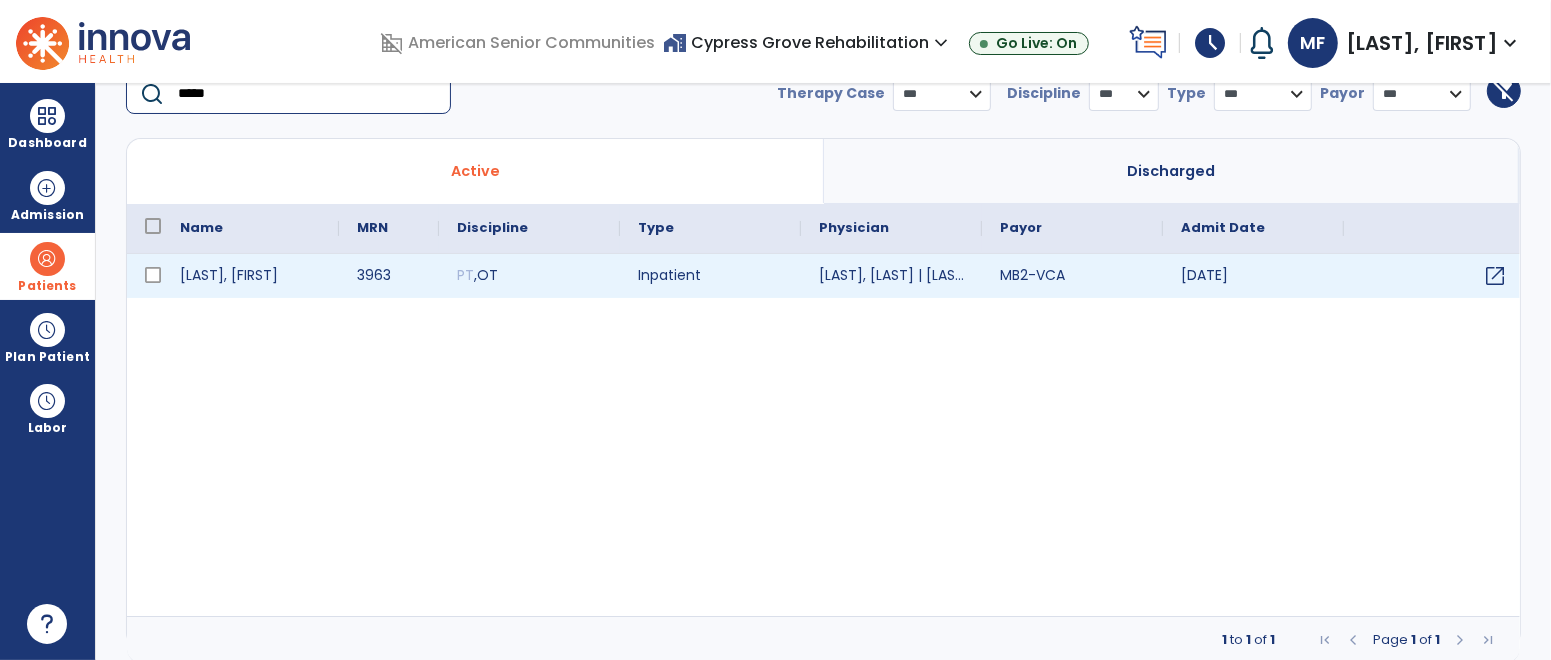 type on "*****" 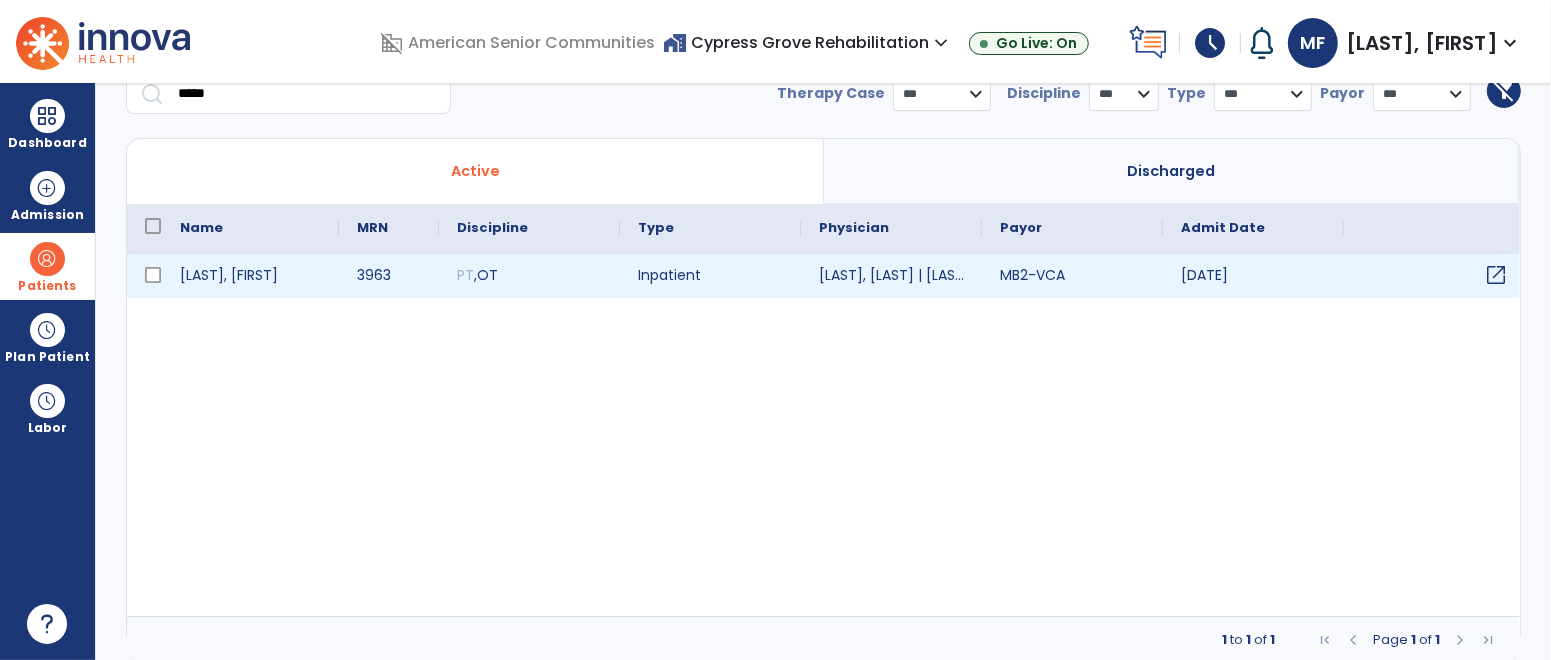 click on "open_in_new" at bounding box center [1496, 275] 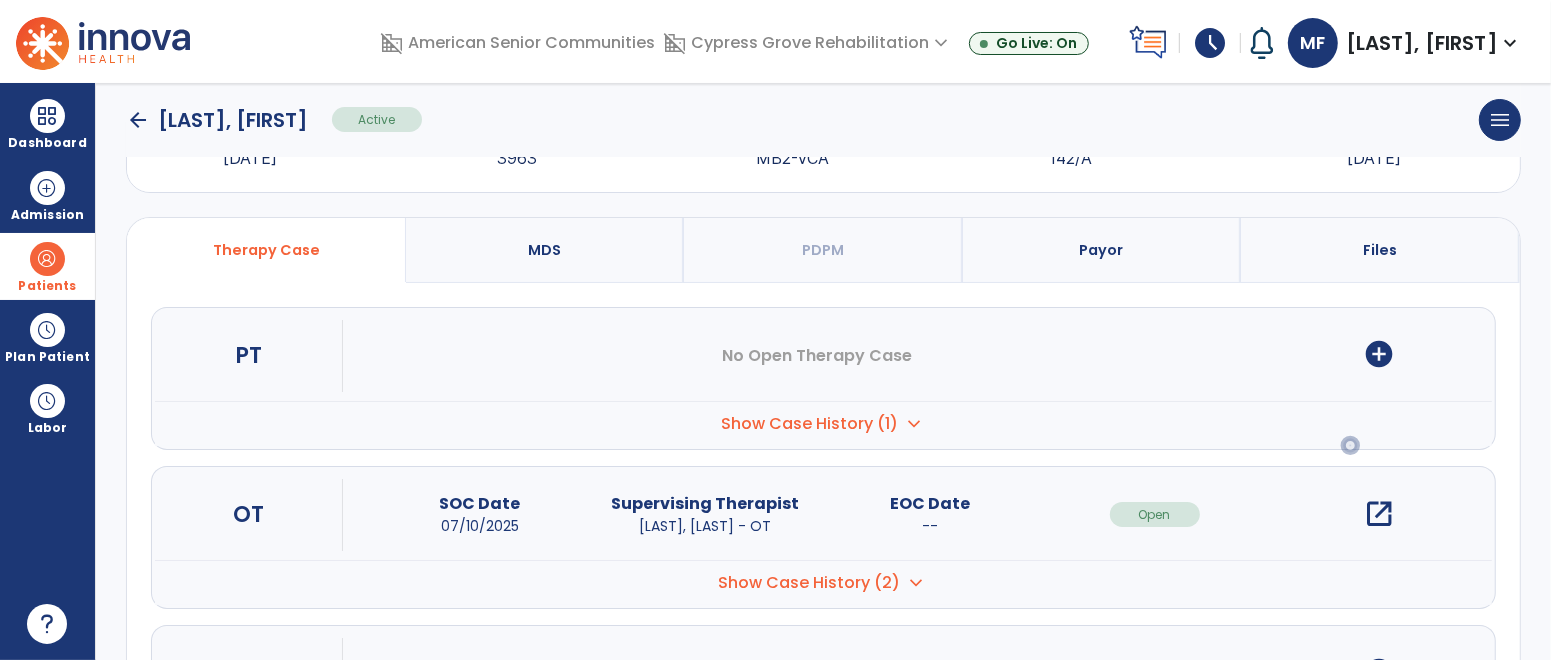 scroll, scrollTop: 0, scrollLeft: 0, axis: both 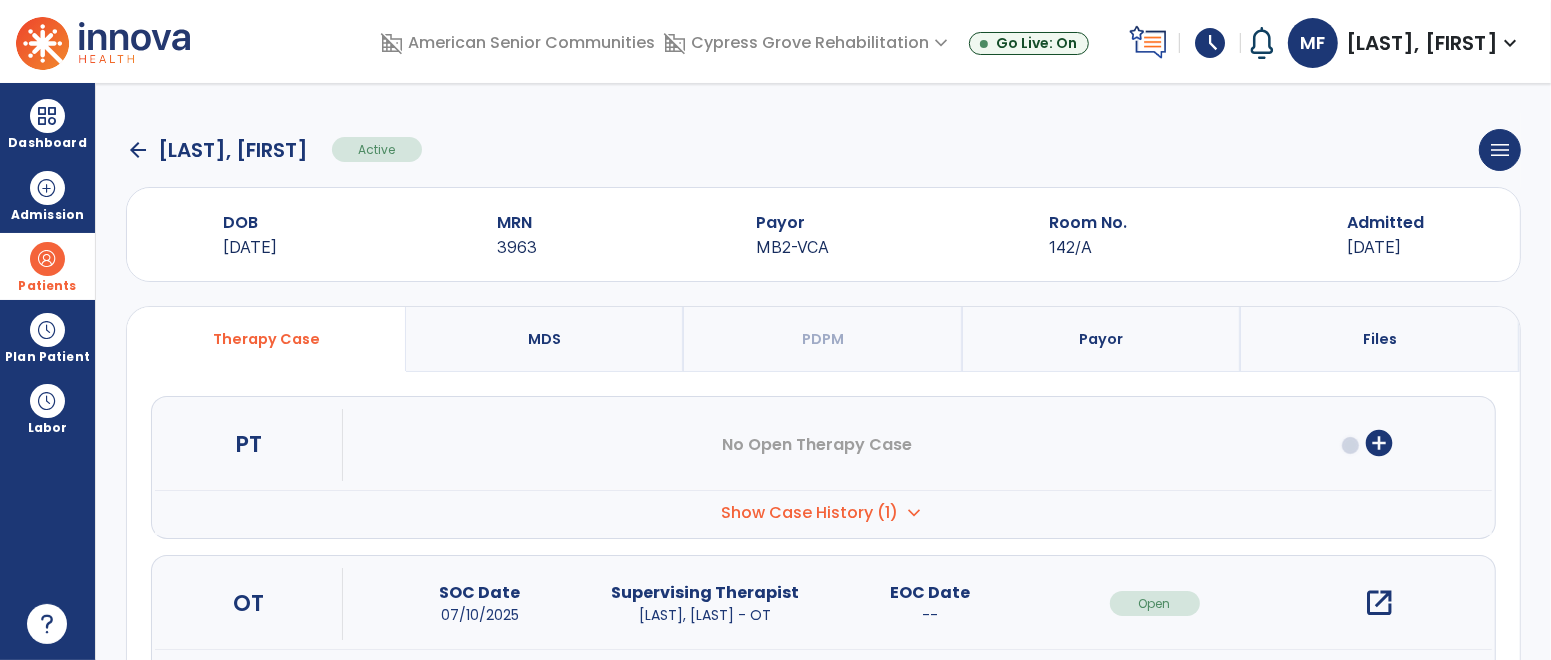click on "open_in_new" at bounding box center [1380, 603] 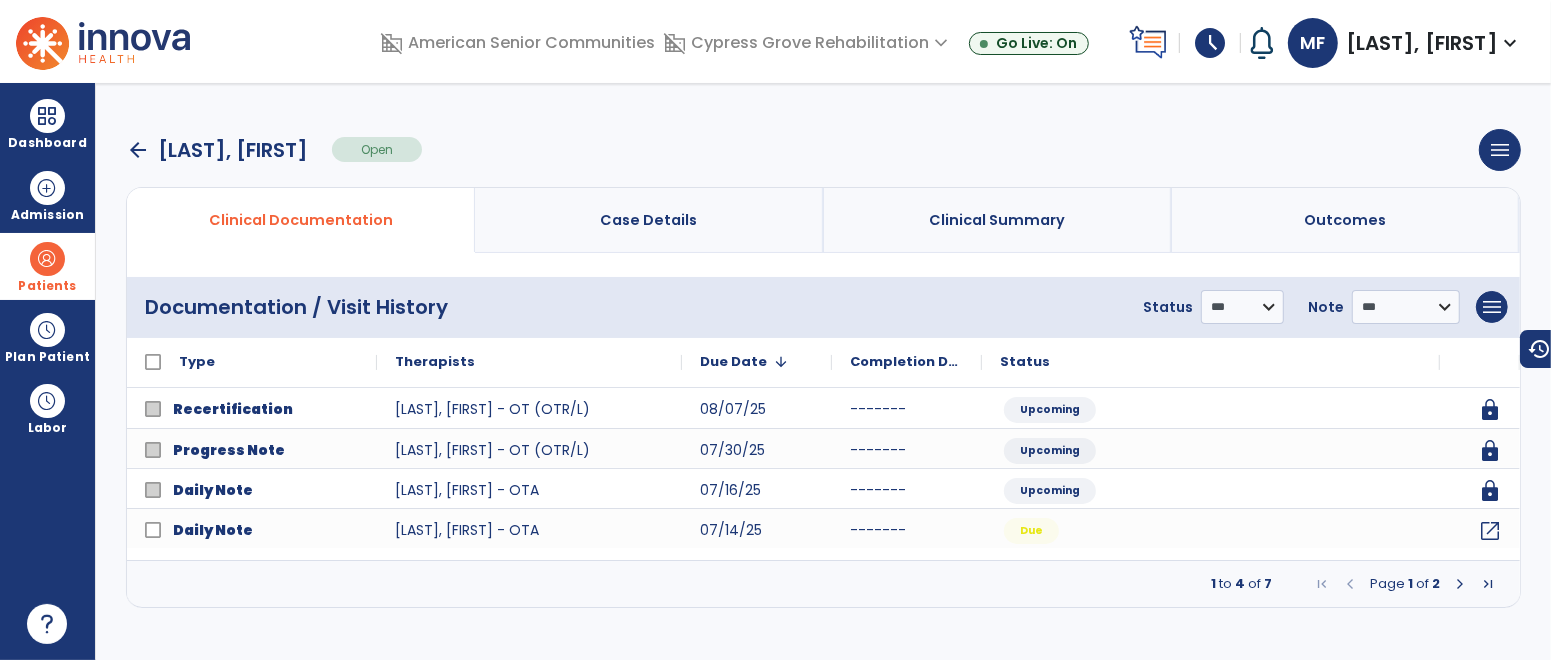 click at bounding box center (1460, 584) 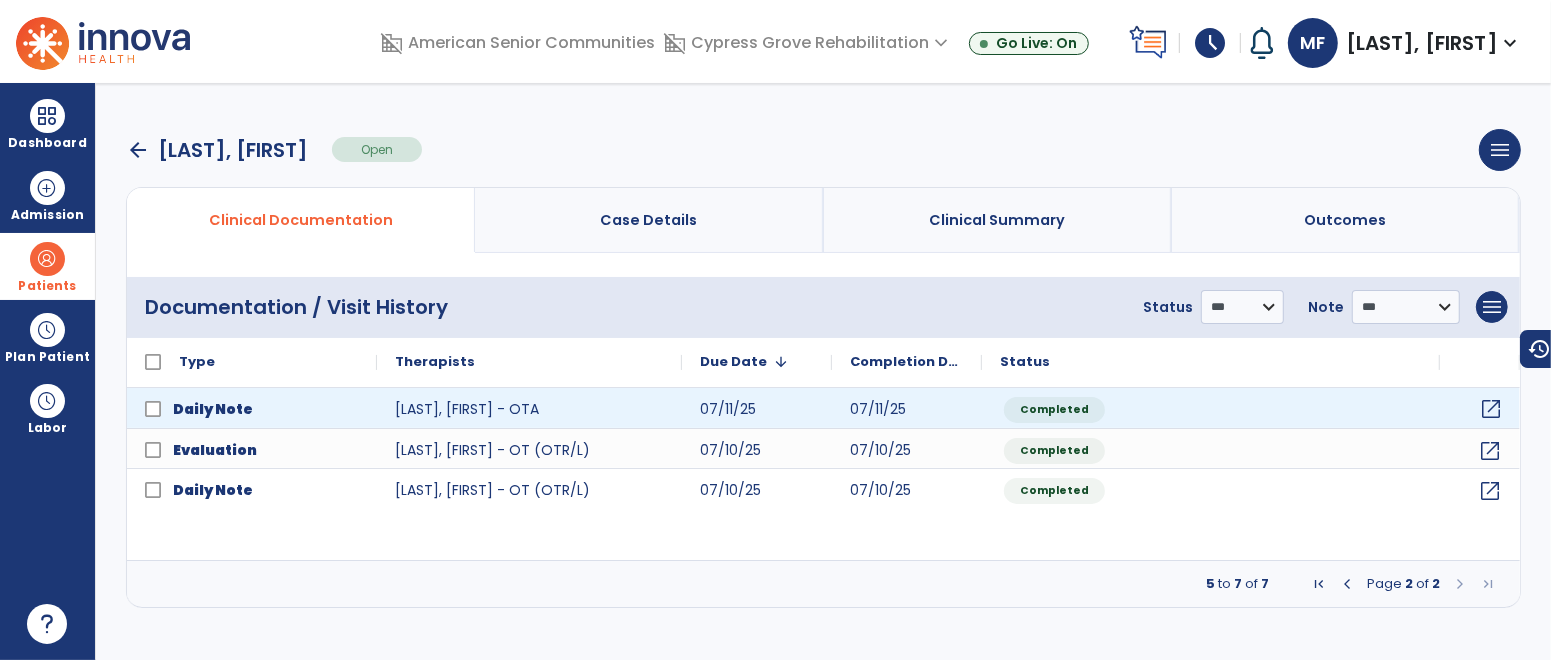 click on "open_in_new" 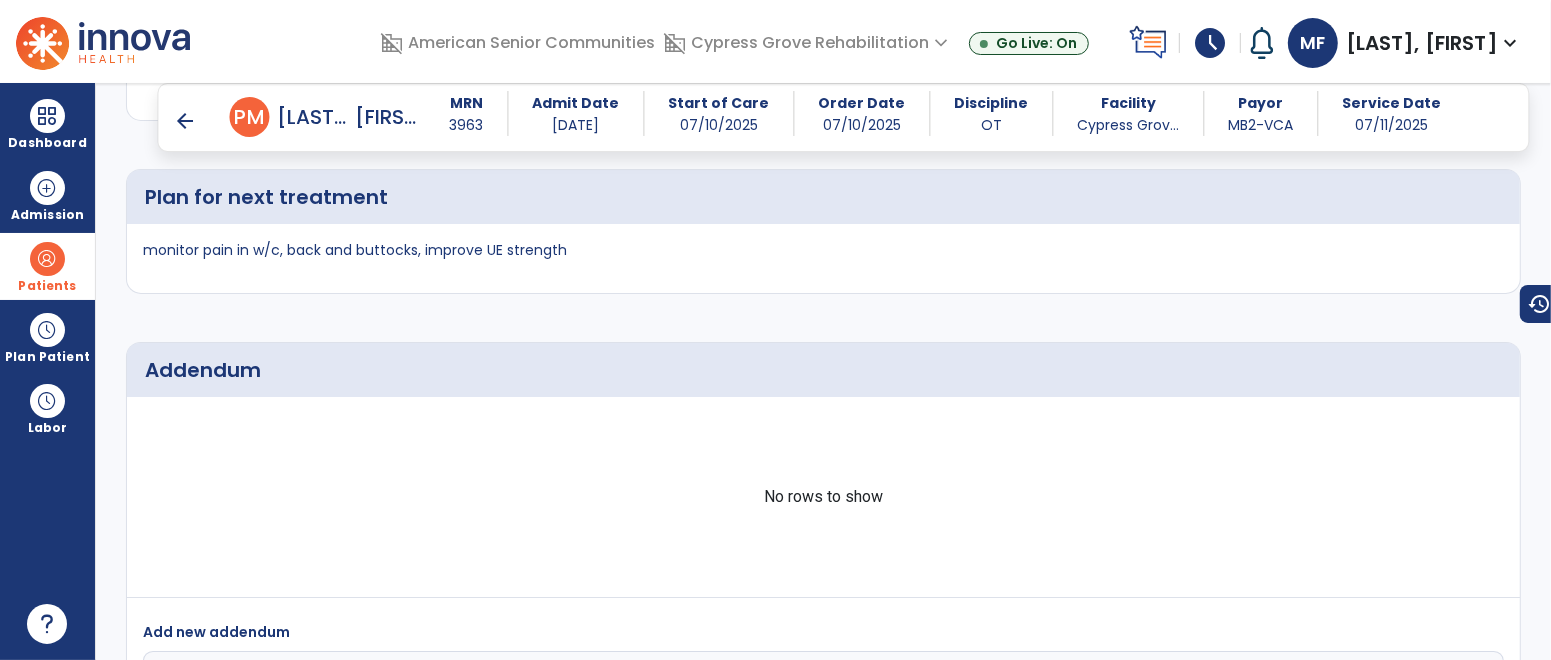 scroll, scrollTop: 3317, scrollLeft: 0, axis: vertical 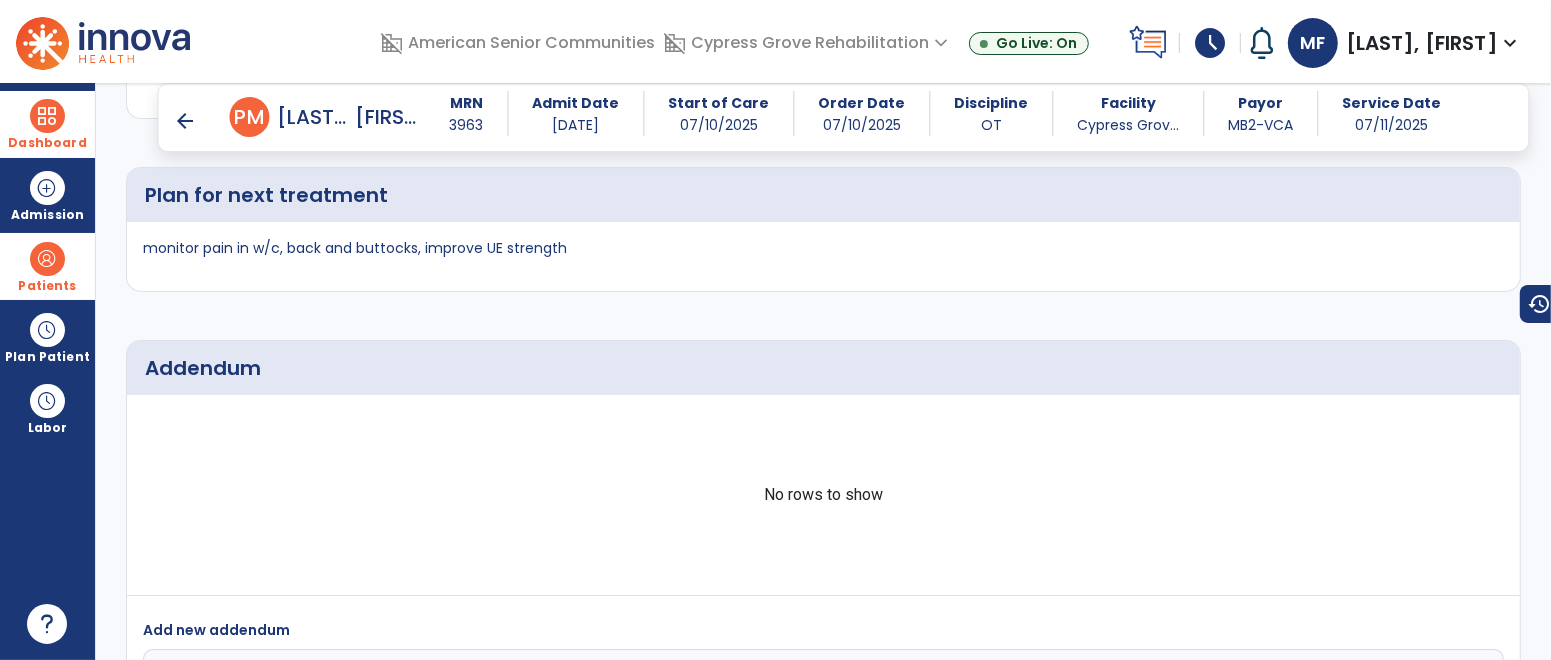 click on "Dashboard" at bounding box center [47, 124] 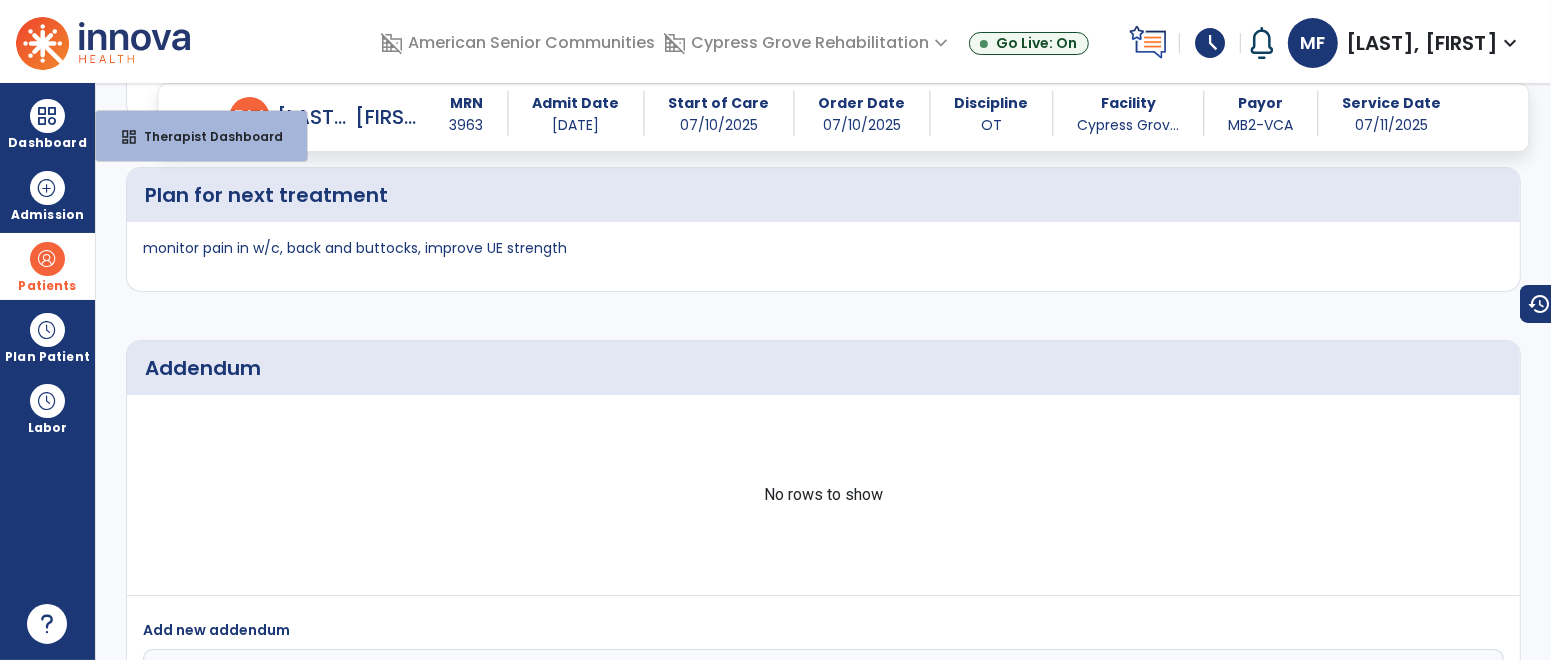 click at bounding box center (47, 259) 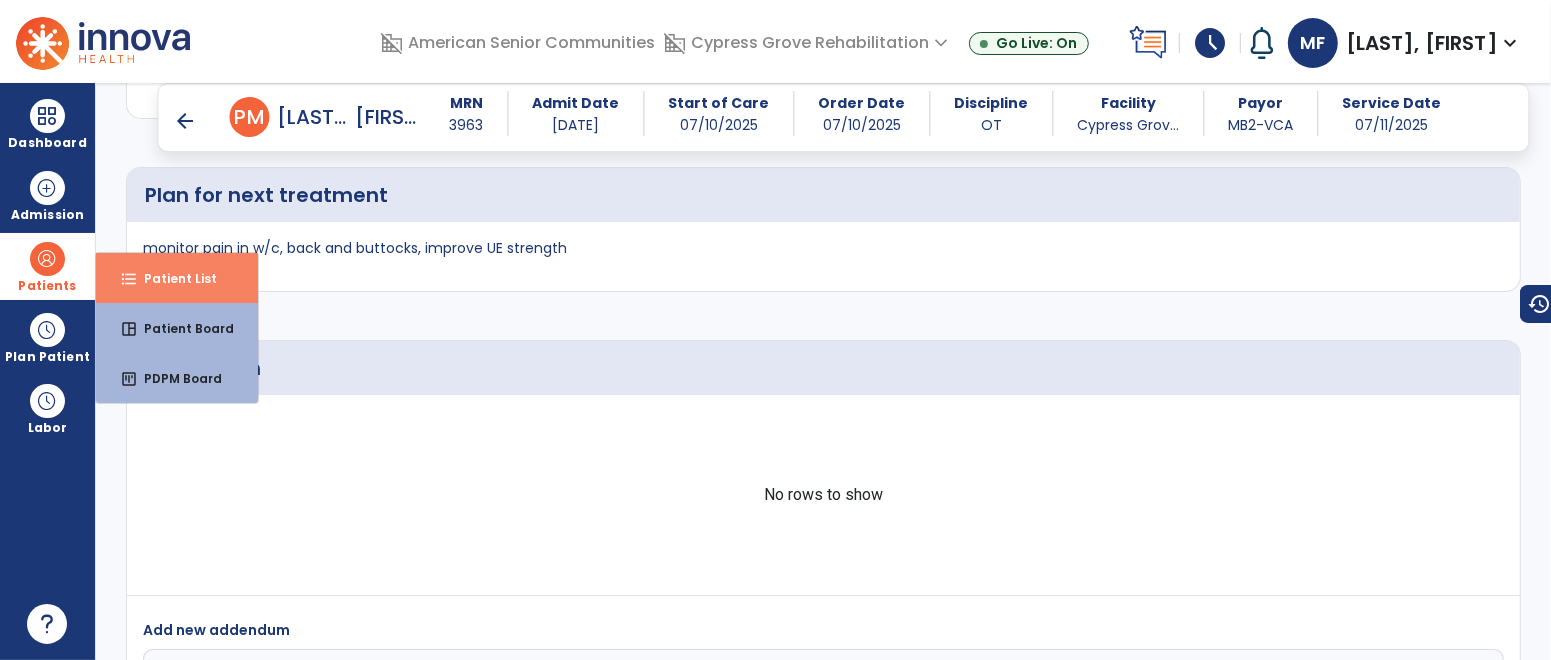 click on "format_list_bulleted  Patient List" at bounding box center [177, 278] 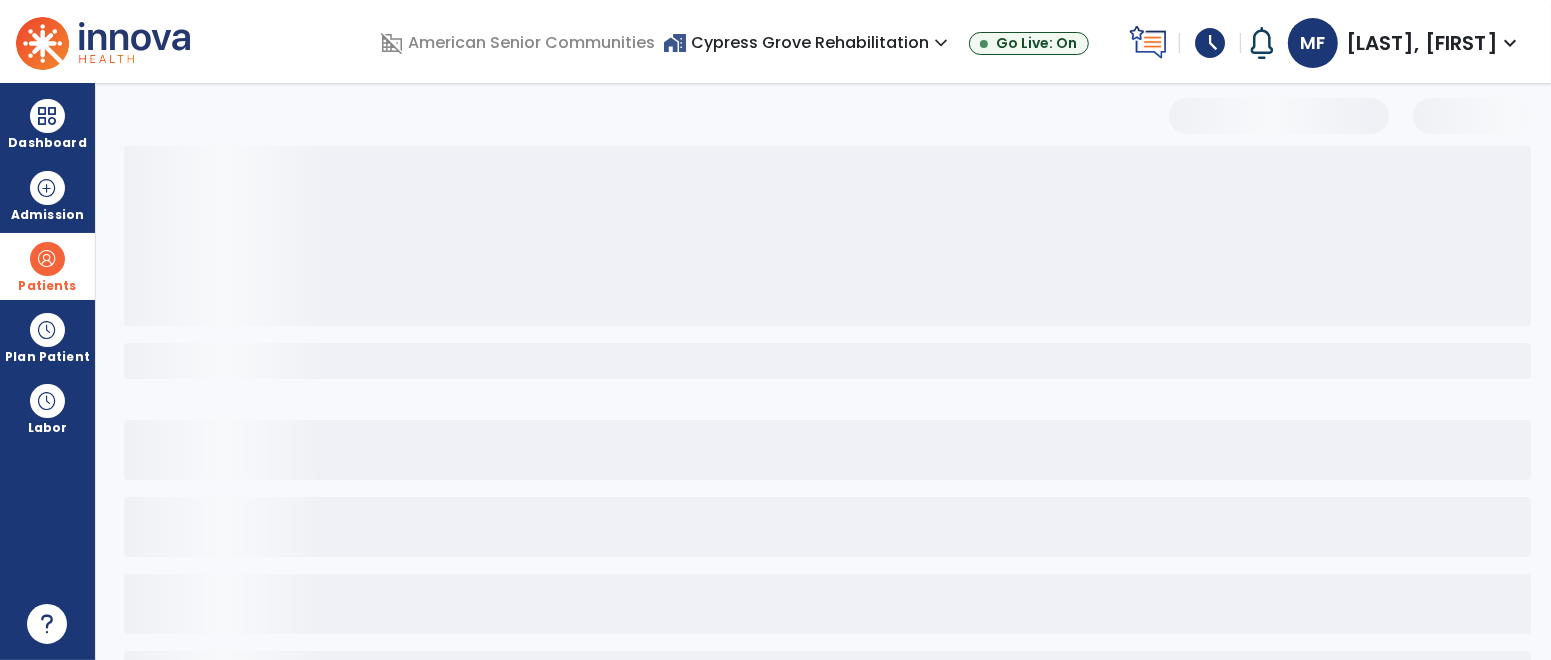 scroll, scrollTop: 91, scrollLeft: 0, axis: vertical 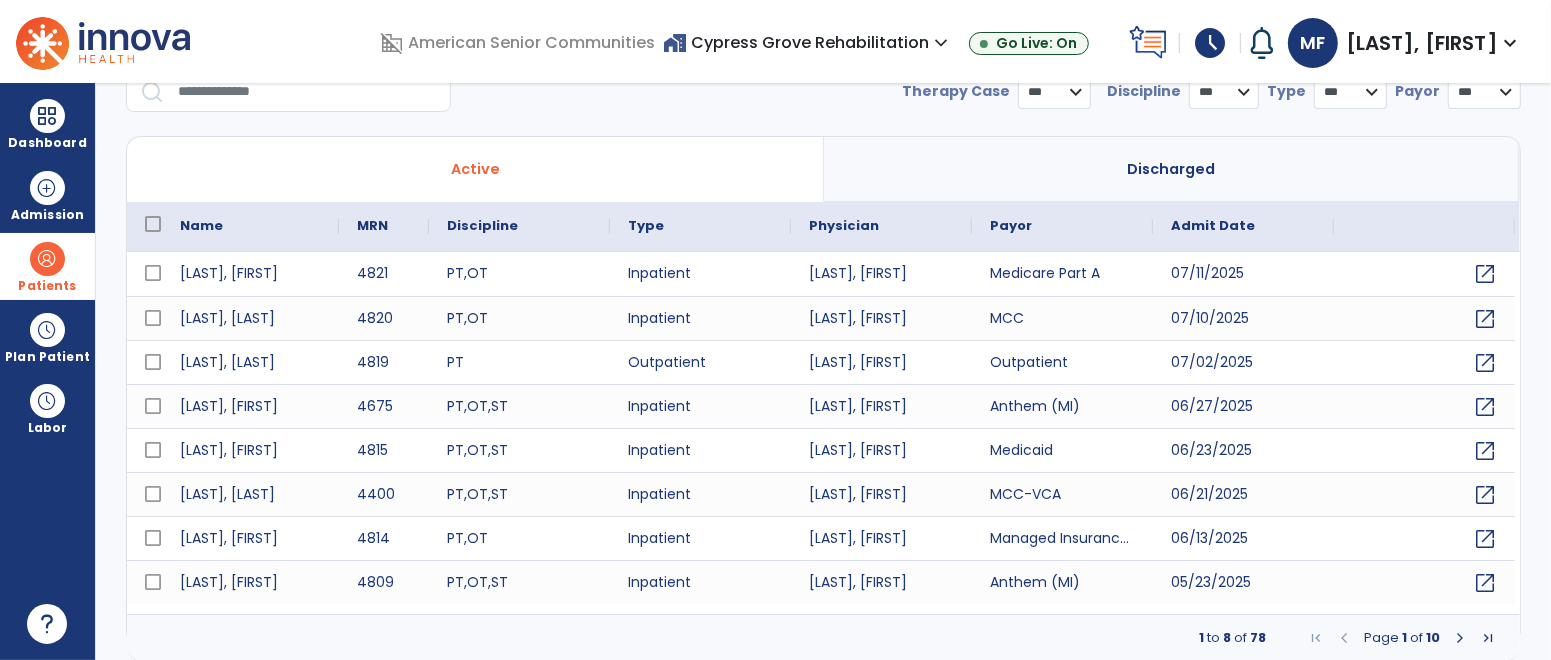 click at bounding box center (307, 92) 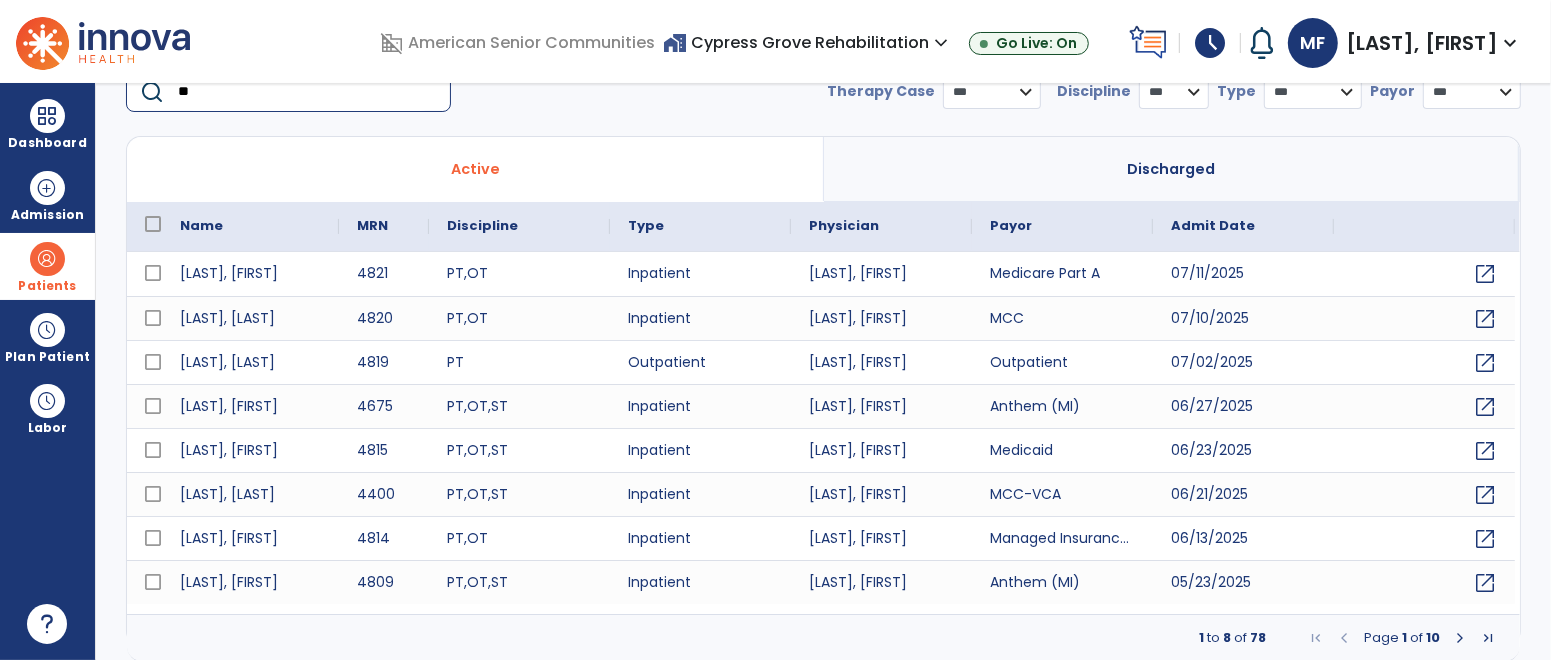 scroll, scrollTop: 89, scrollLeft: 0, axis: vertical 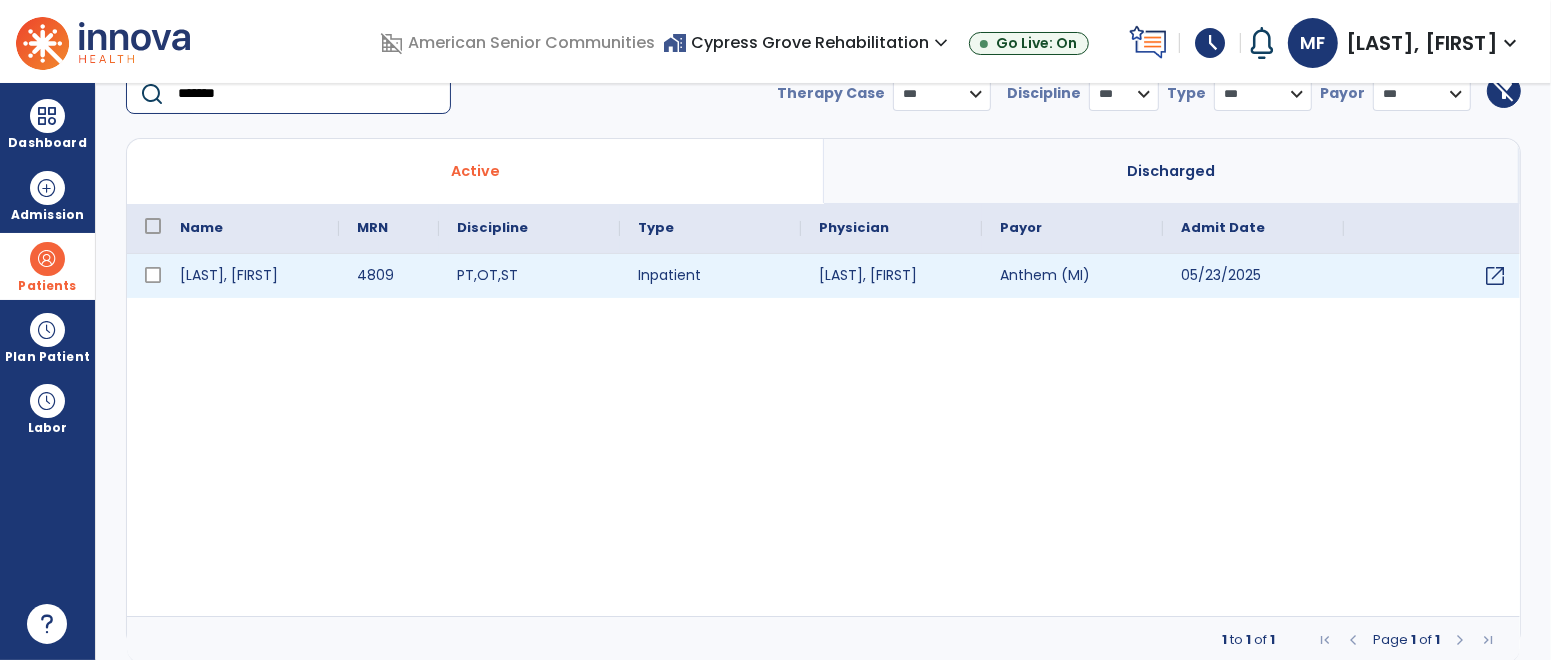 type on "*******" 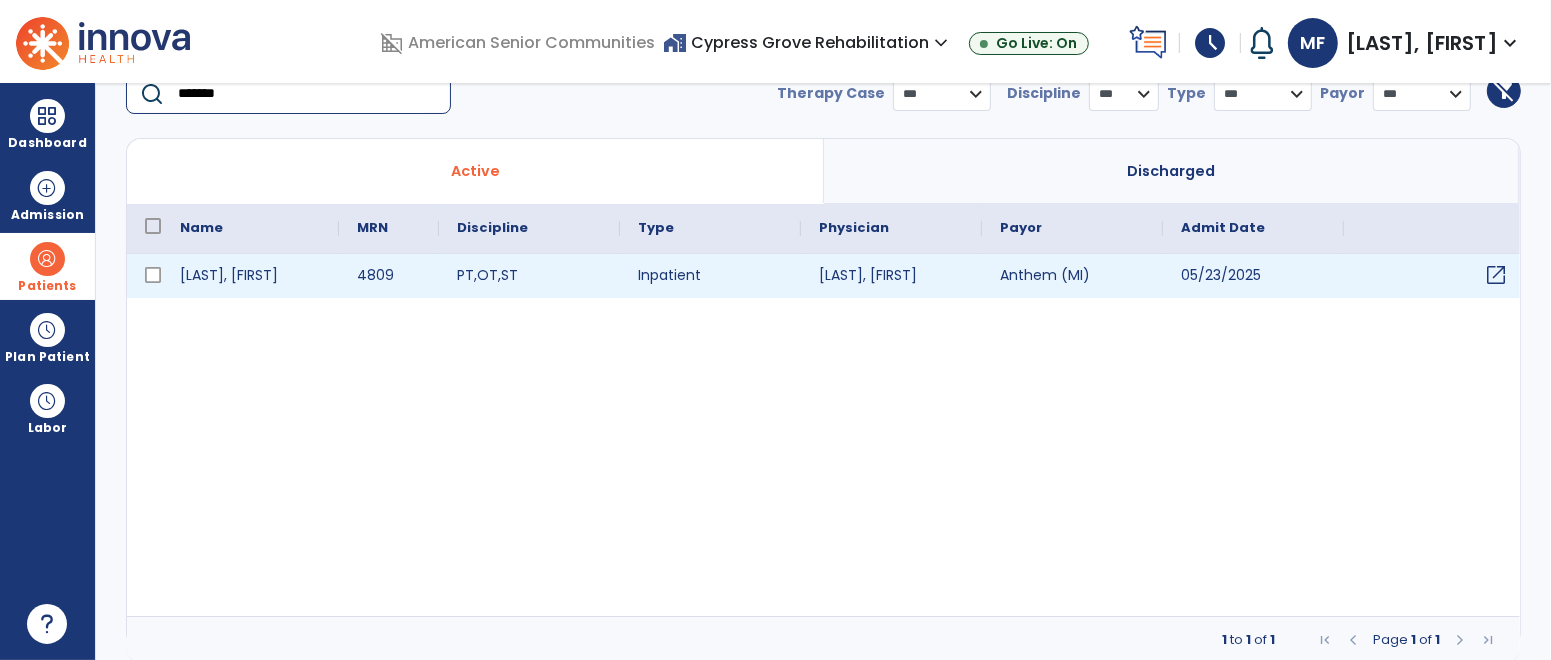 click on "open_in_new" at bounding box center [1496, 275] 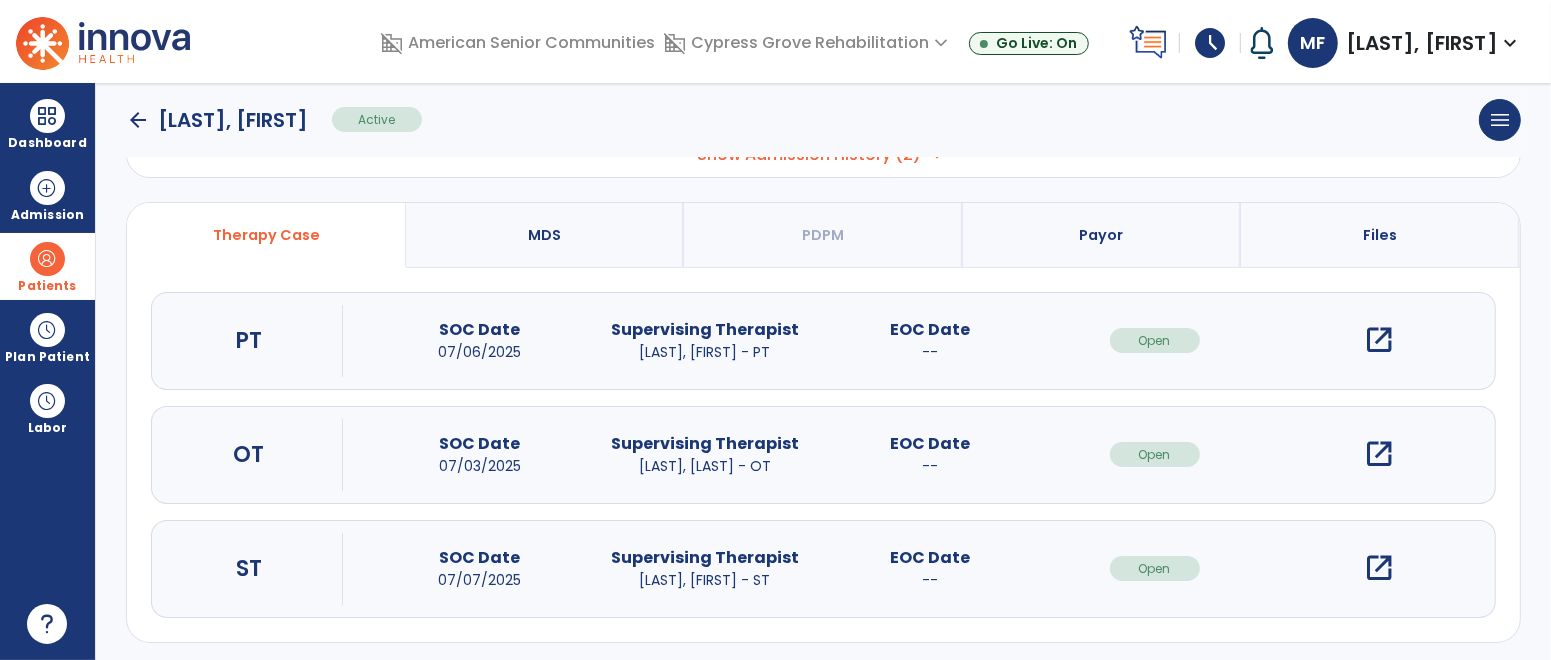 scroll, scrollTop: 156, scrollLeft: 0, axis: vertical 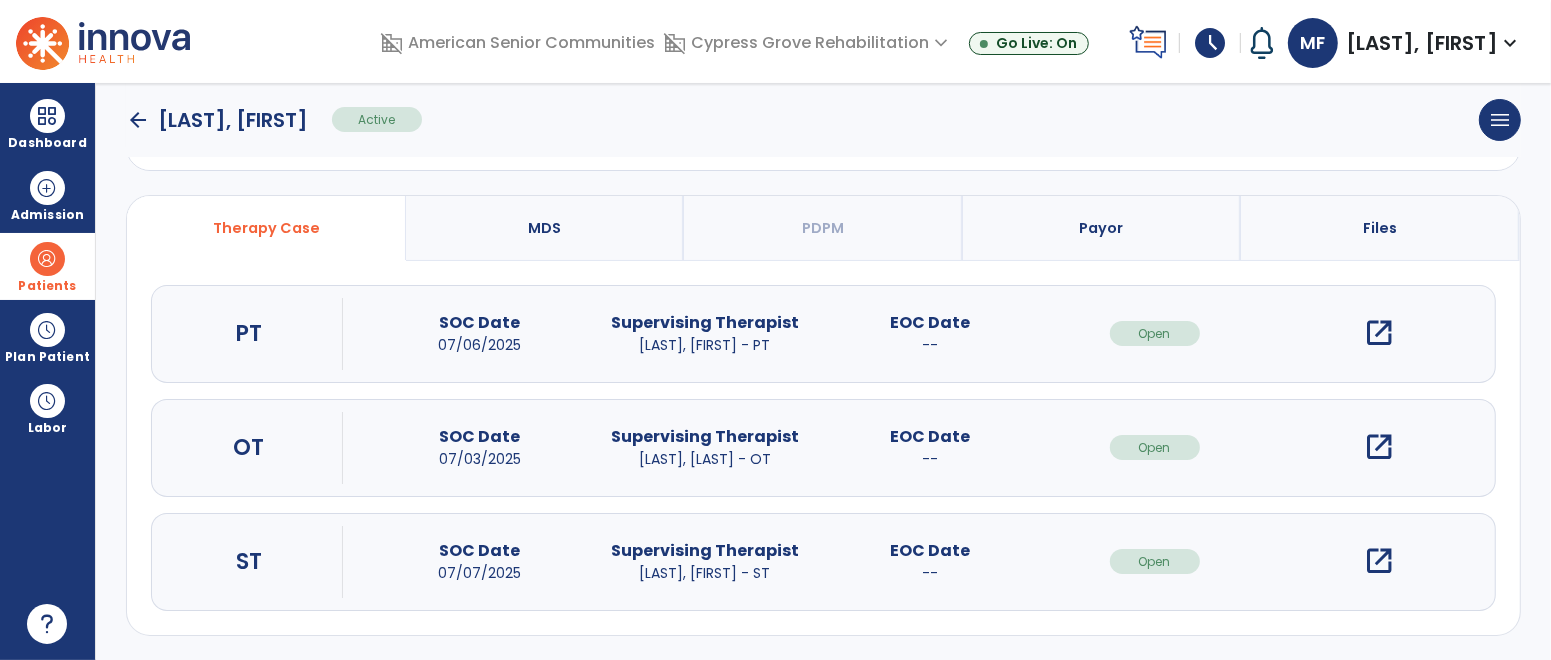 click on "open_in_new" at bounding box center [1380, 447] 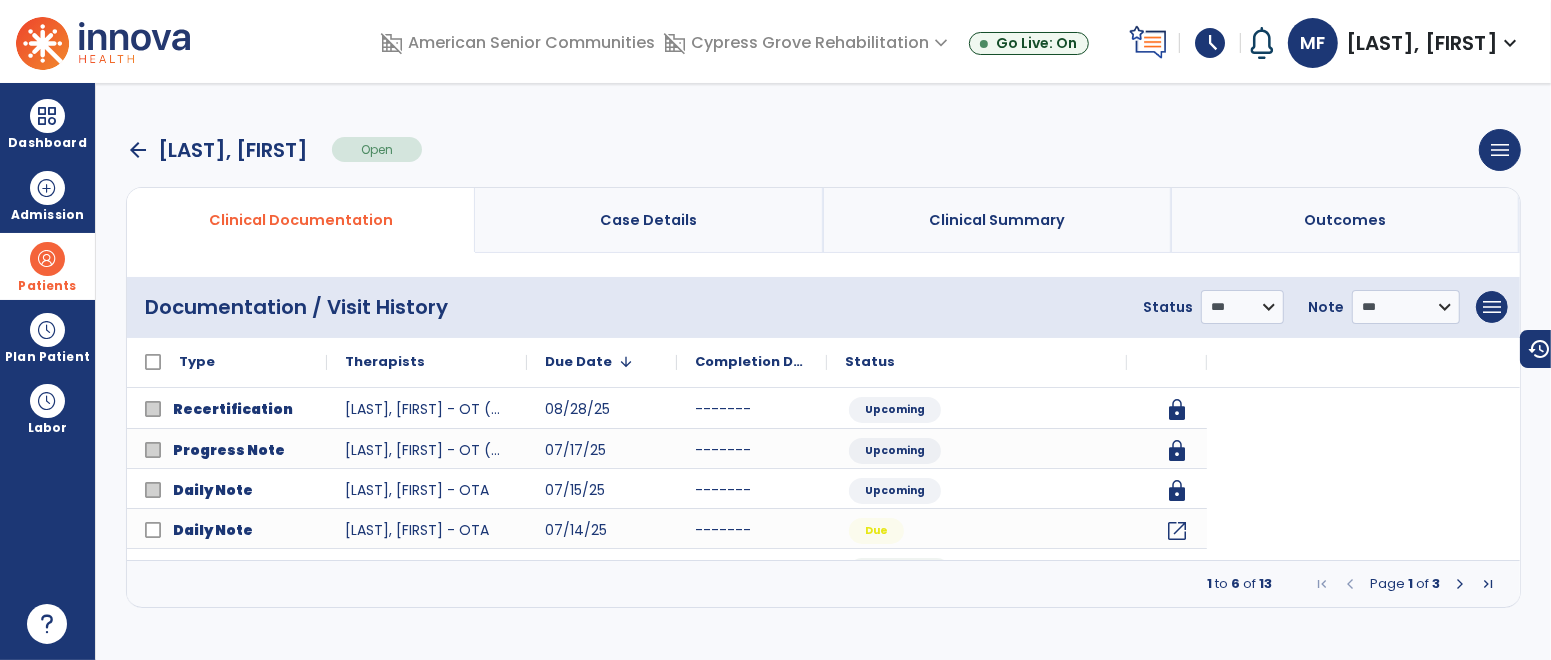 scroll, scrollTop: 0, scrollLeft: 0, axis: both 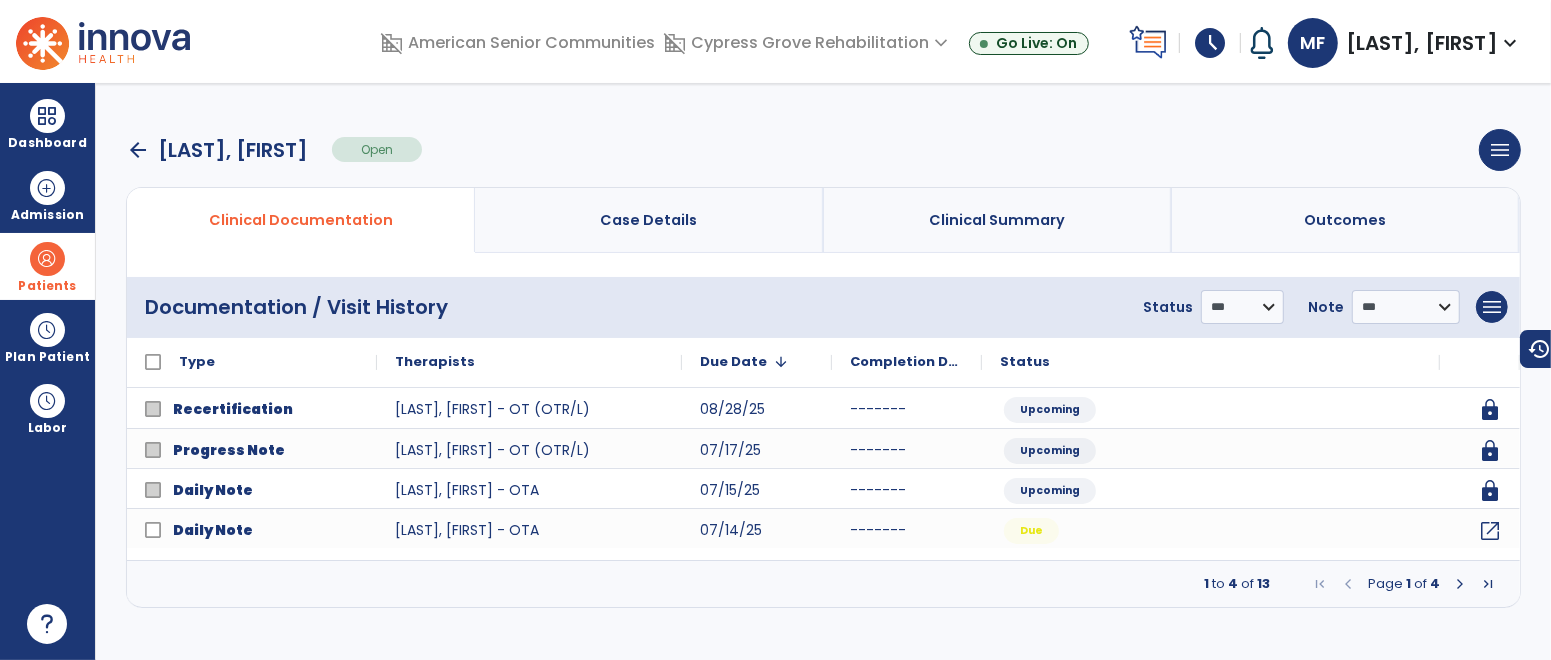 click at bounding box center [1460, 584] 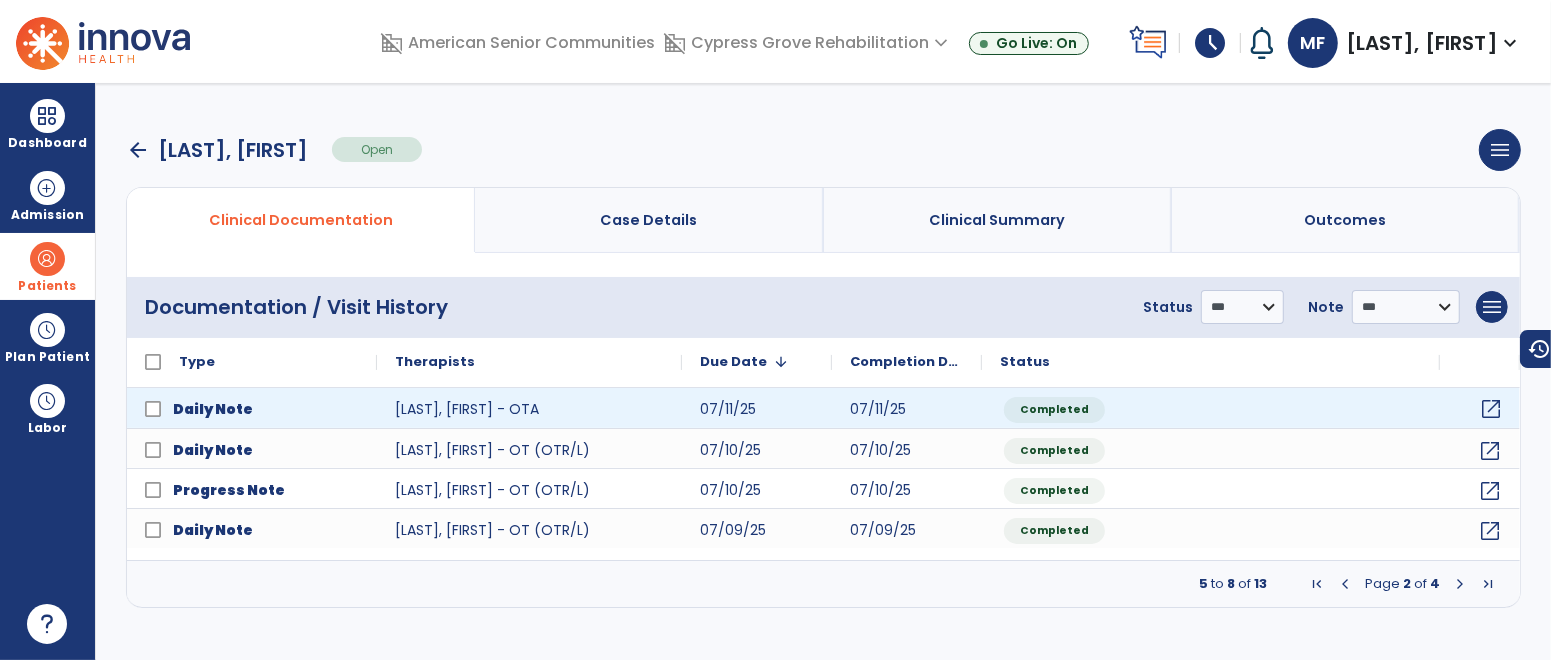 click on "open_in_new" 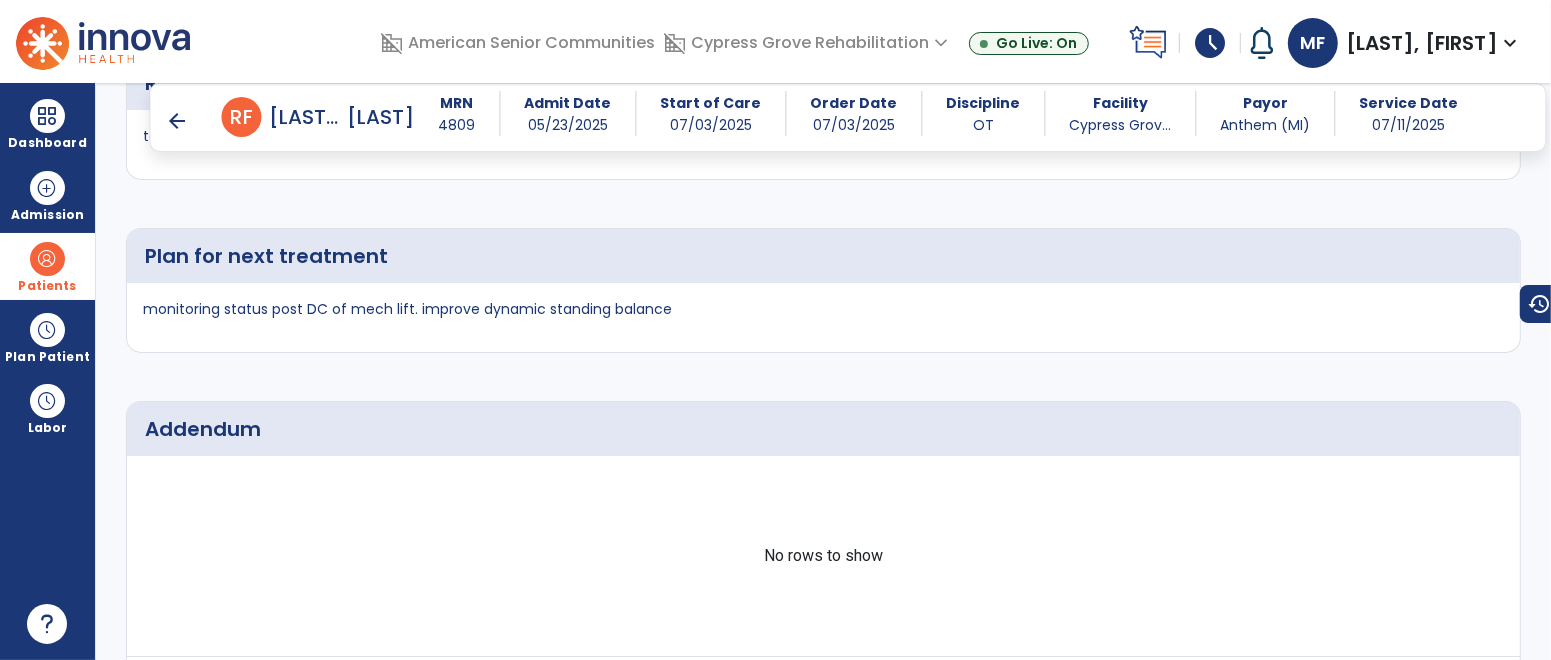 scroll, scrollTop: 4255, scrollLeft: 0, axis: vertical 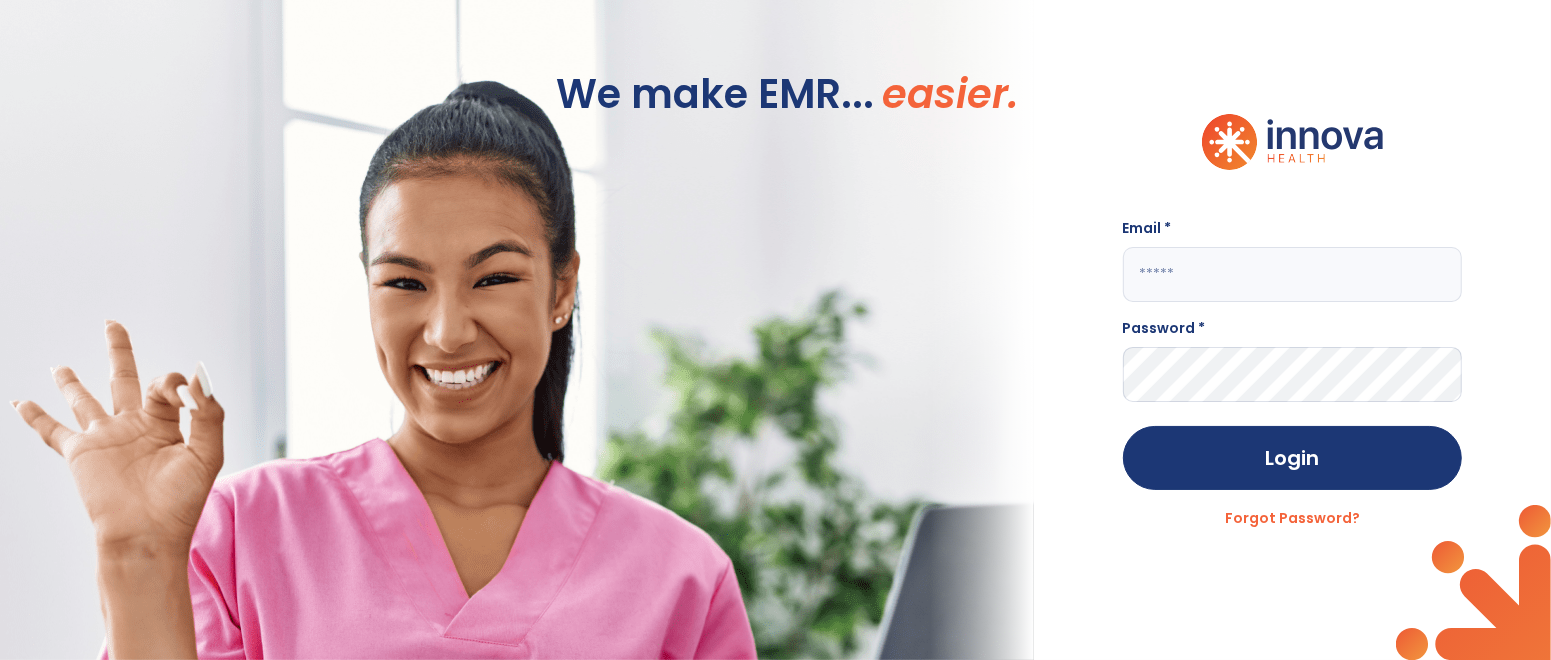 click 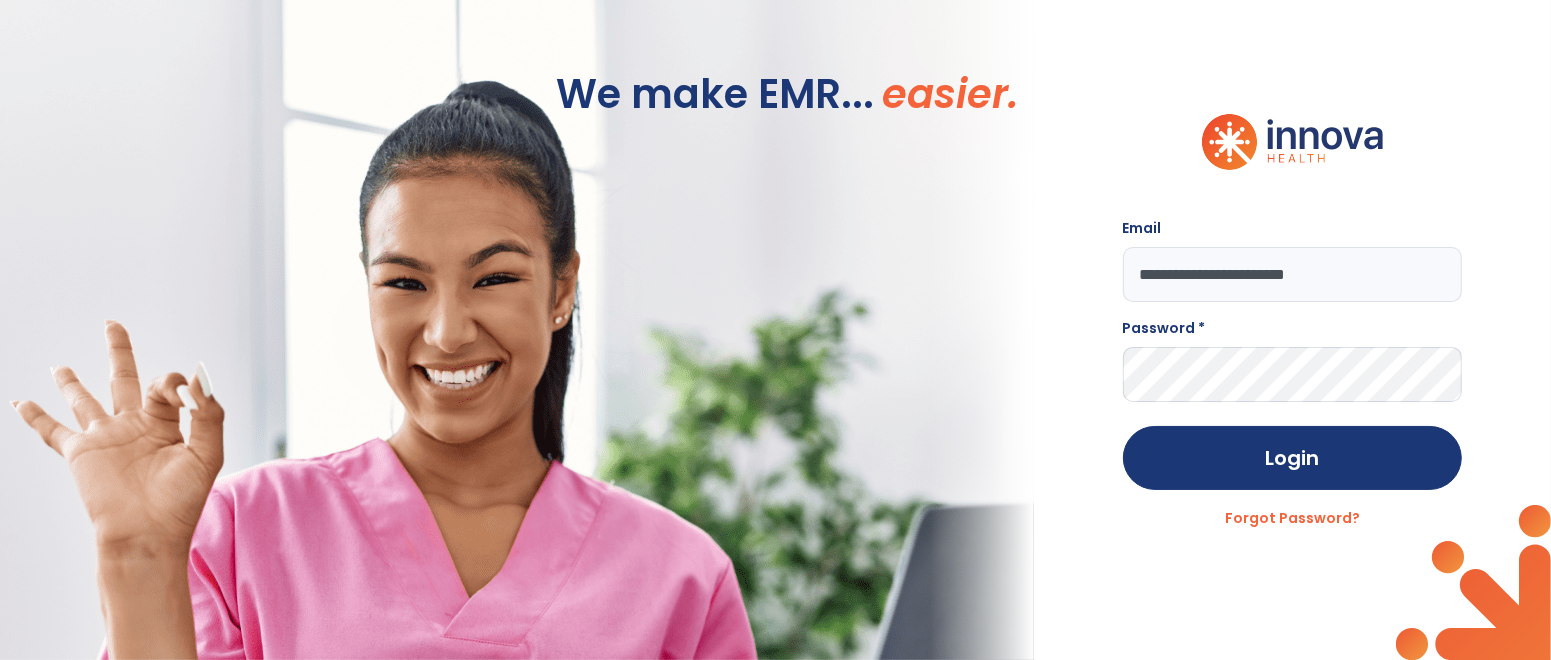 type on "**********" 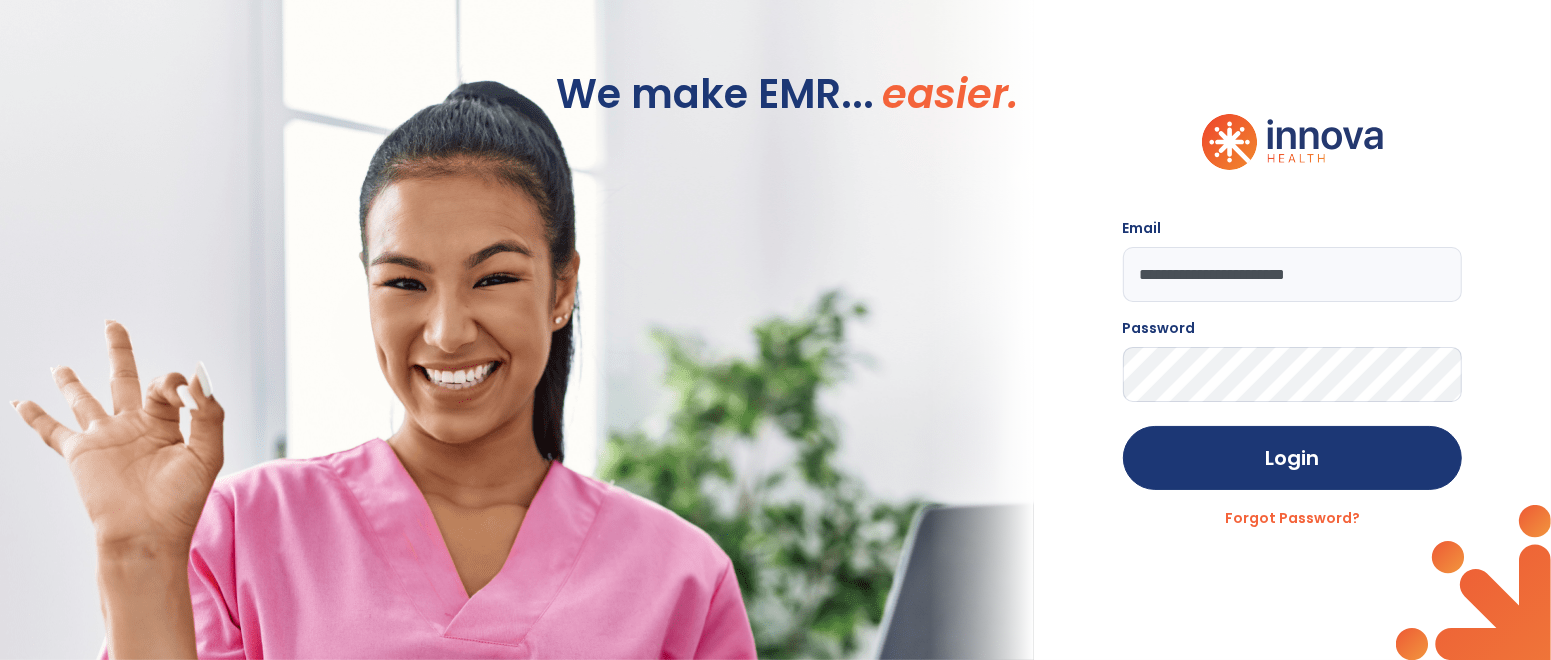 click on "Login" 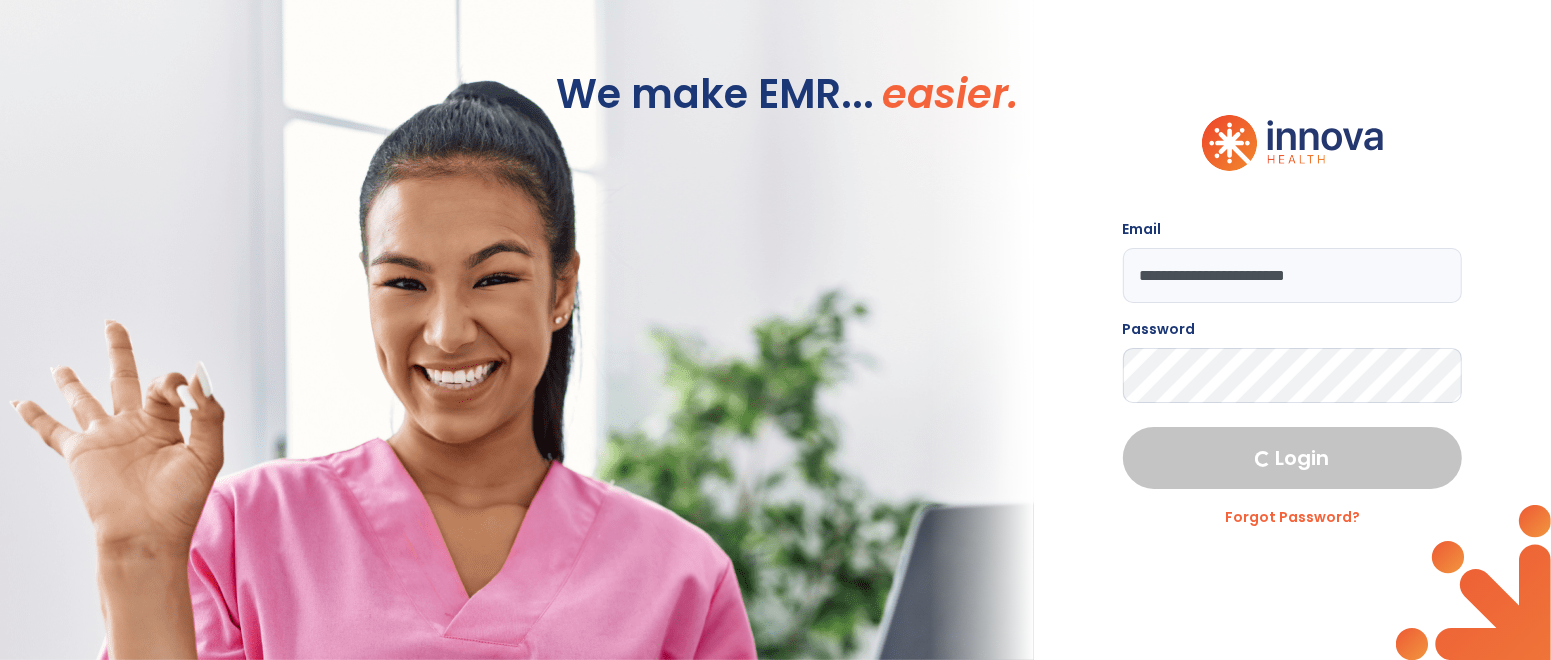 select on "****" 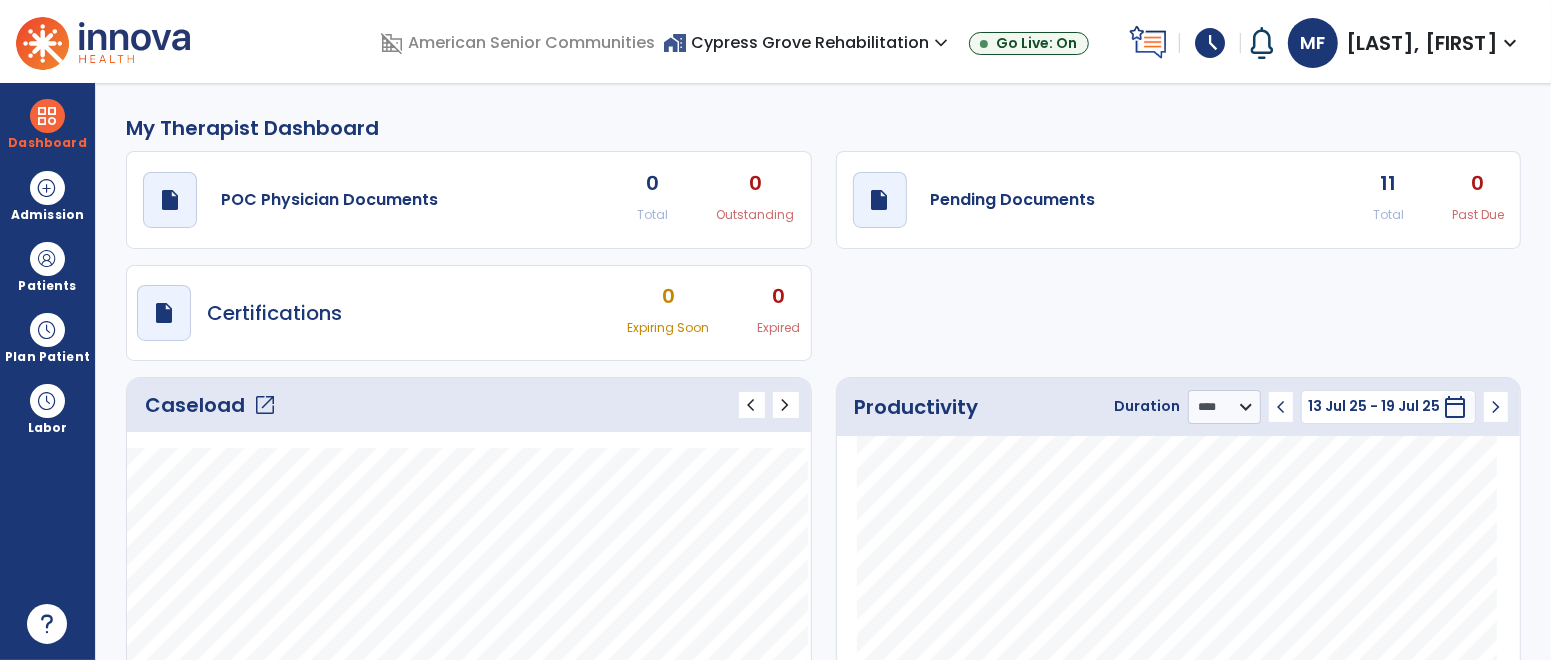 click on "open_in_new" 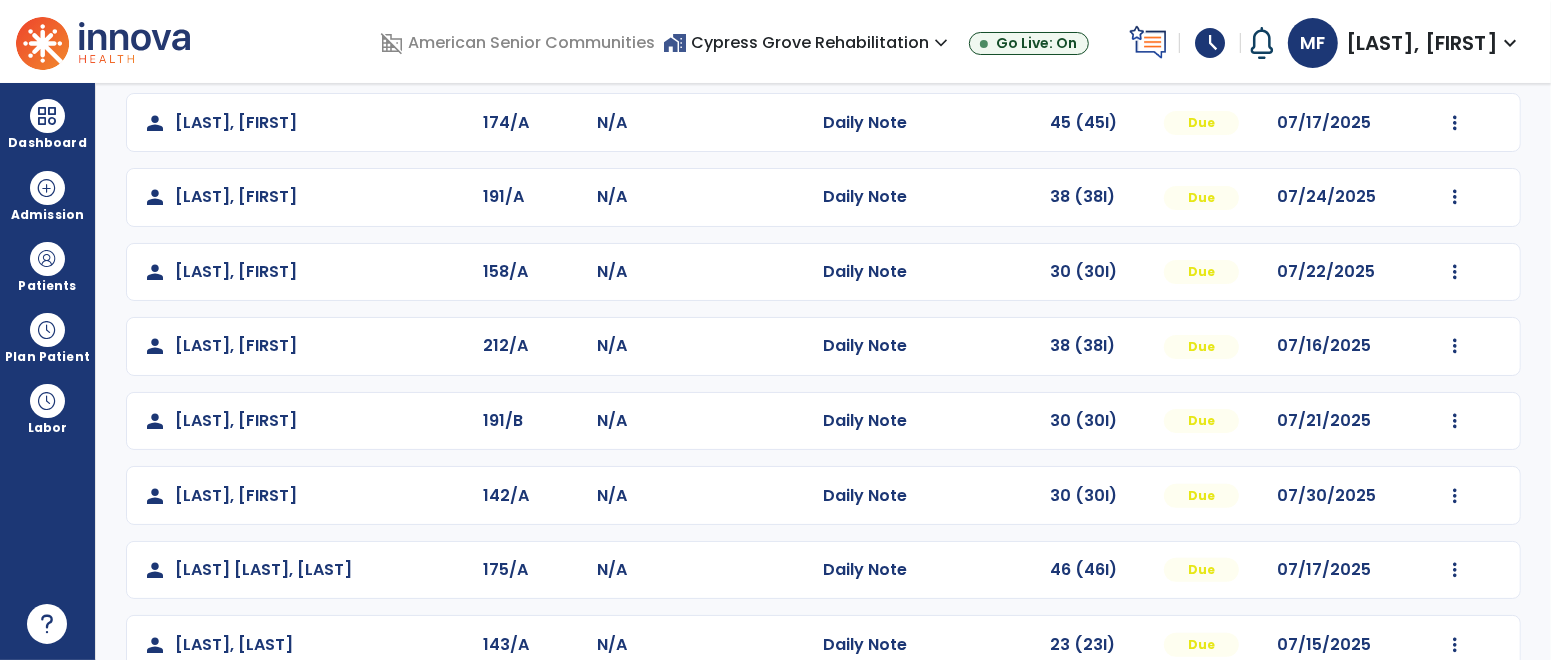 scroll, scrollTop: 433, scrollLeft: 0, axis: vertical 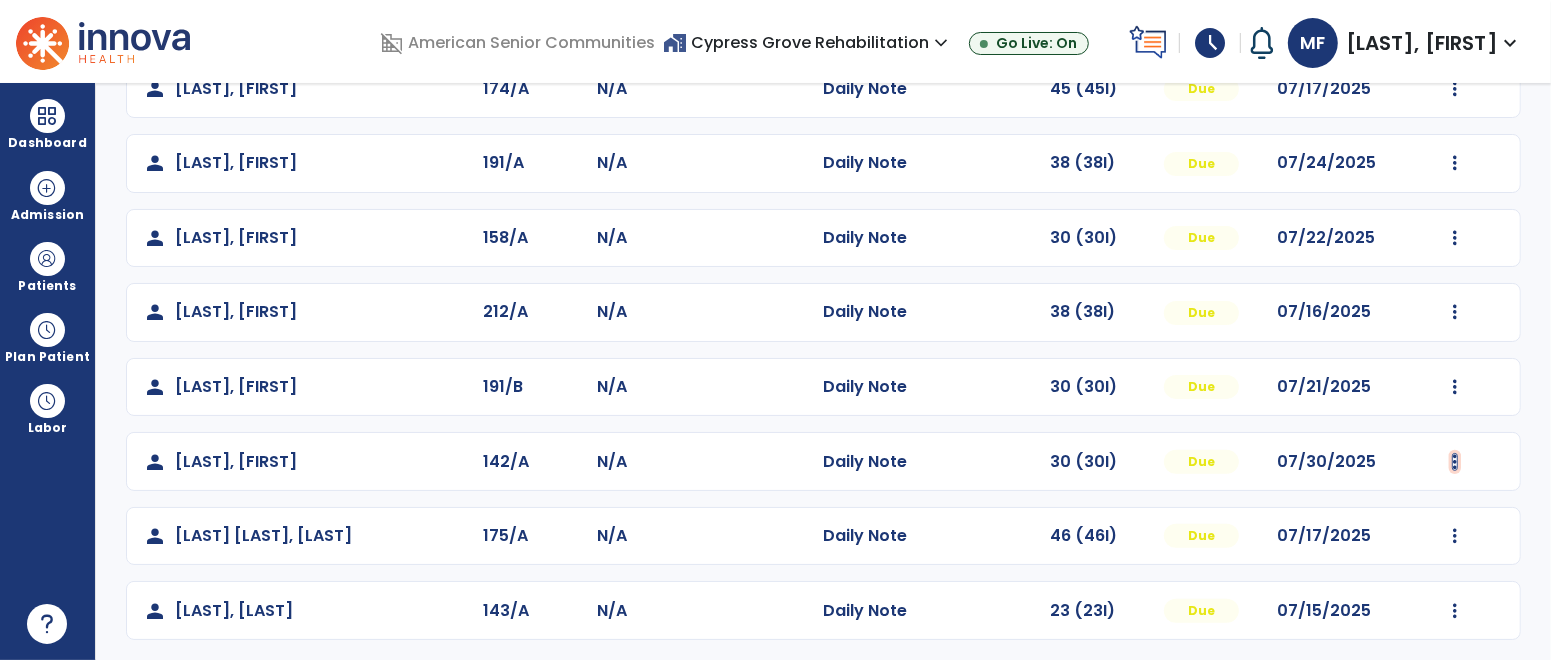 click at bounding box center (1455, -135) 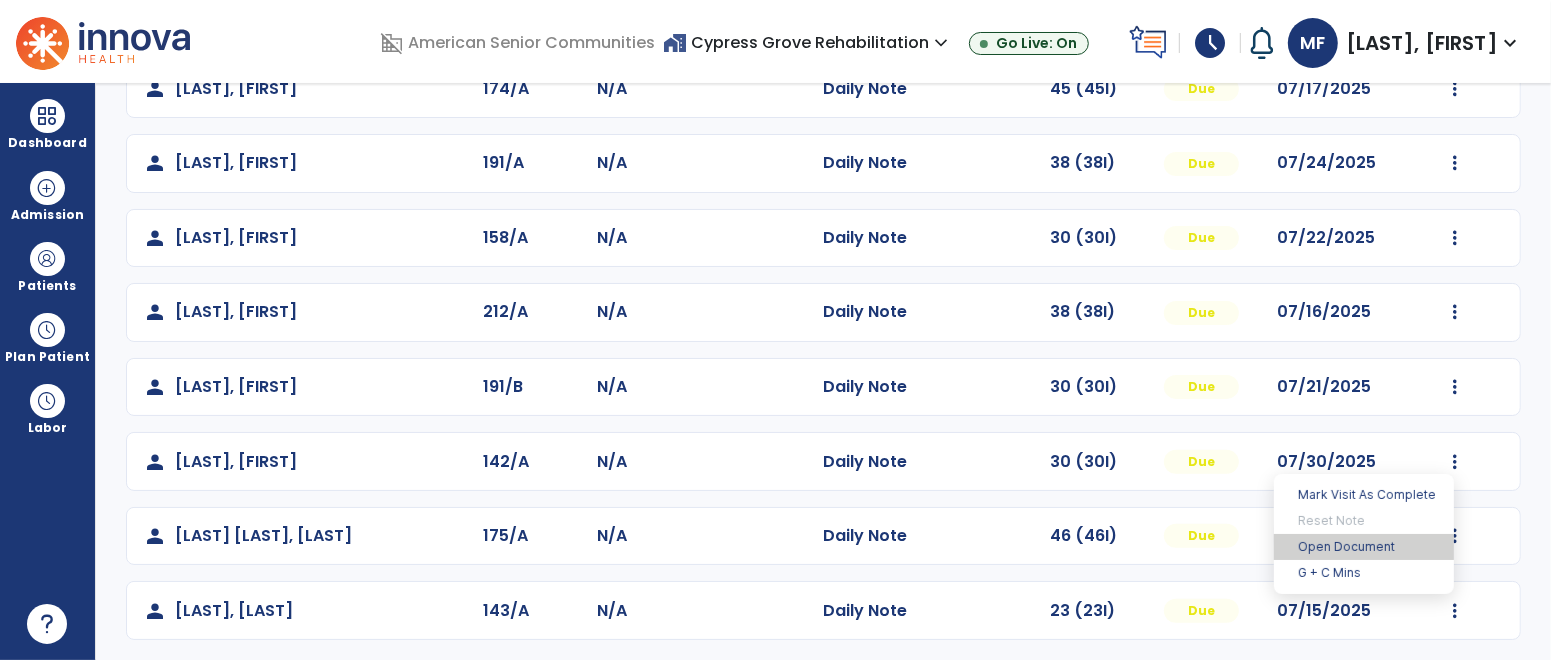 click on "Open Document" at bounding box center [1364, 547] 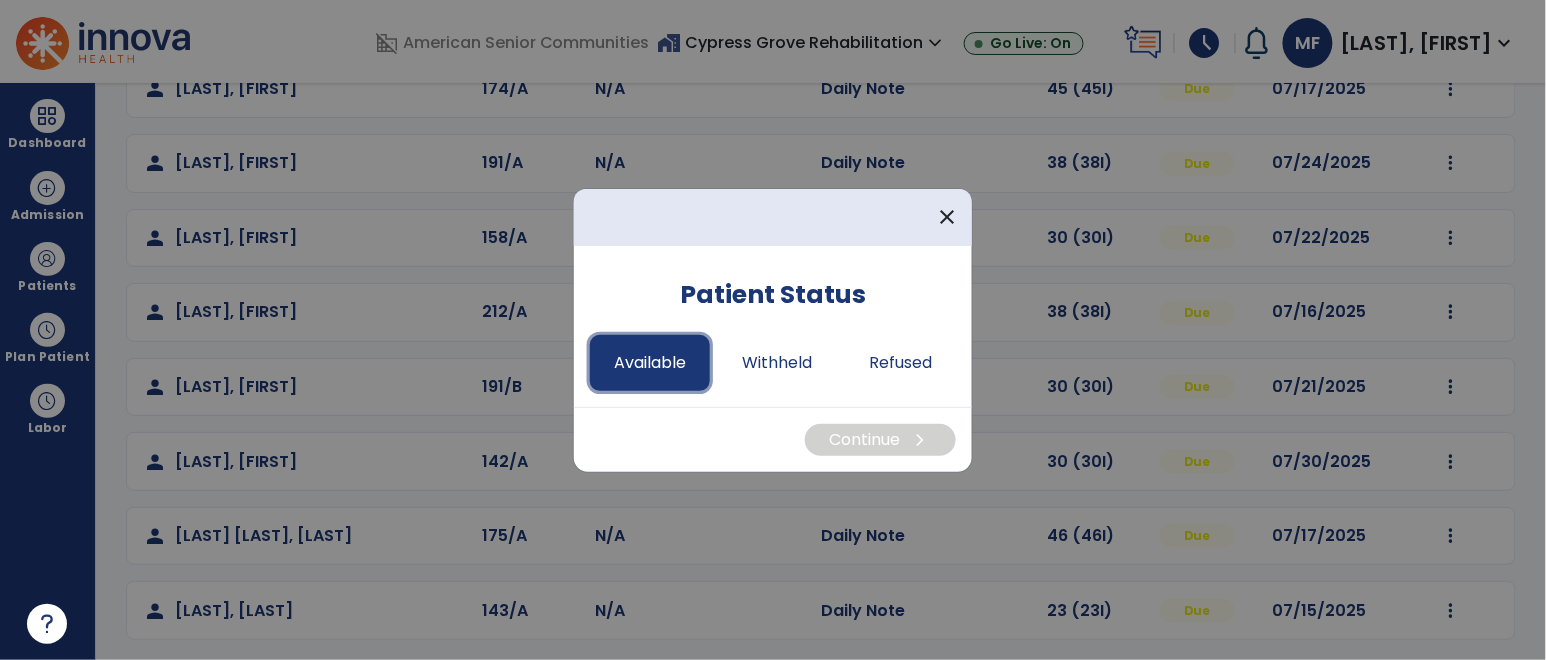 click on "Available" at bounding box center (650, 363) 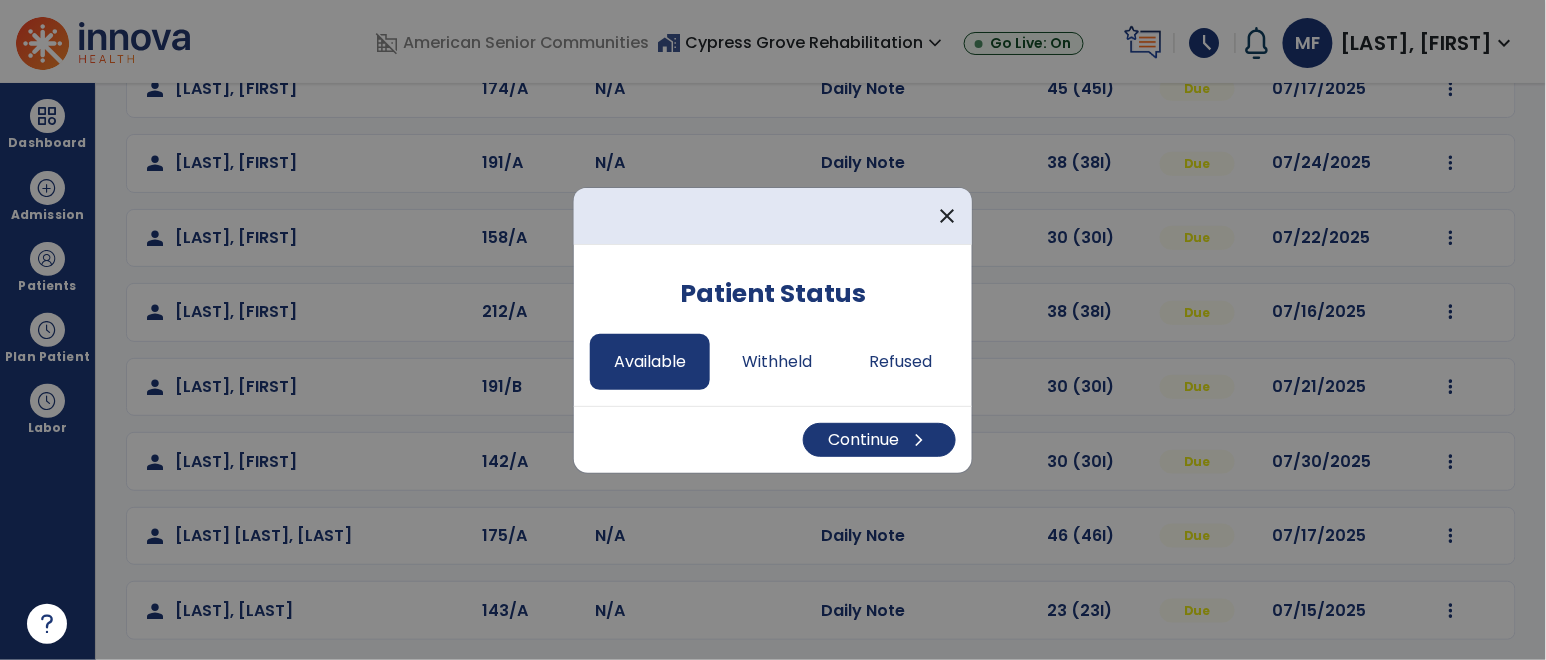 click on "Continue   chevron_right" at bounding box center (773, 439) 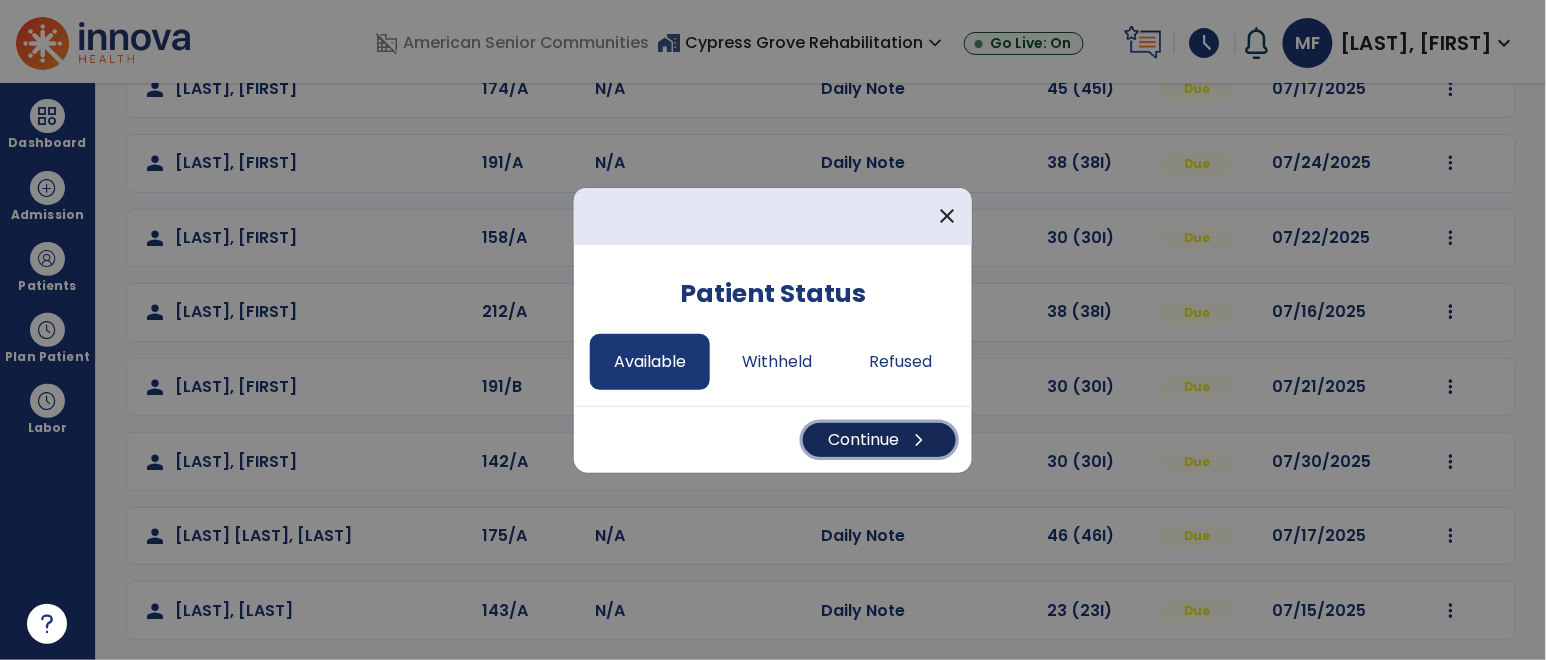click on "Continue   chevron_right" at bounding box center (879, 440) 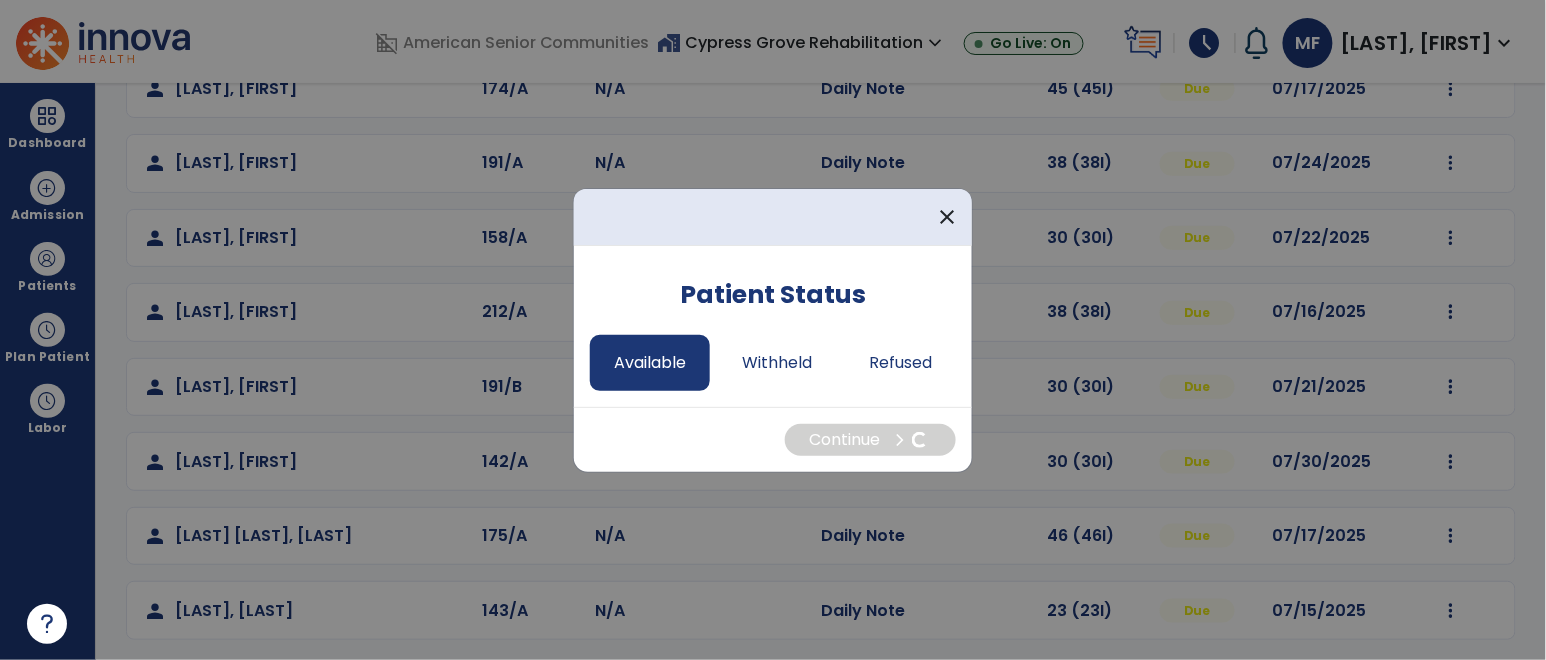 select on "*" 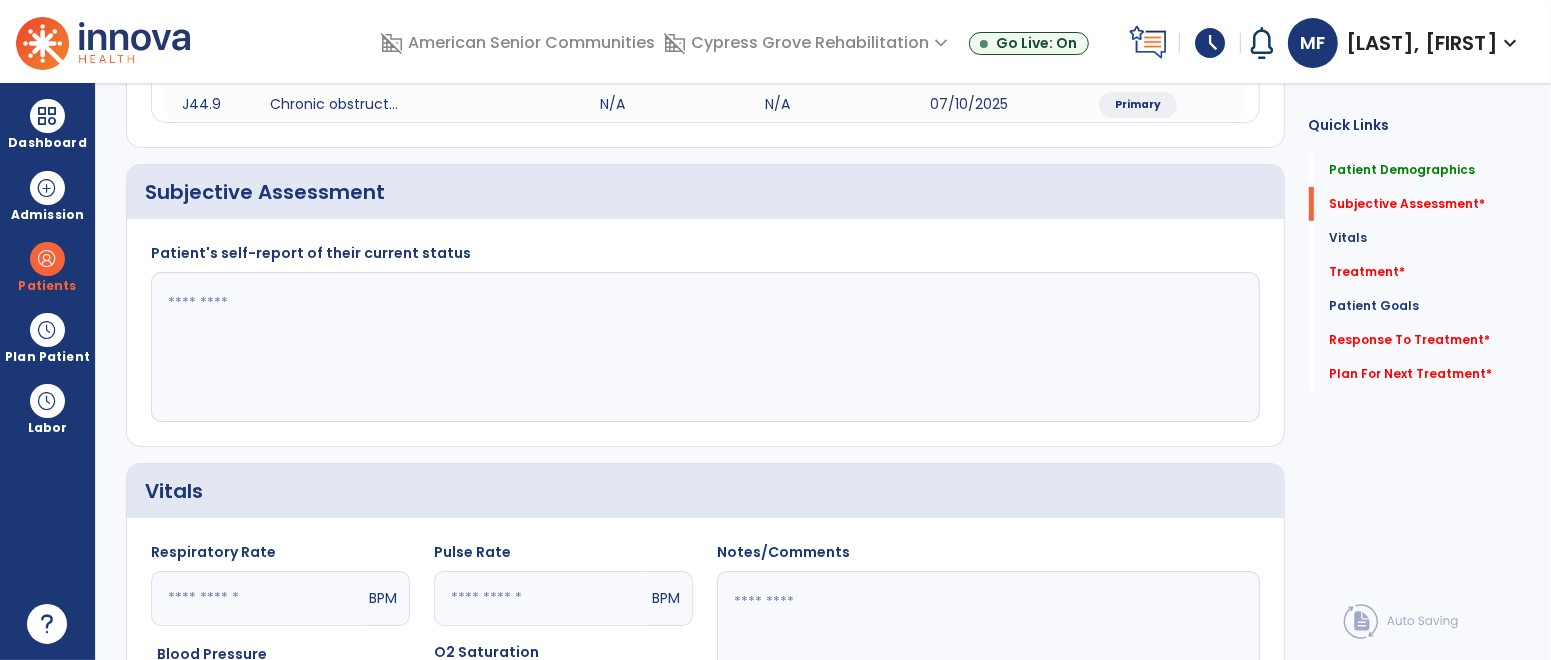 click 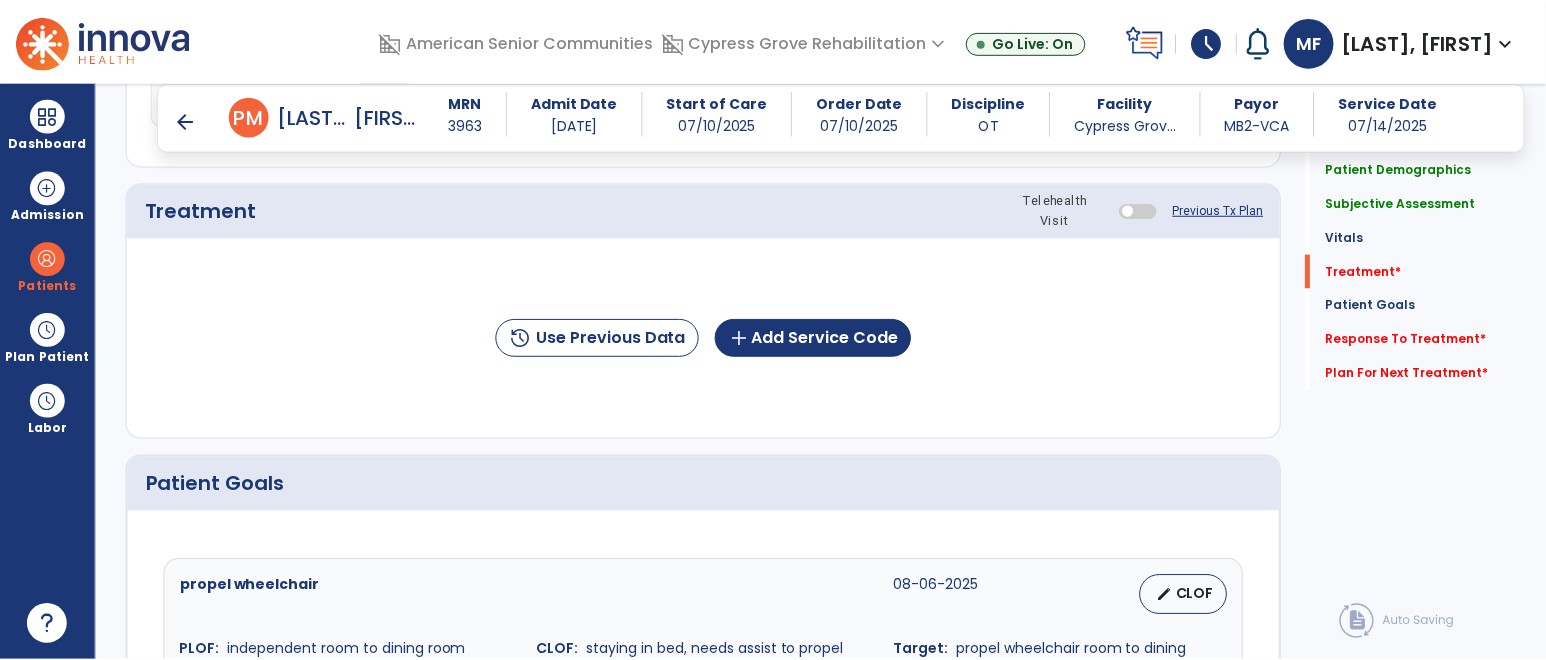 scroll, scrollTop: 1114, scrollLeft: 0, axis: vertical 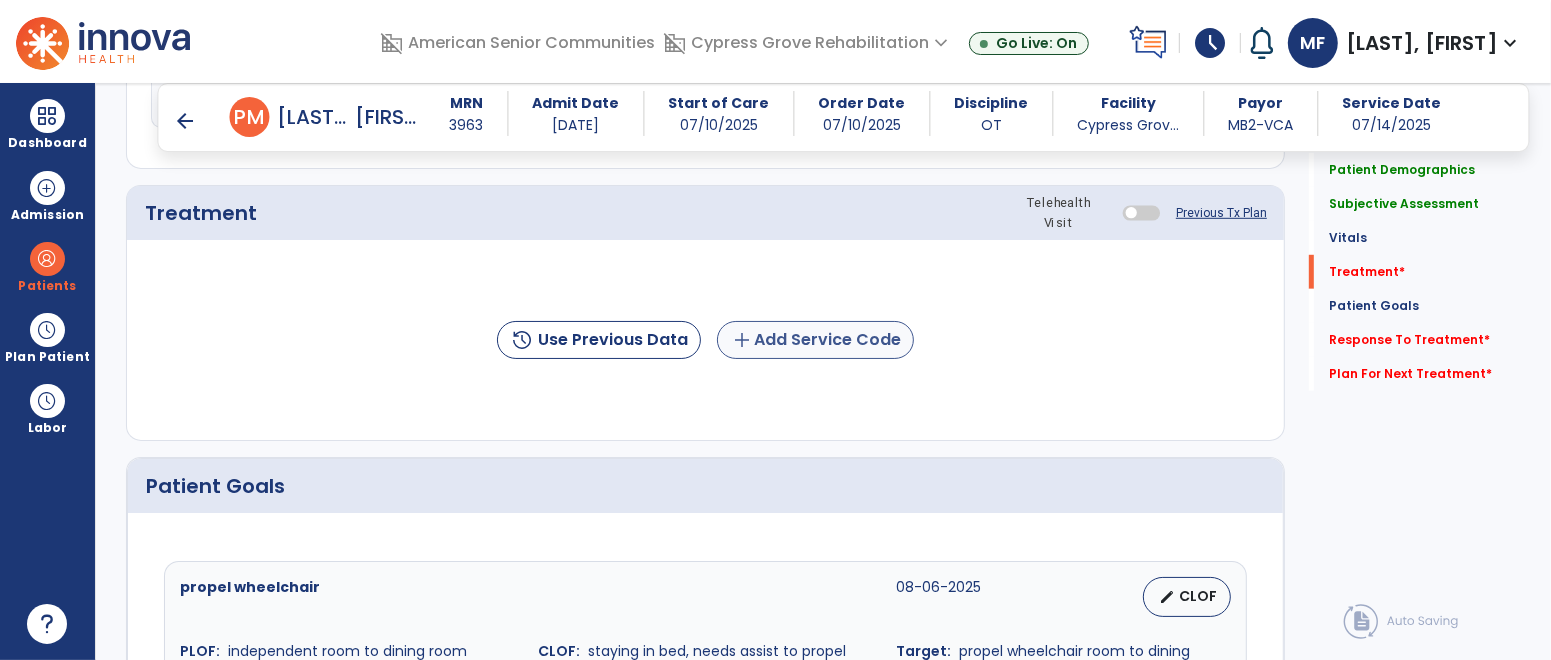 type on "**********" 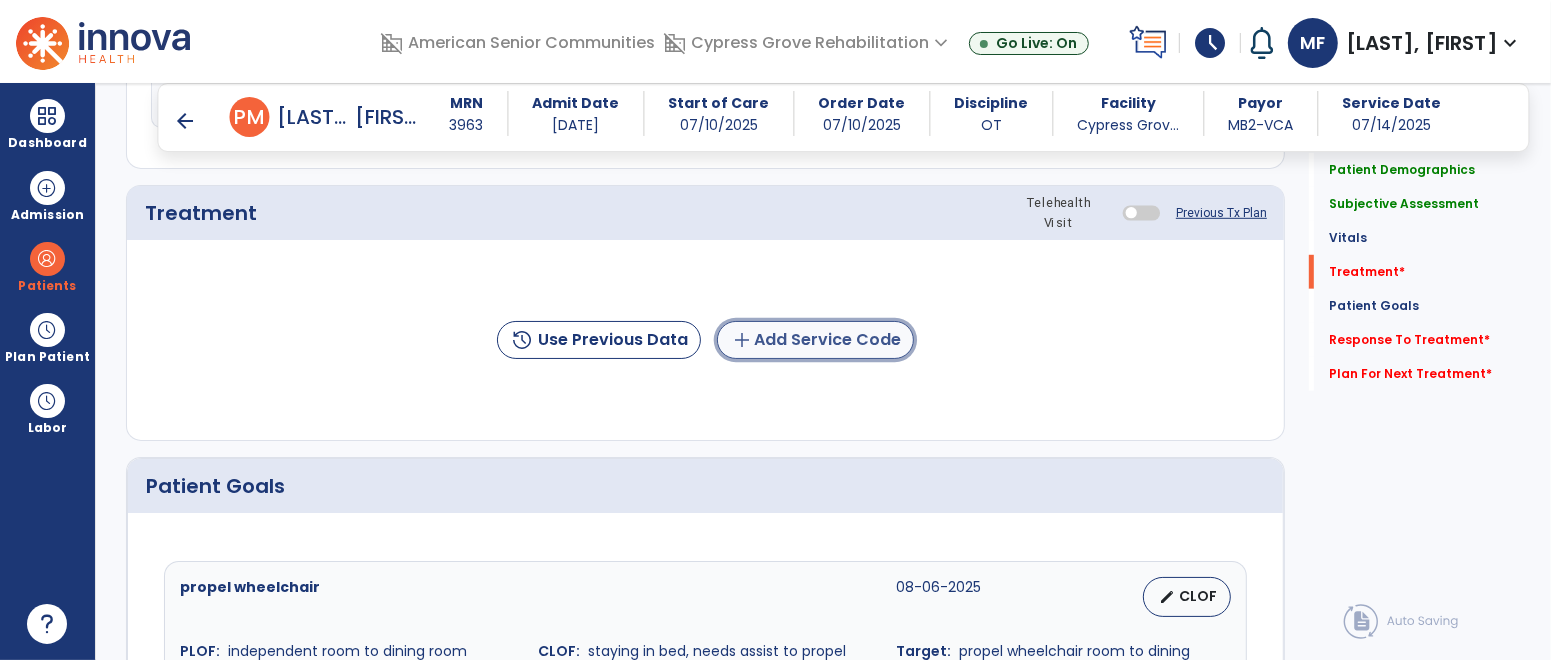 click on "add  Add Service Code" 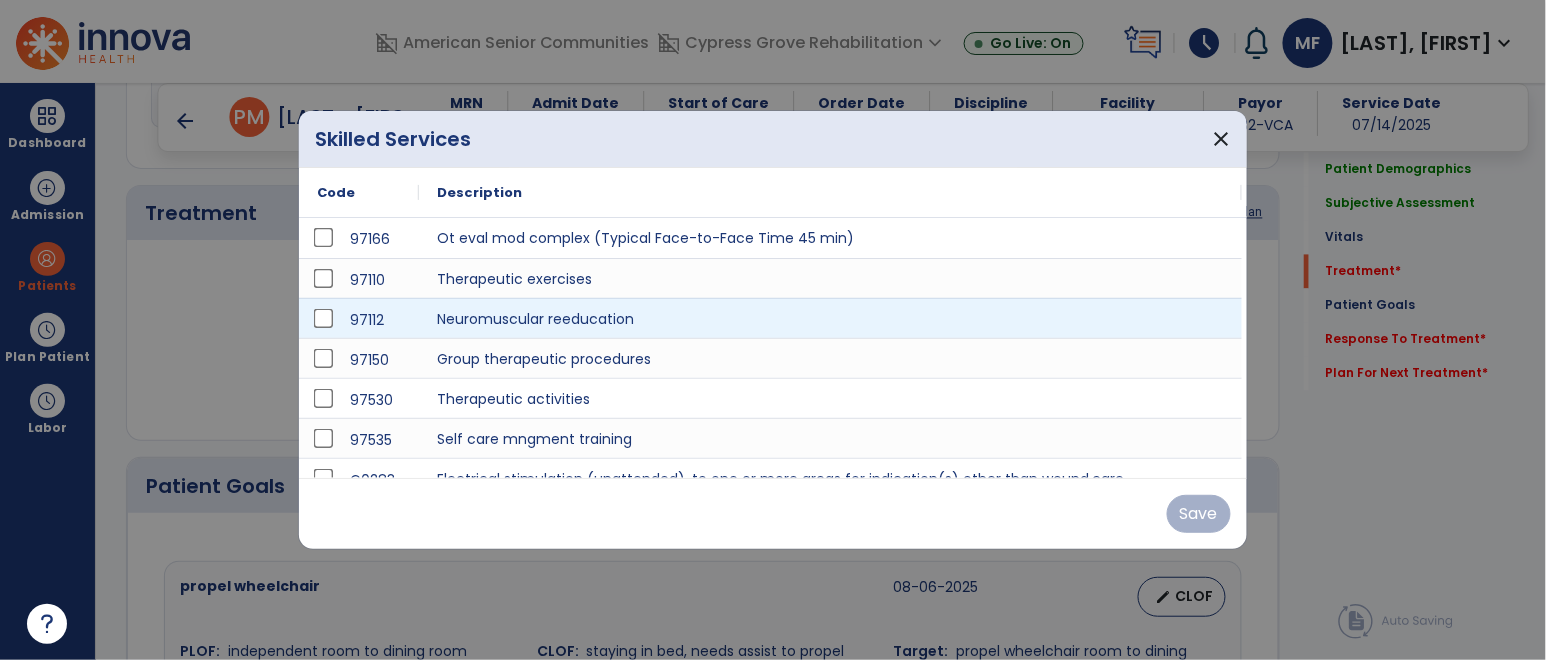 scroll, scrollTop: 1114, scrollLeft: 0, axis: vertical 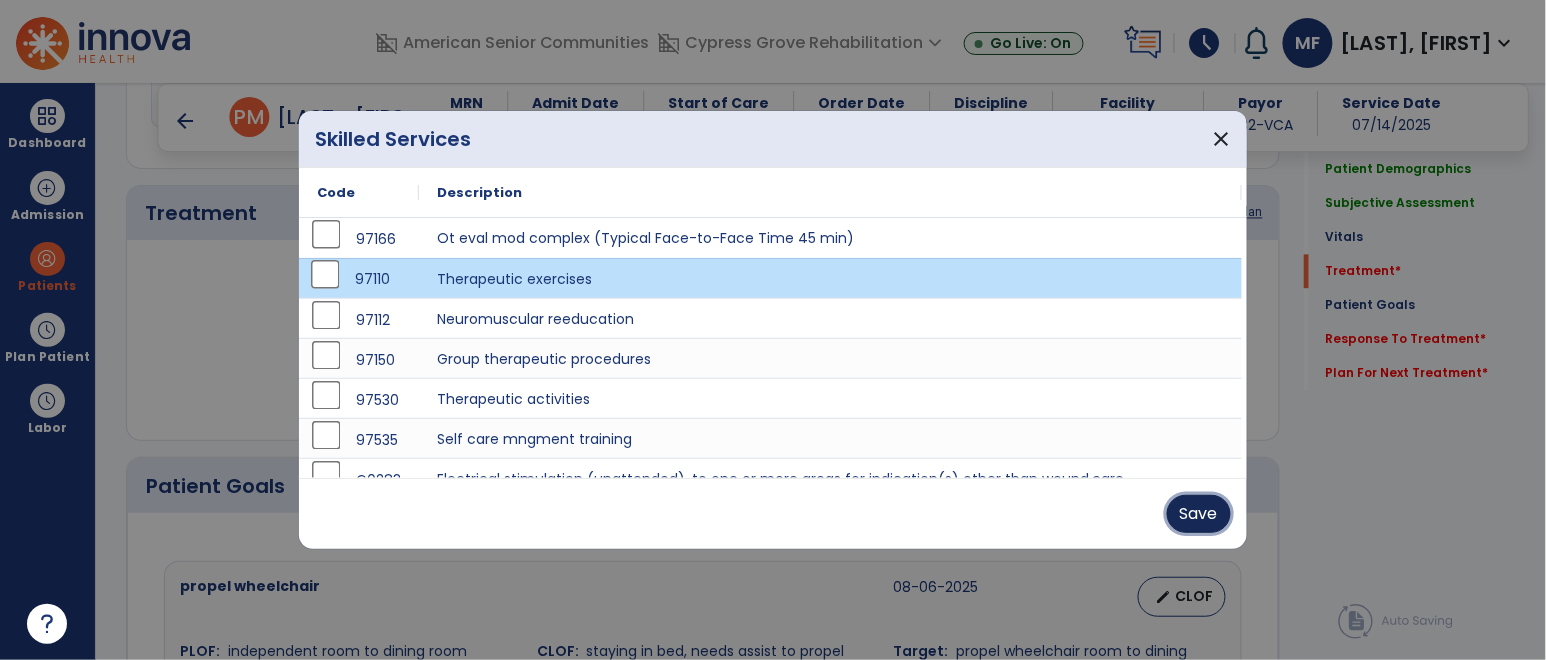 click on "Save" at bounding box center [1199, 514] 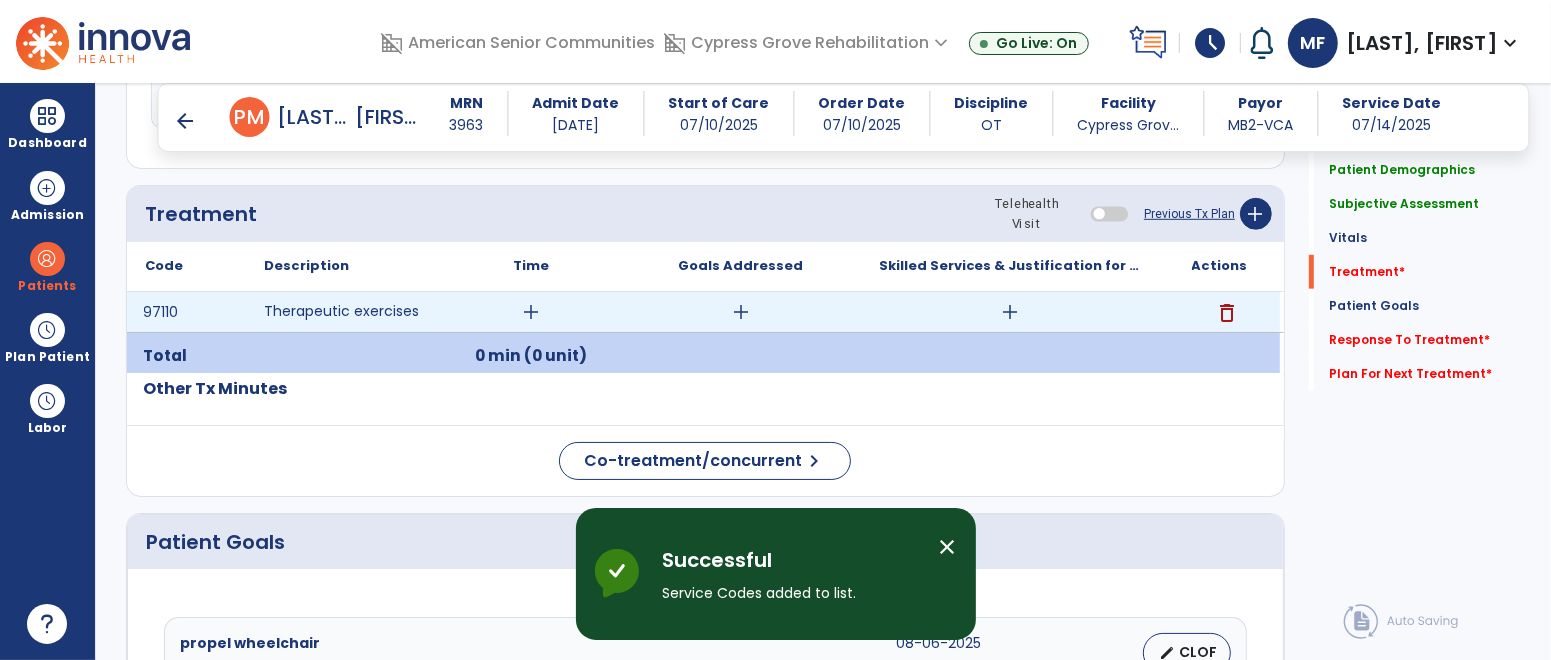 click on "add" at bounding box center (1010, 312) 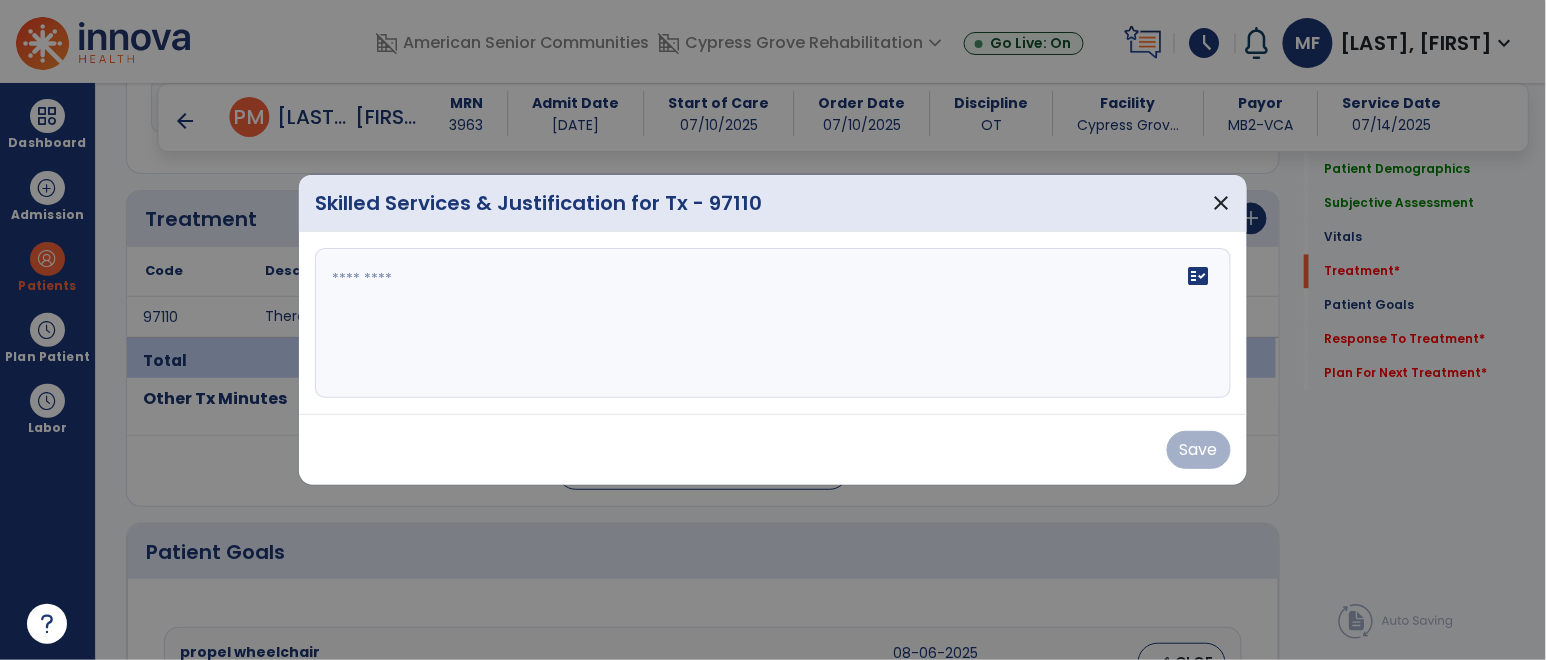 click on "fact_check" at bounding box center (773, 323) 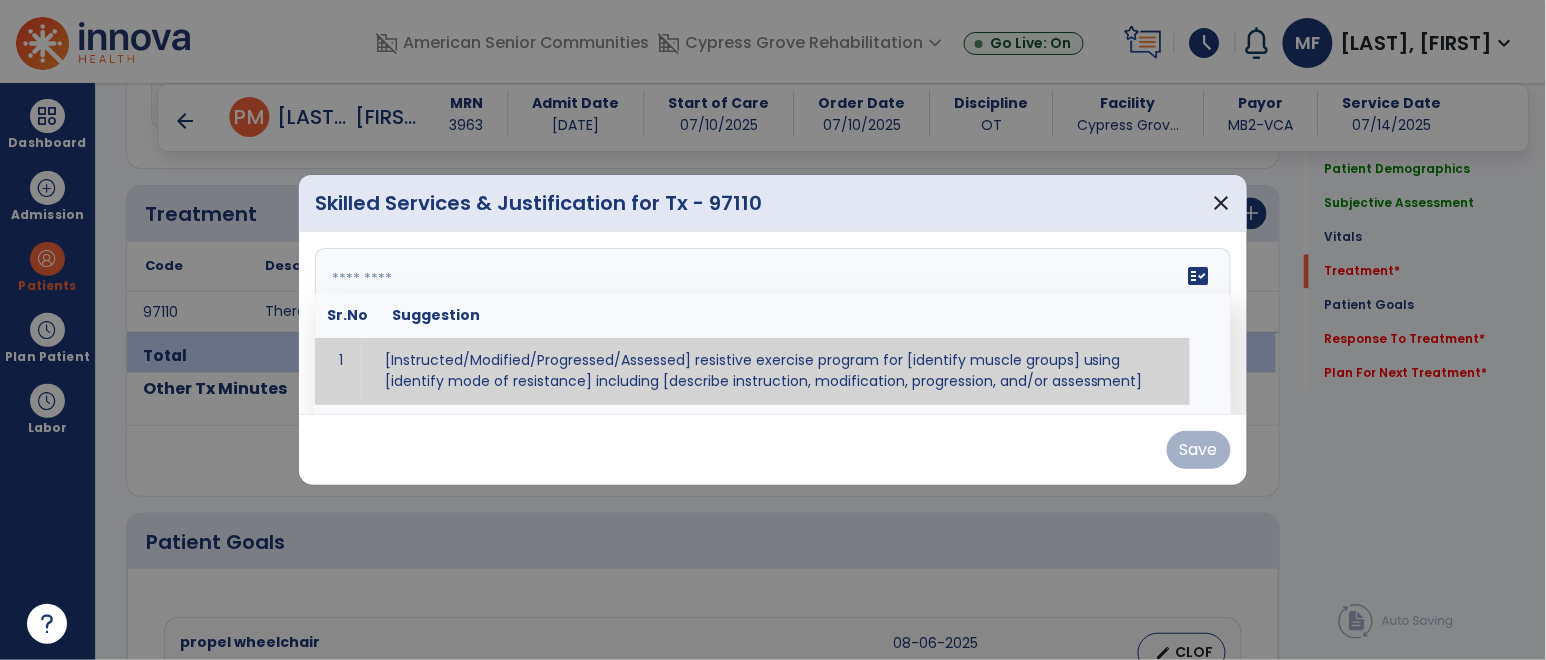 scroll, scrollTop: 1114, scrollLeft: 0, axis: vertical 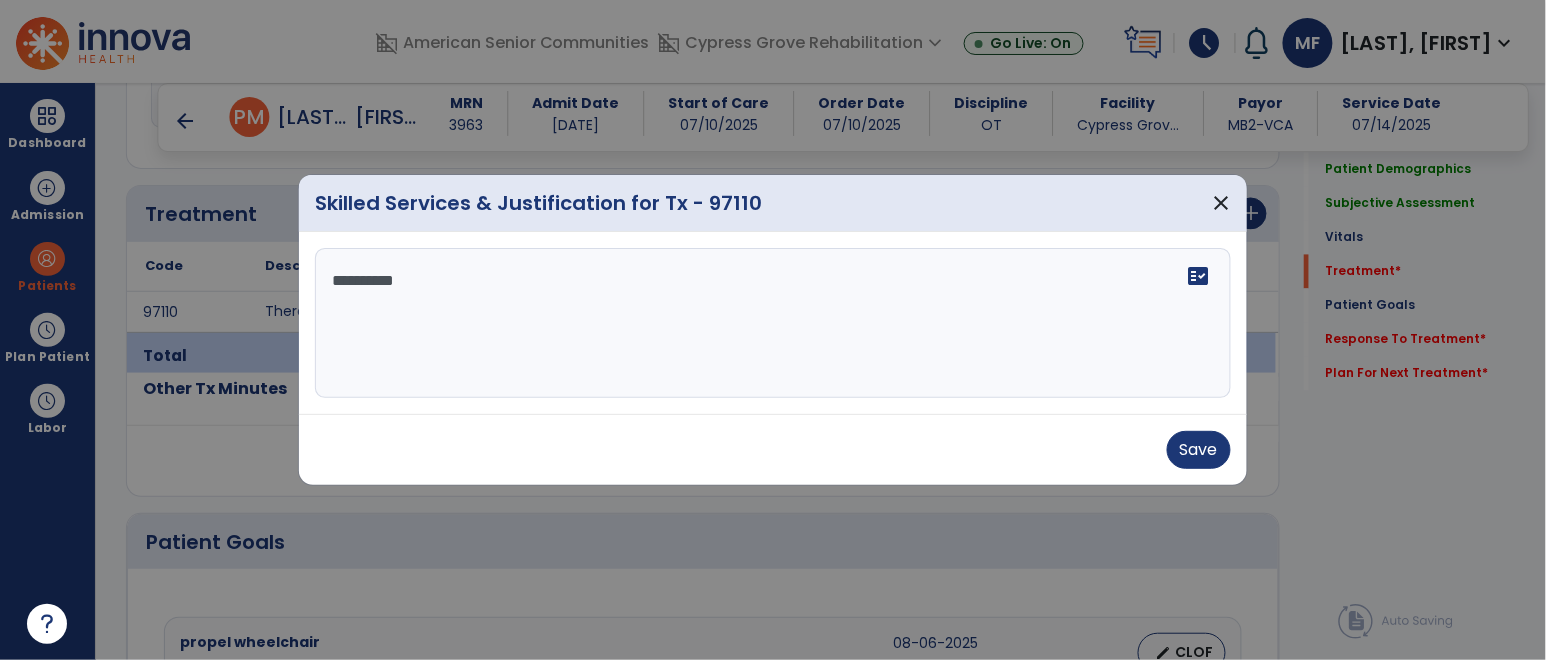 type on "**********" 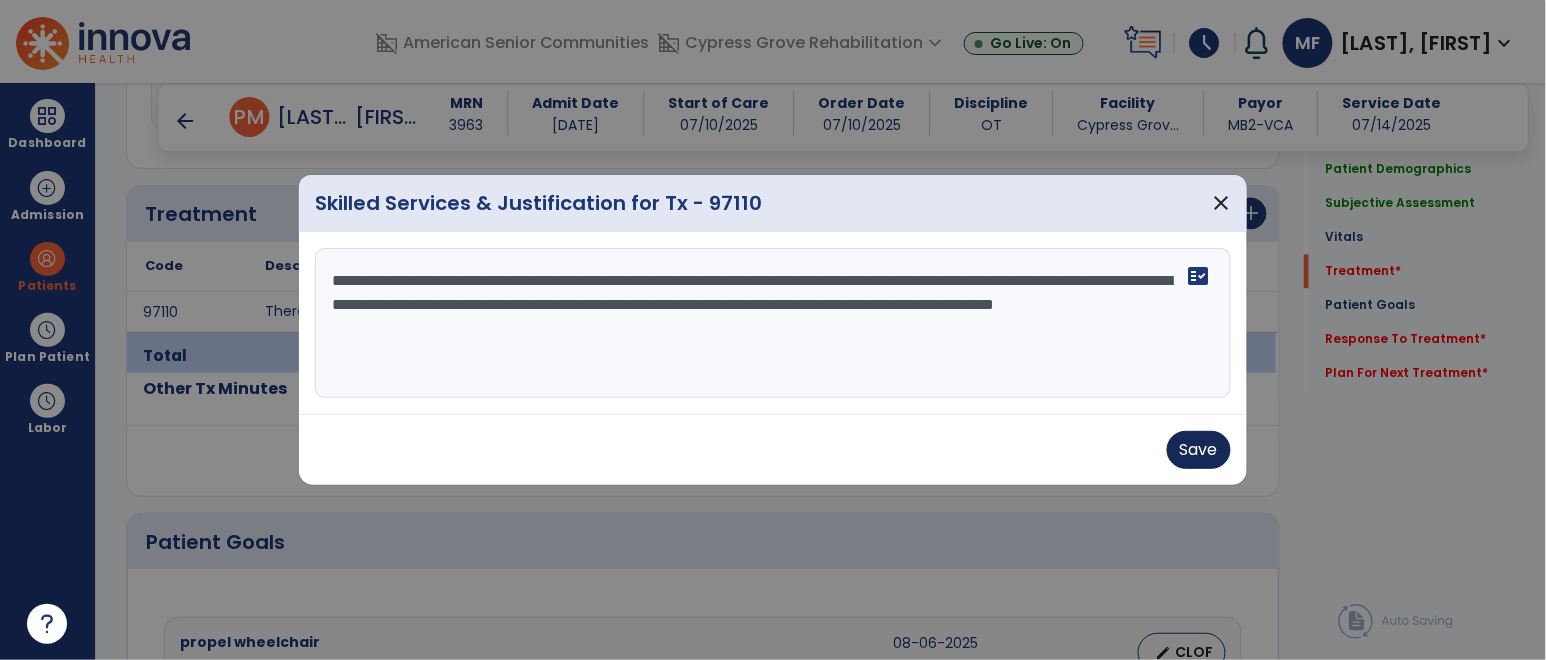 type on "**********" 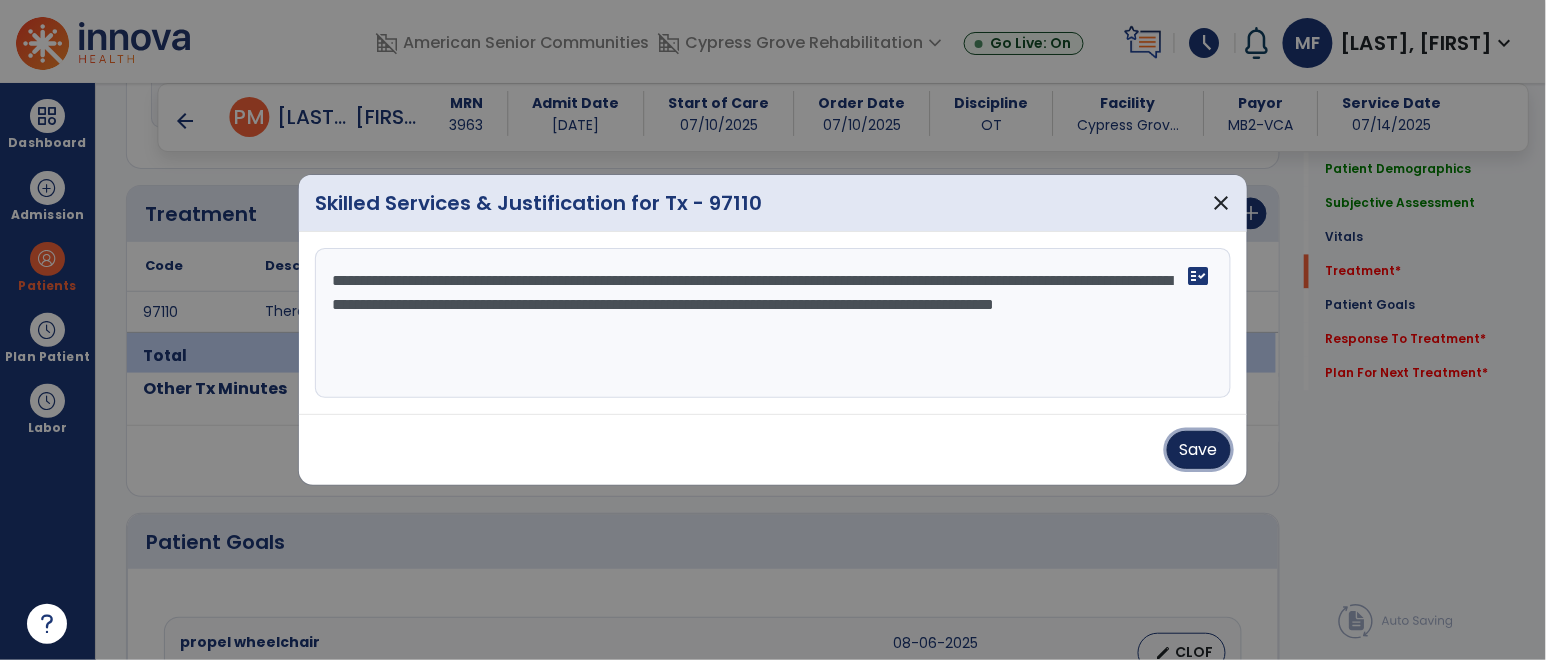 click on "Save" at bounding box center (1199, 450) 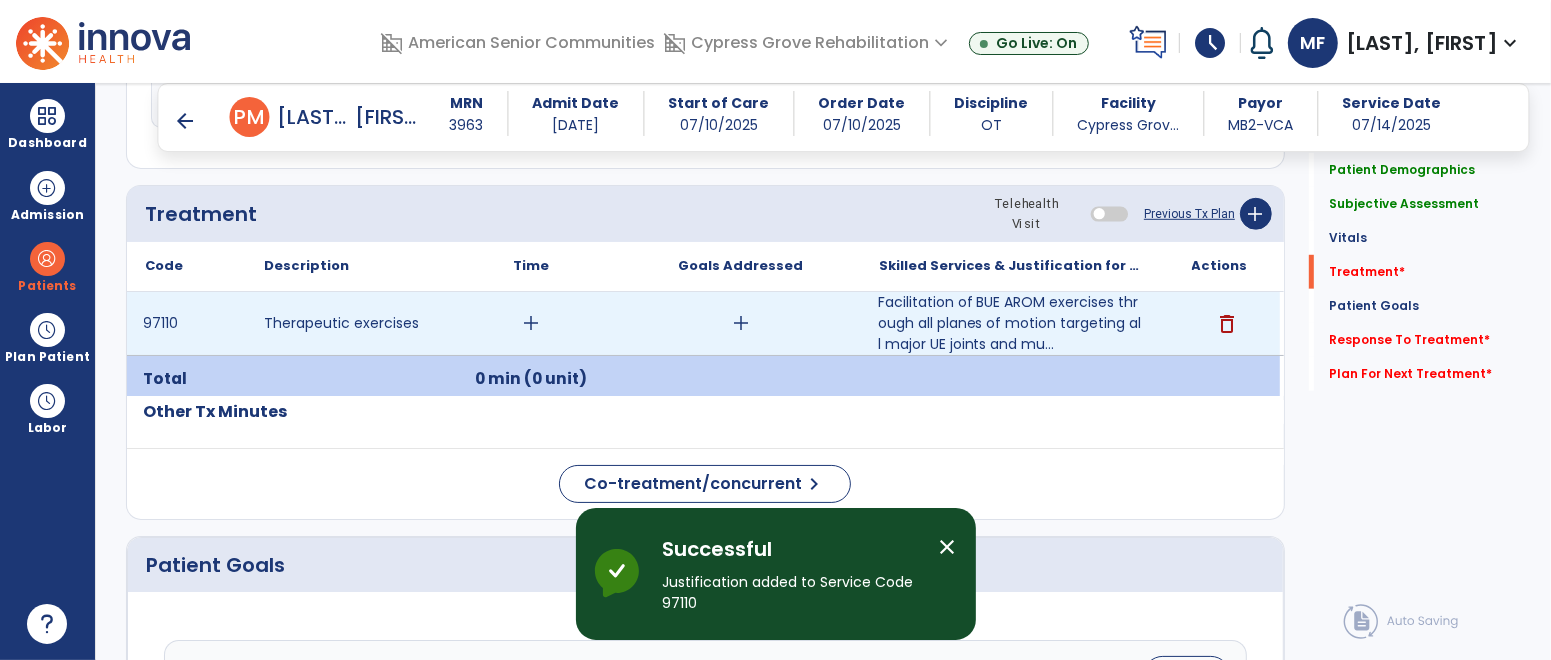 click on "add" at bounding box center (741, 323) 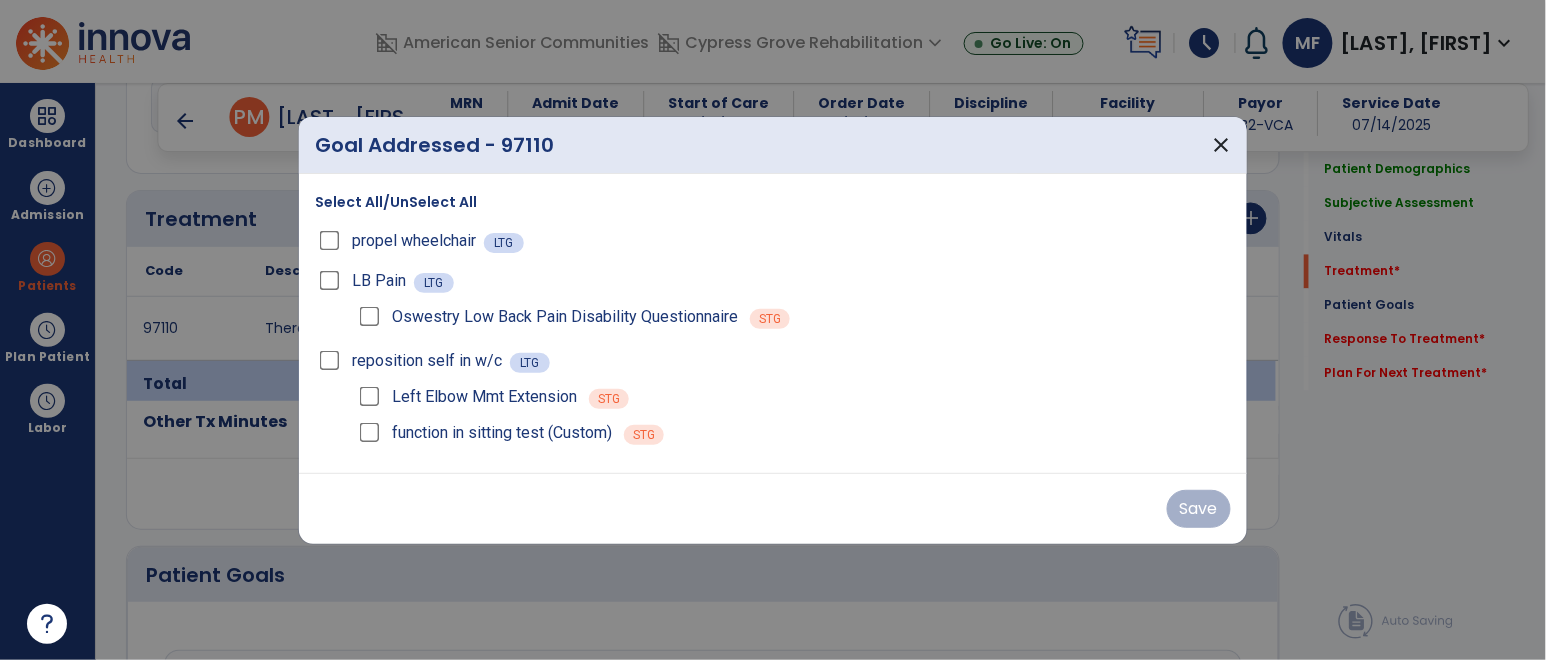 scroll, scrollTop: 1114, scrollLeft: 0, axis: vertical 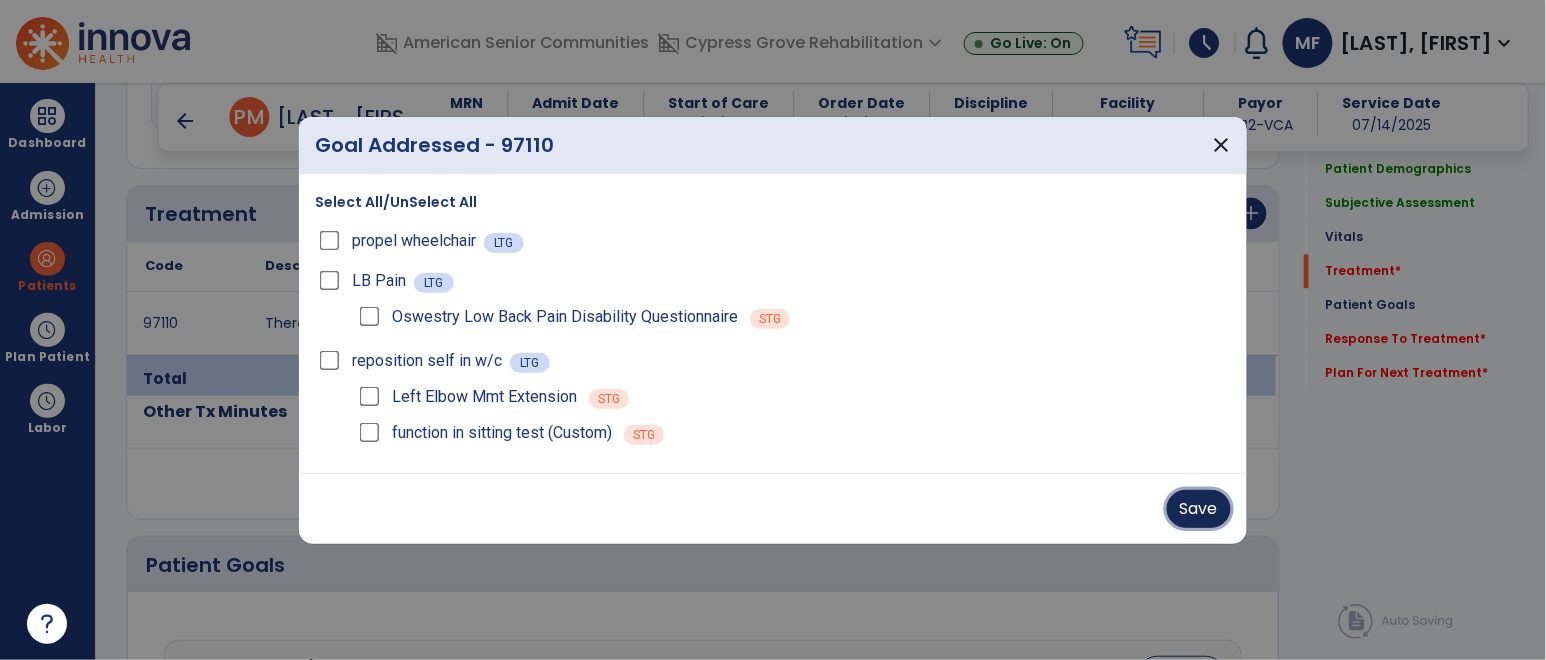 click on "Save" at bounding box center [1199, 509] 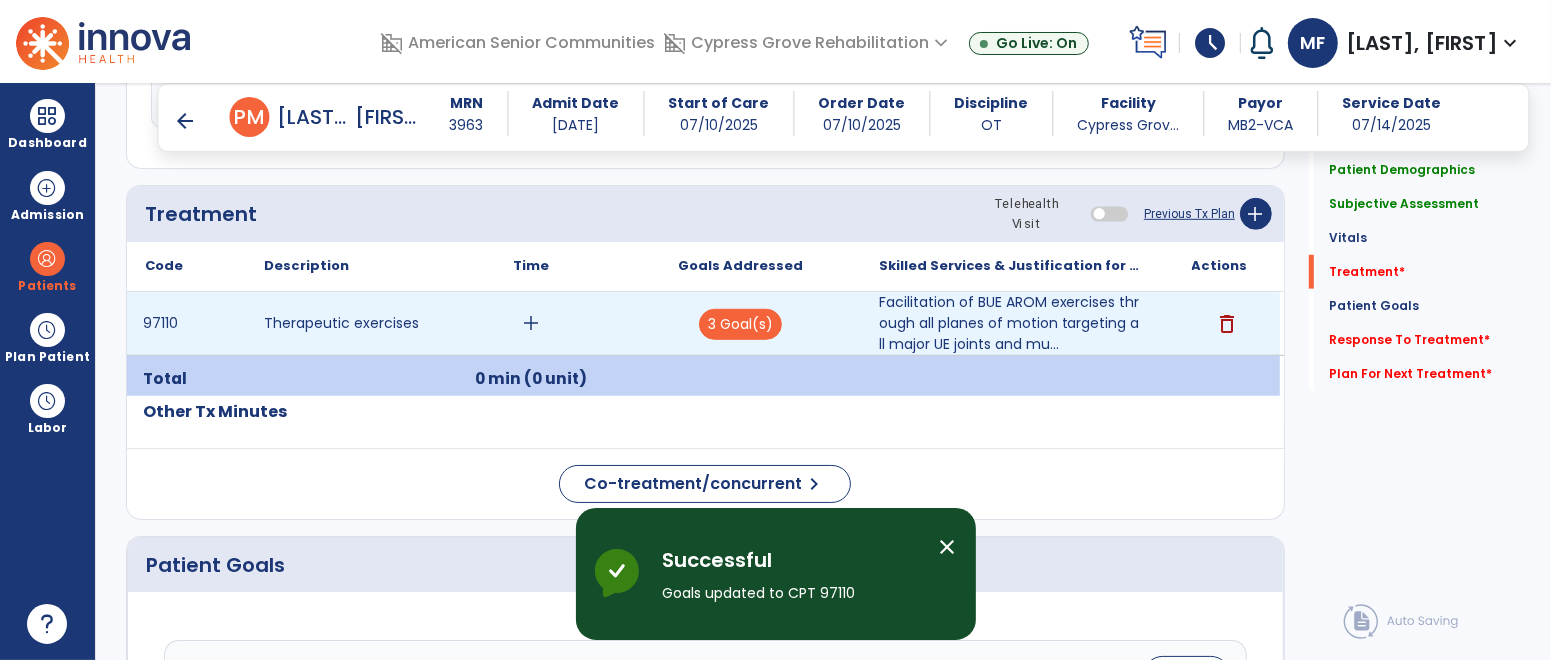 click on "add" at bounding box center [531, 323] 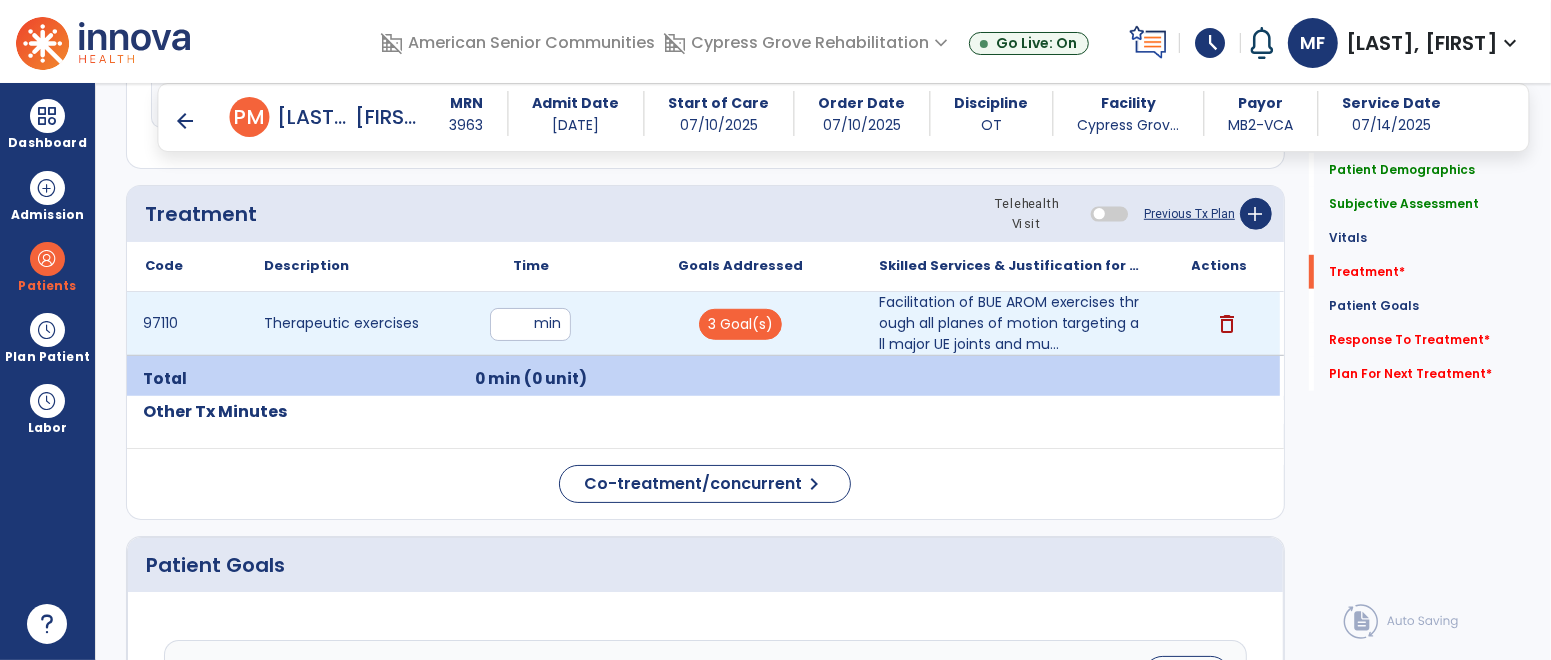 type on "**" 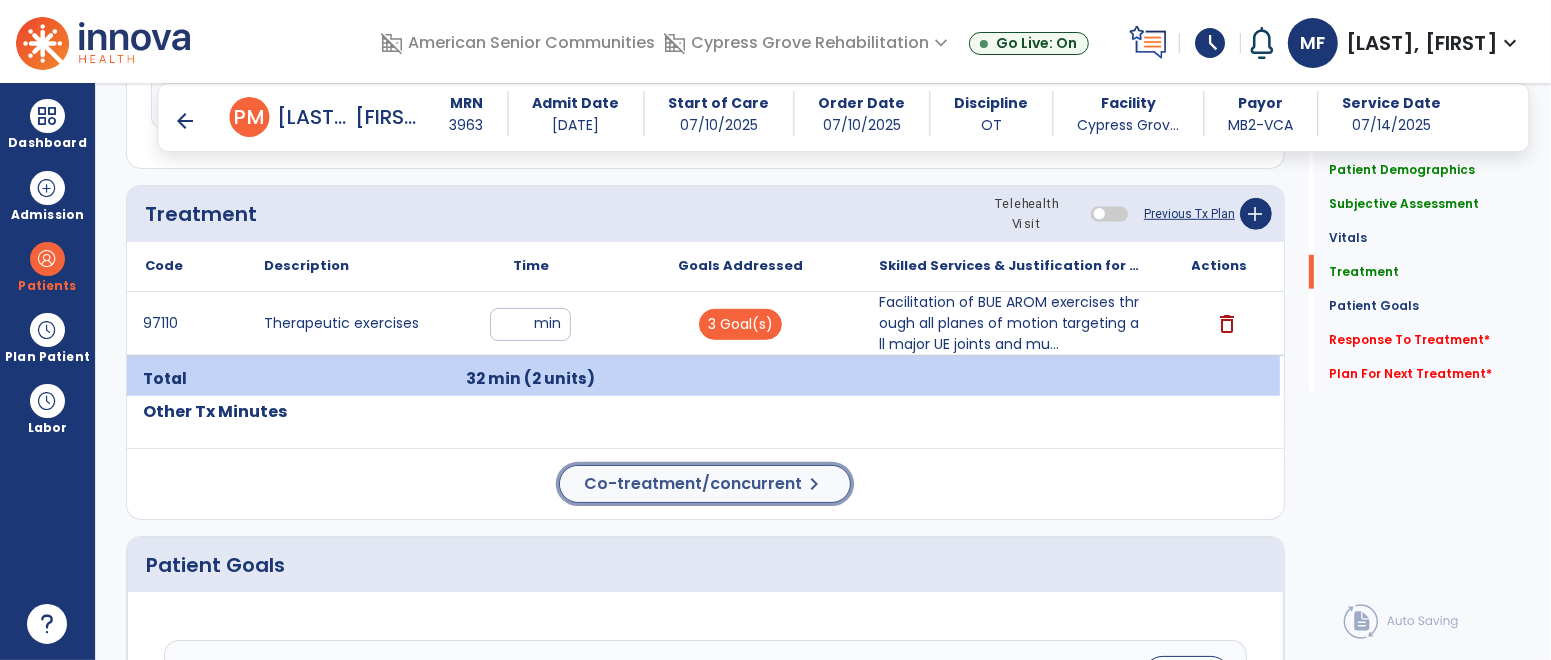 click on "Co-treatment/concurrent" 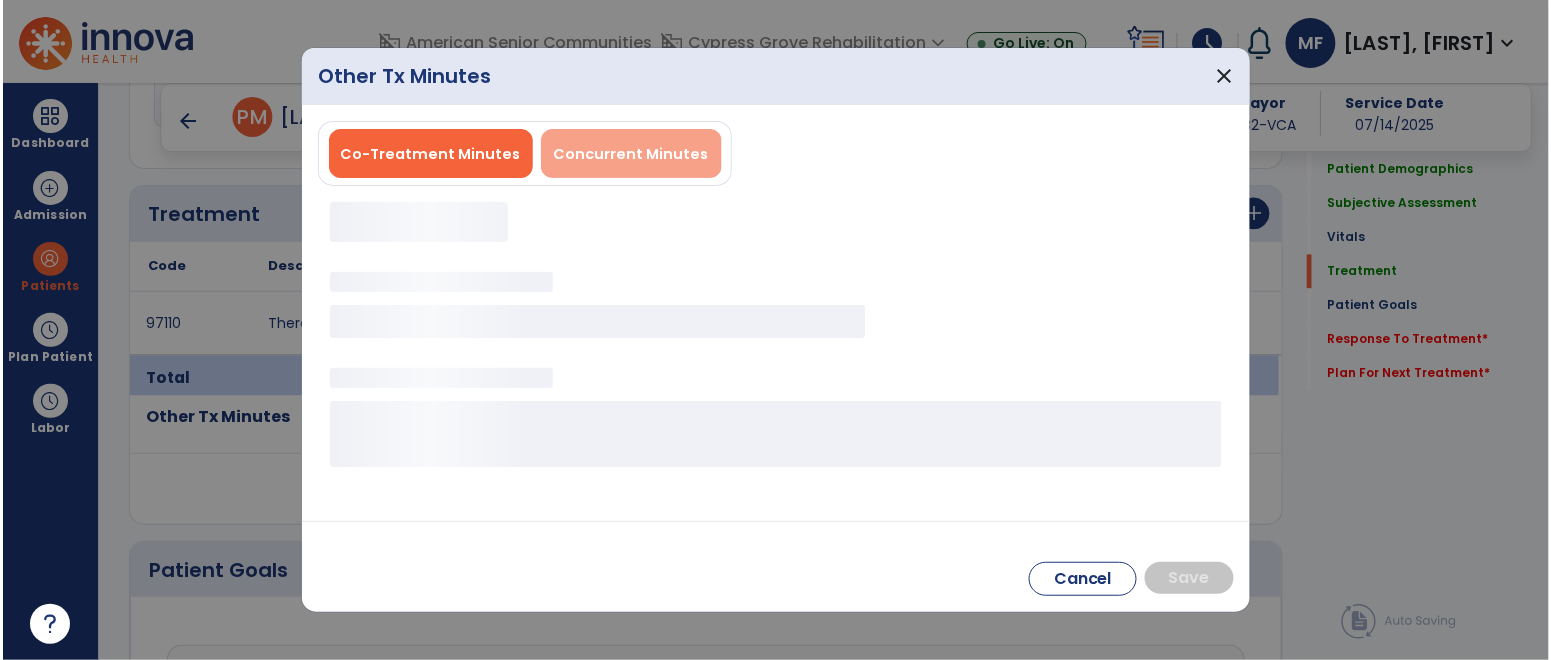scroll, scrollTop: 1114, scrollLeft: 0, axis: vertical 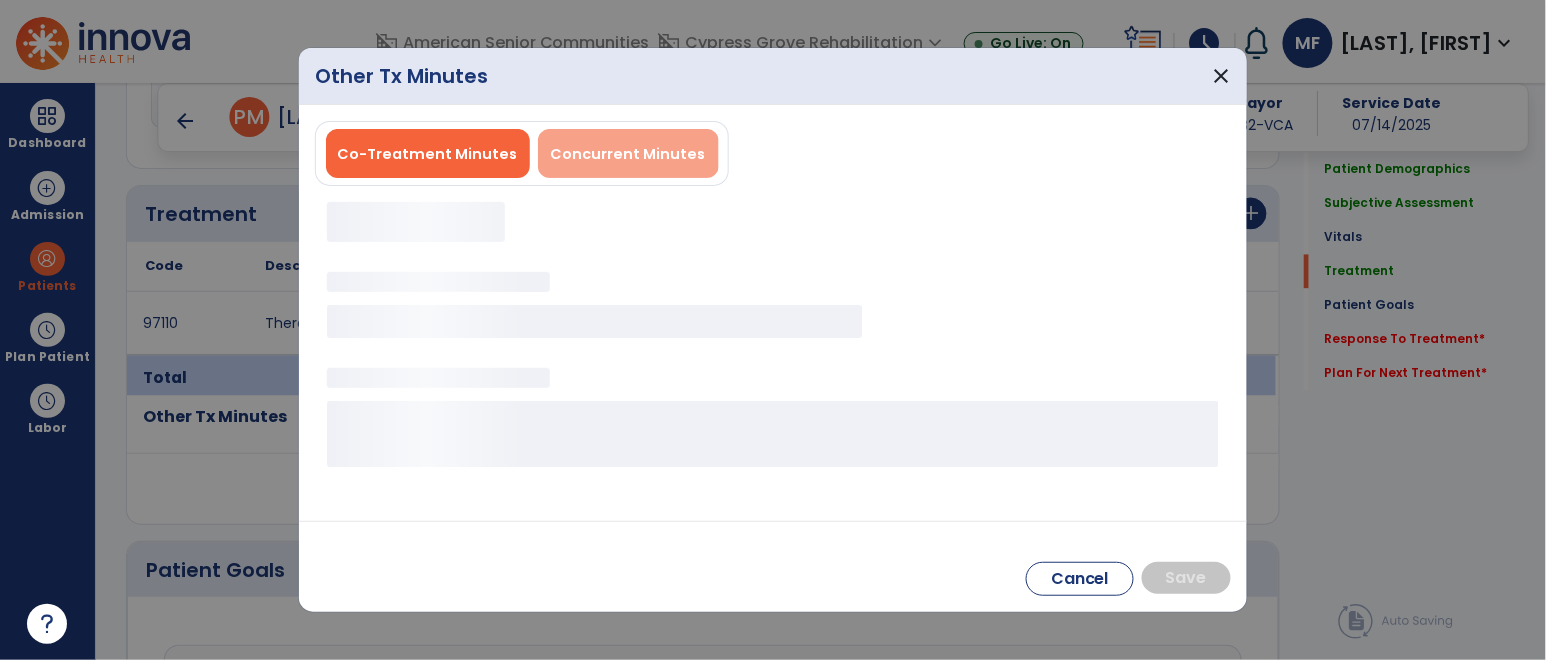 click on "Concurrent Minutes" at bounding box center (628, 154) 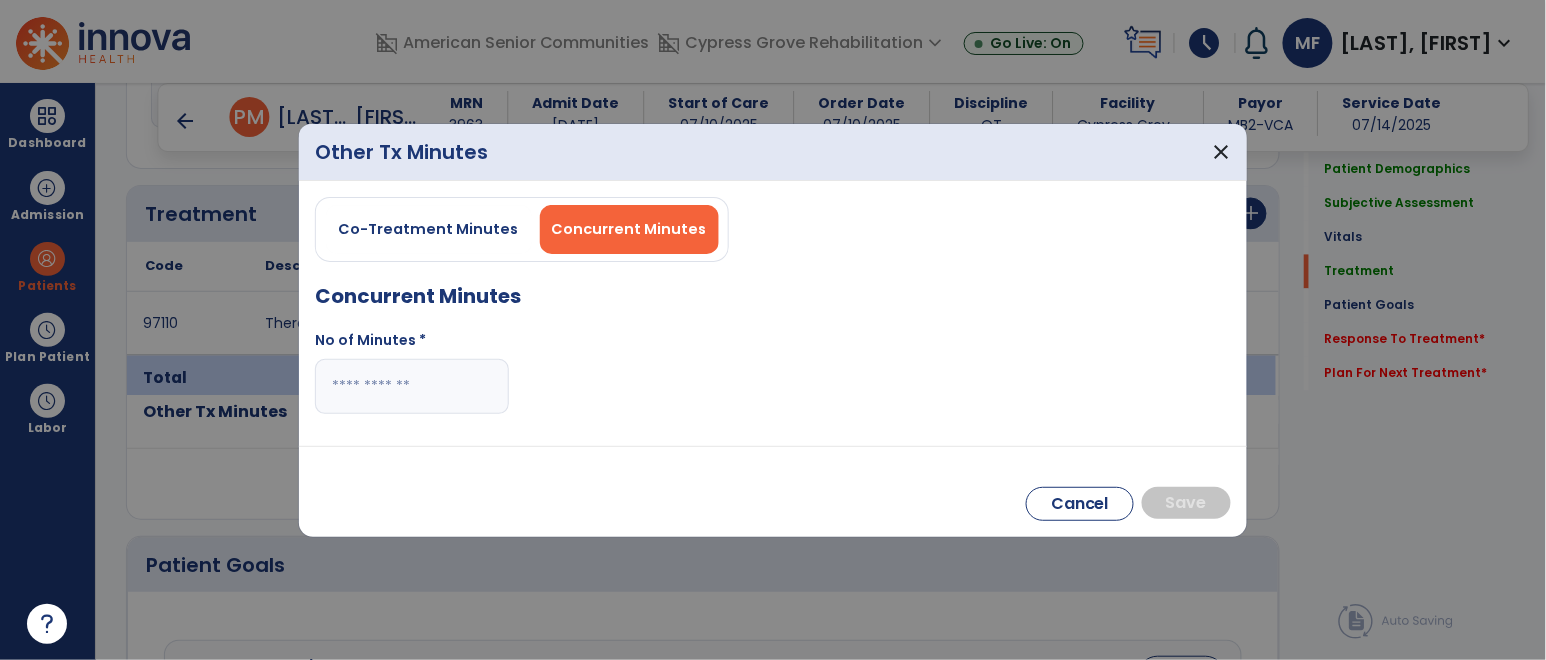 click at bounding box center (412, 386) 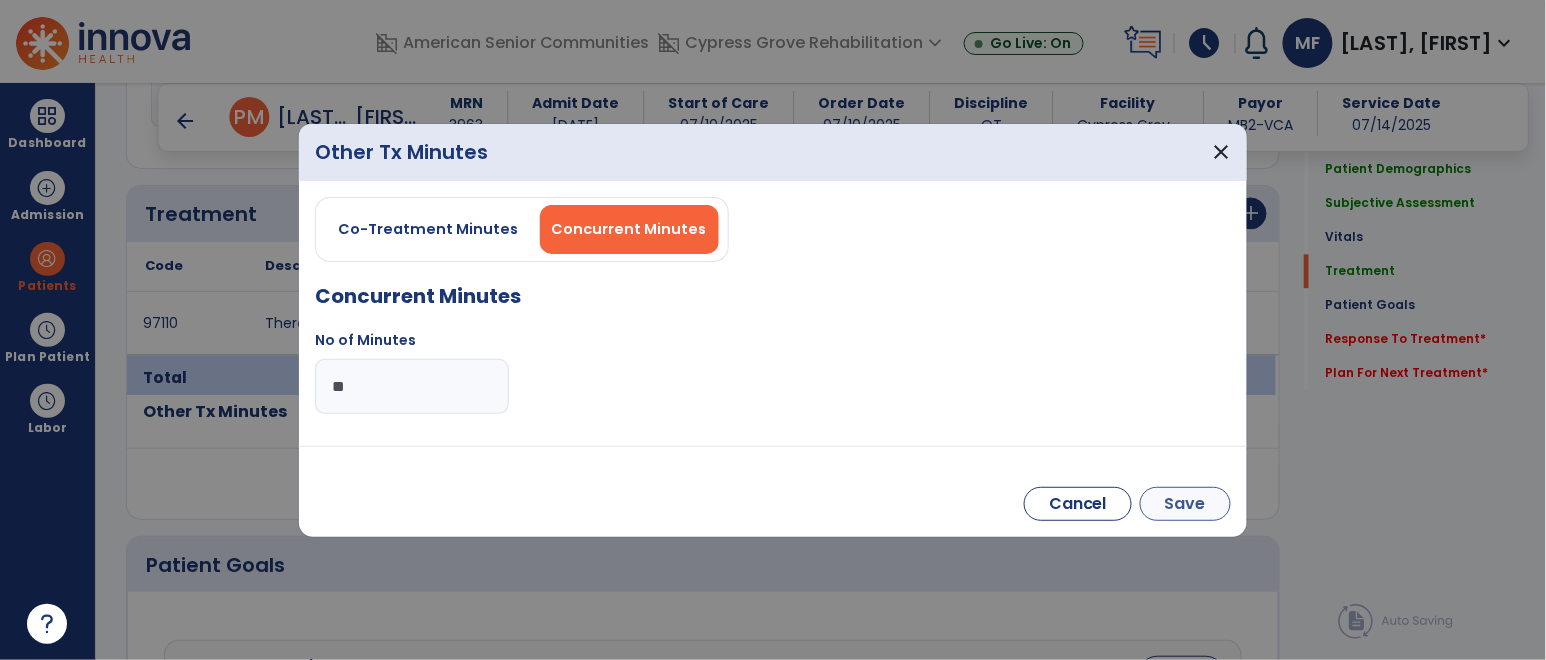 type on "**" 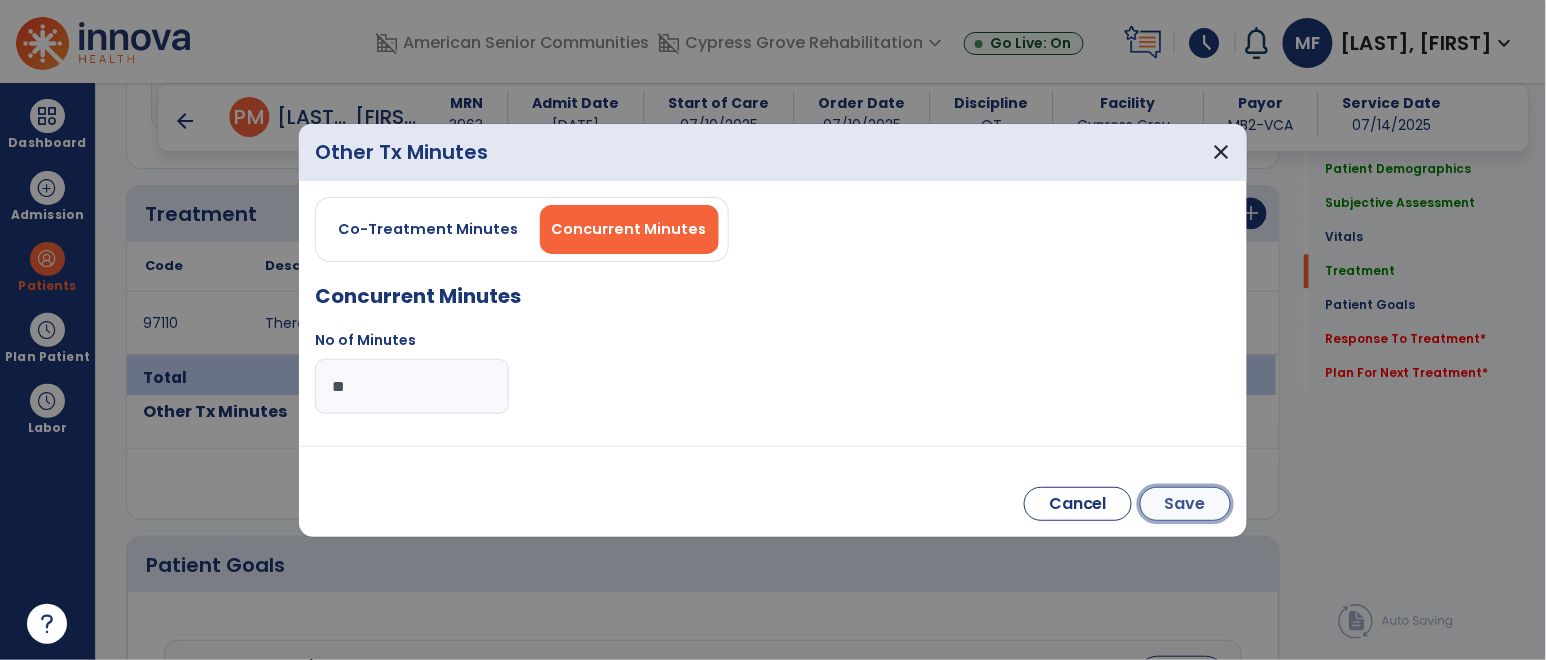 click on "Save" at bounding box center [1185, 504] 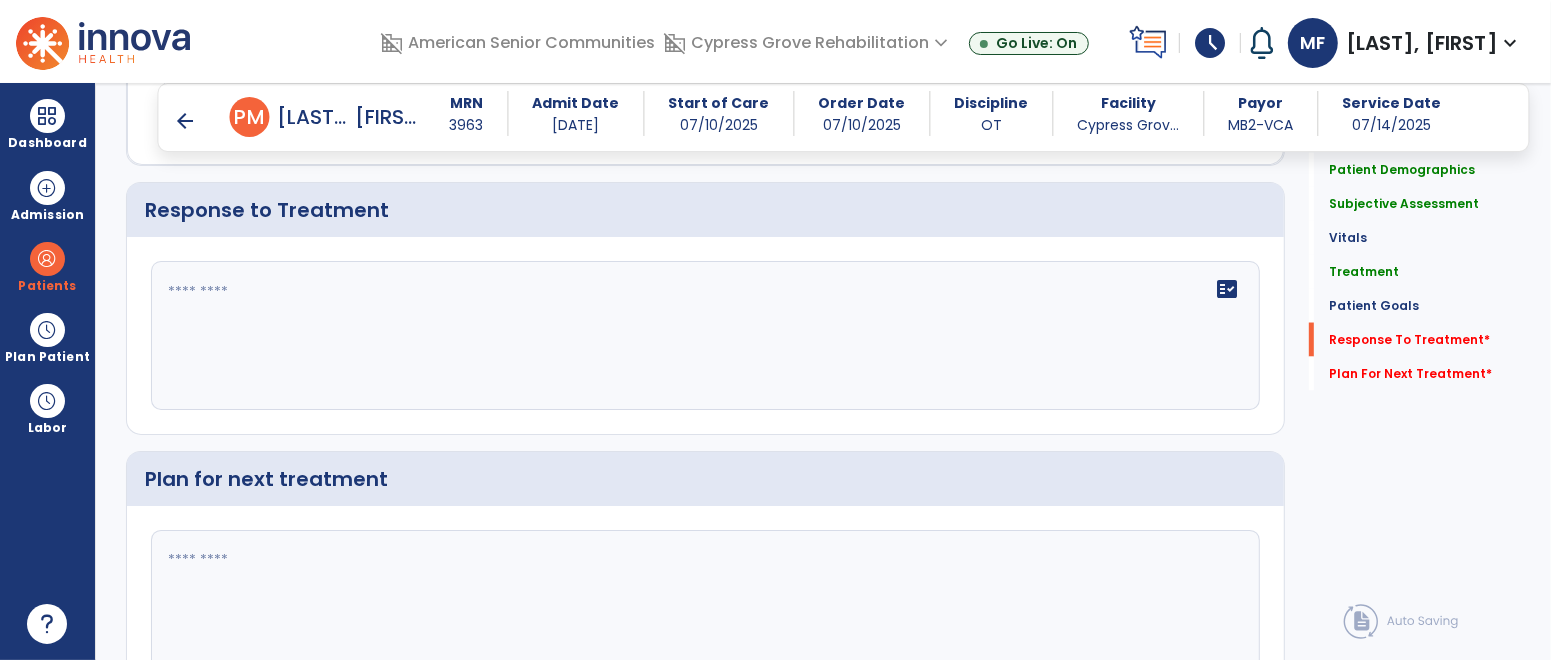 scroll, scrollTop: 2670, scrollLeft: 0, axis: vertical 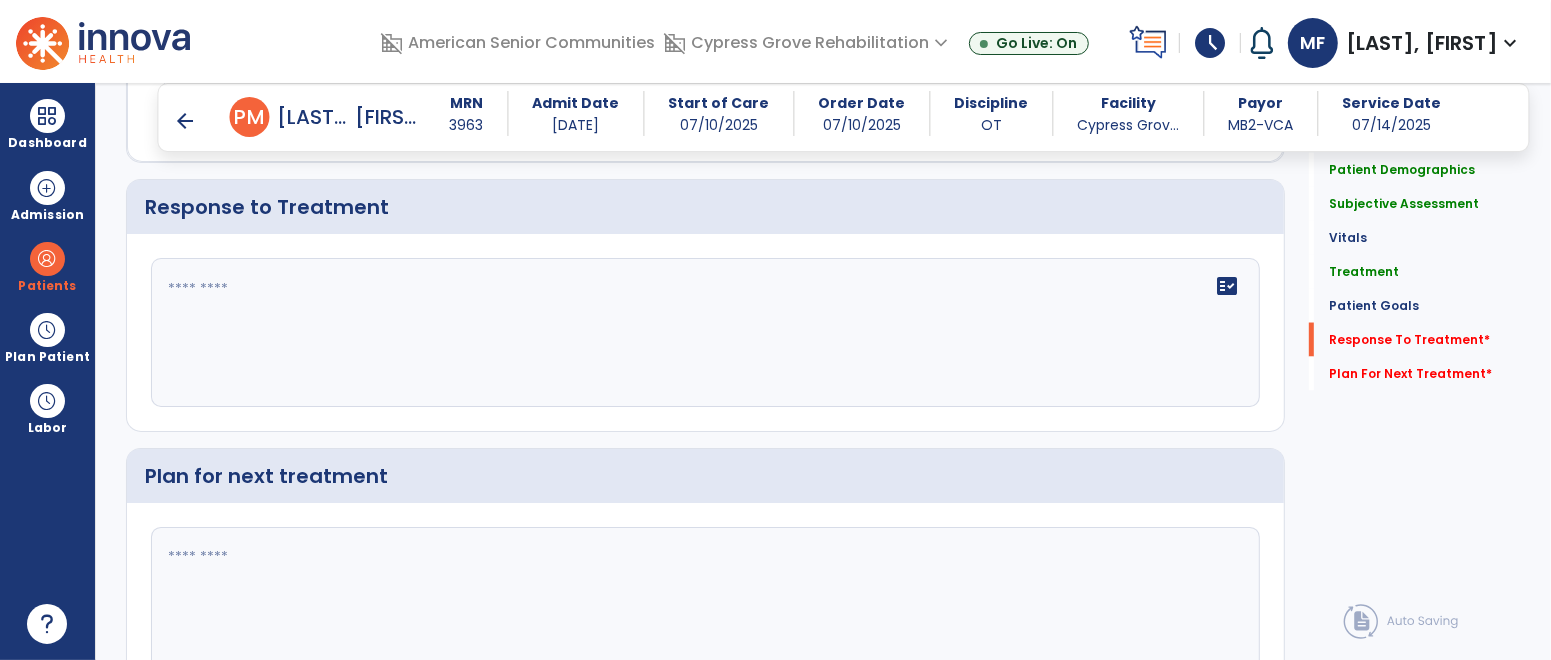 click on "fact_check" 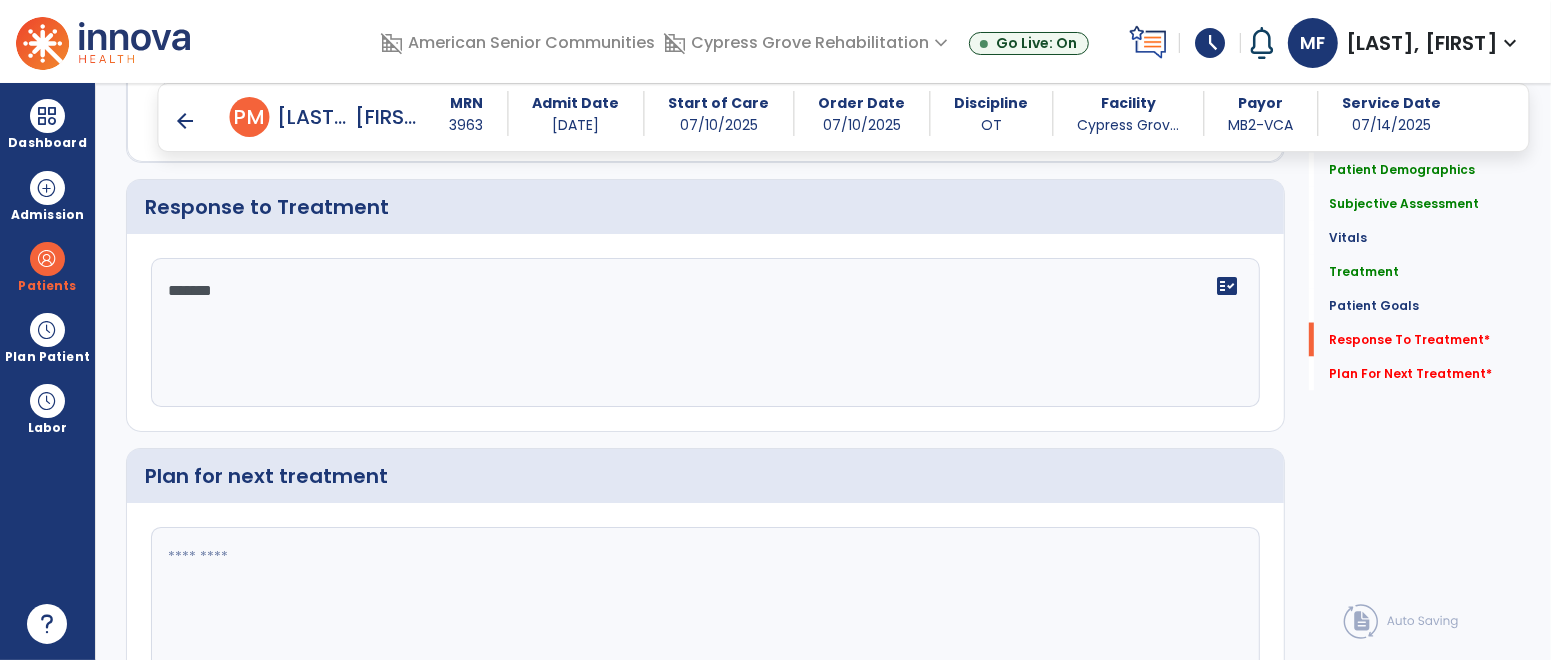 type on "********" 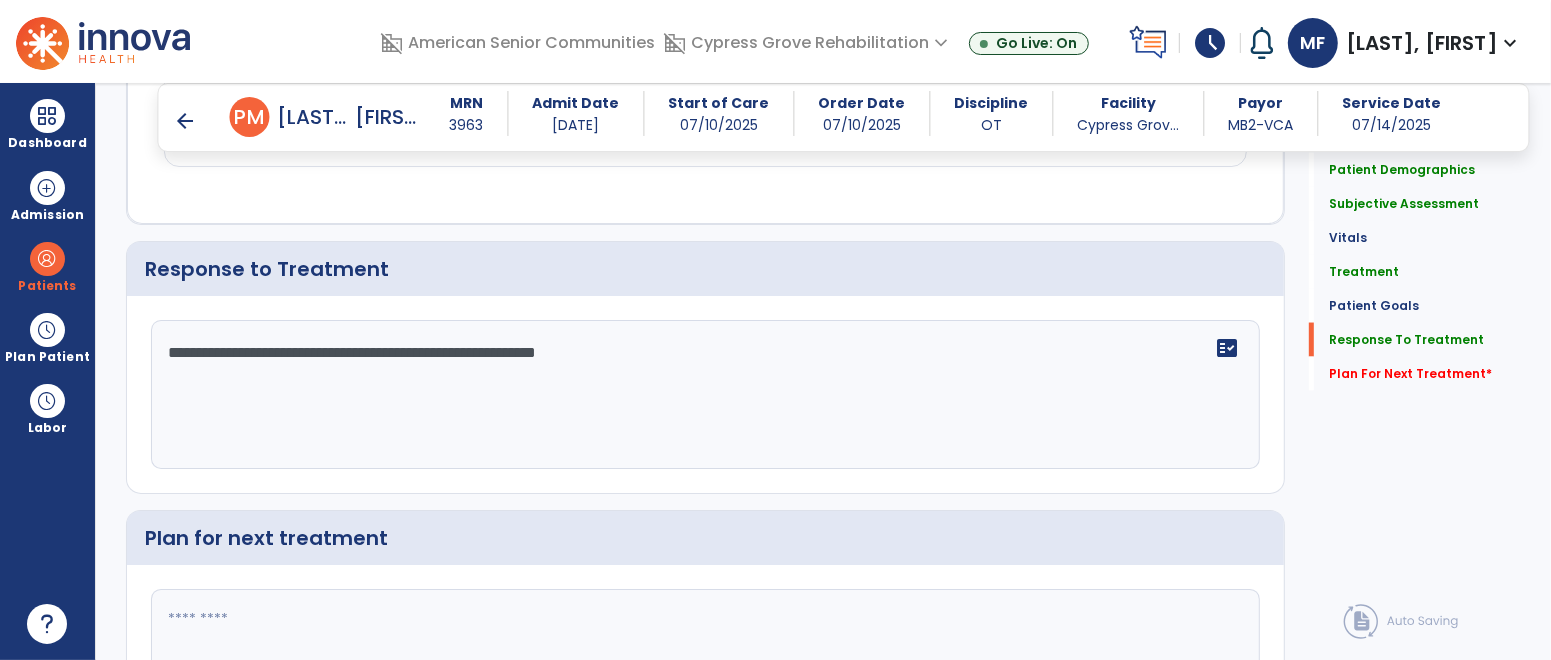 scroll, scrollTop: 2672, scrollLeft: 0, axis: vertical 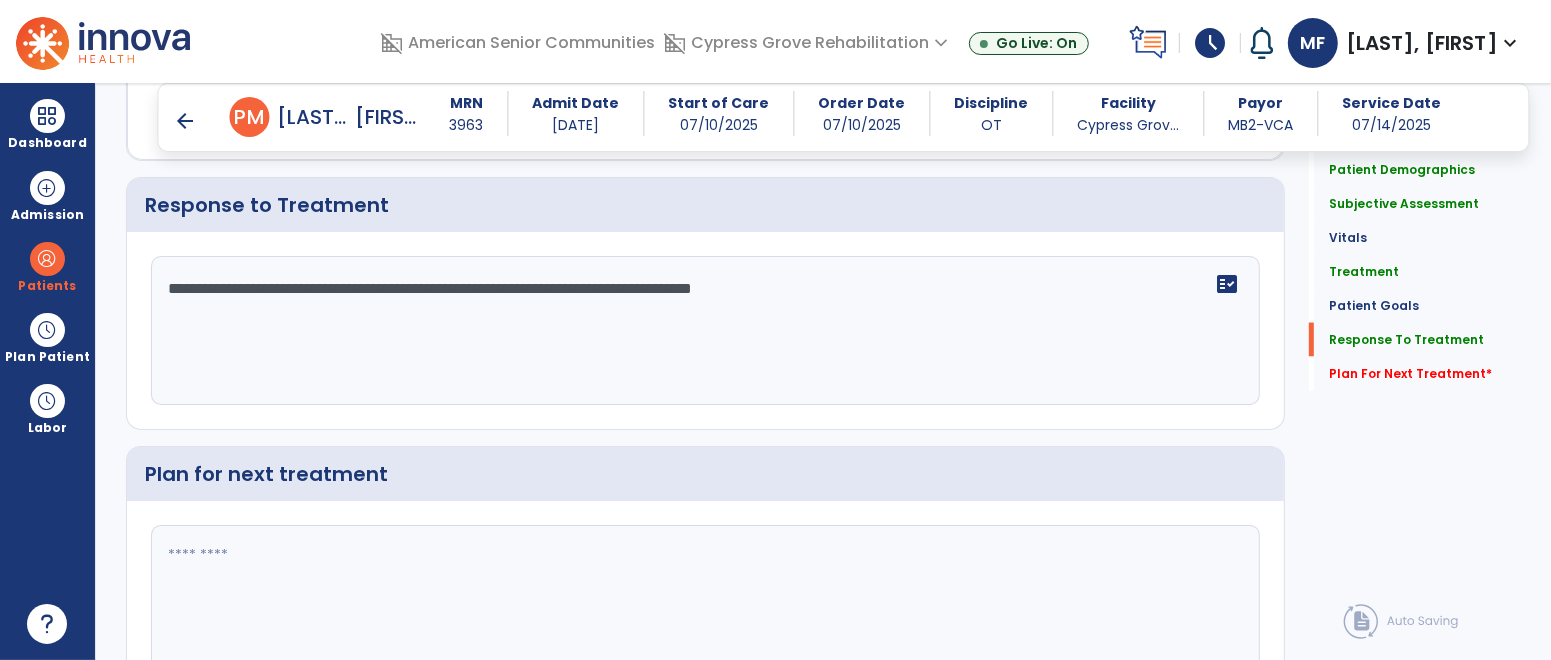 type on "**********" 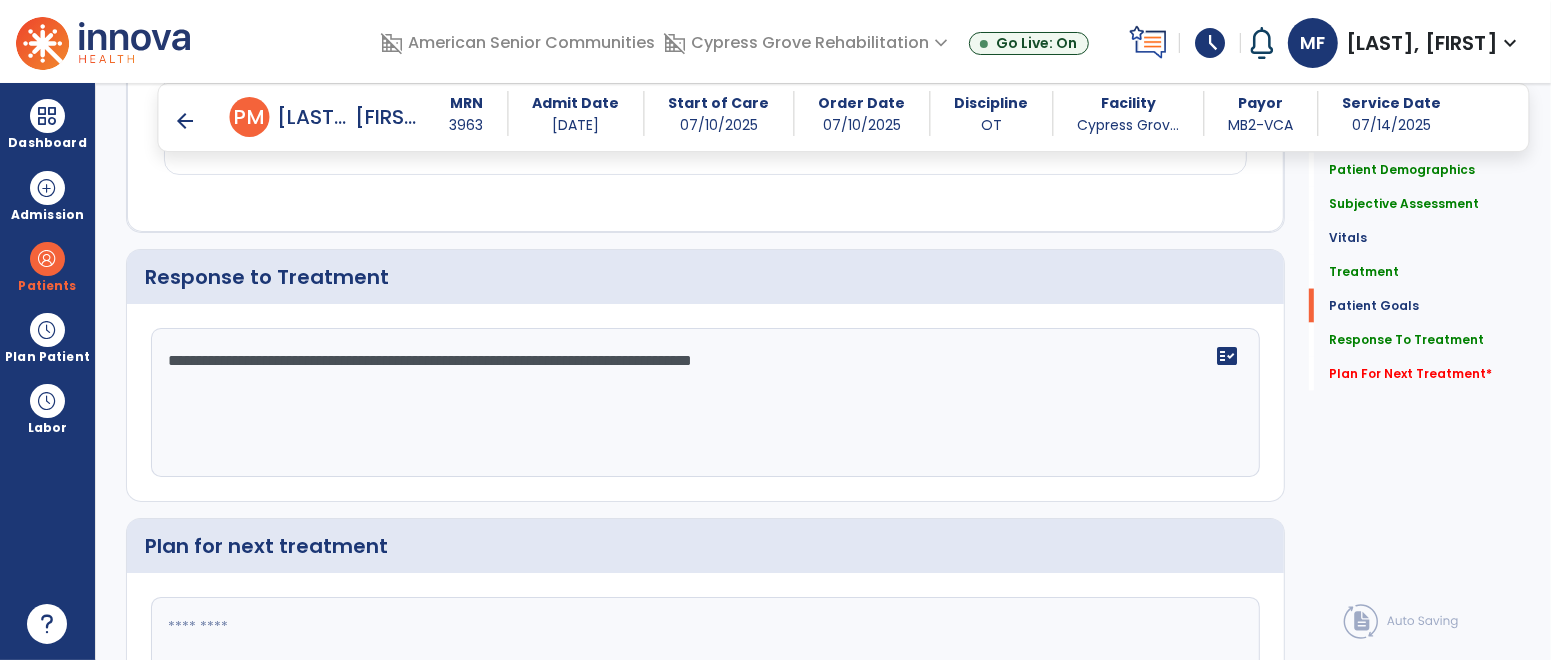 scroll, scrollTop: 2781, scrollLeft: 0, axis: vertical 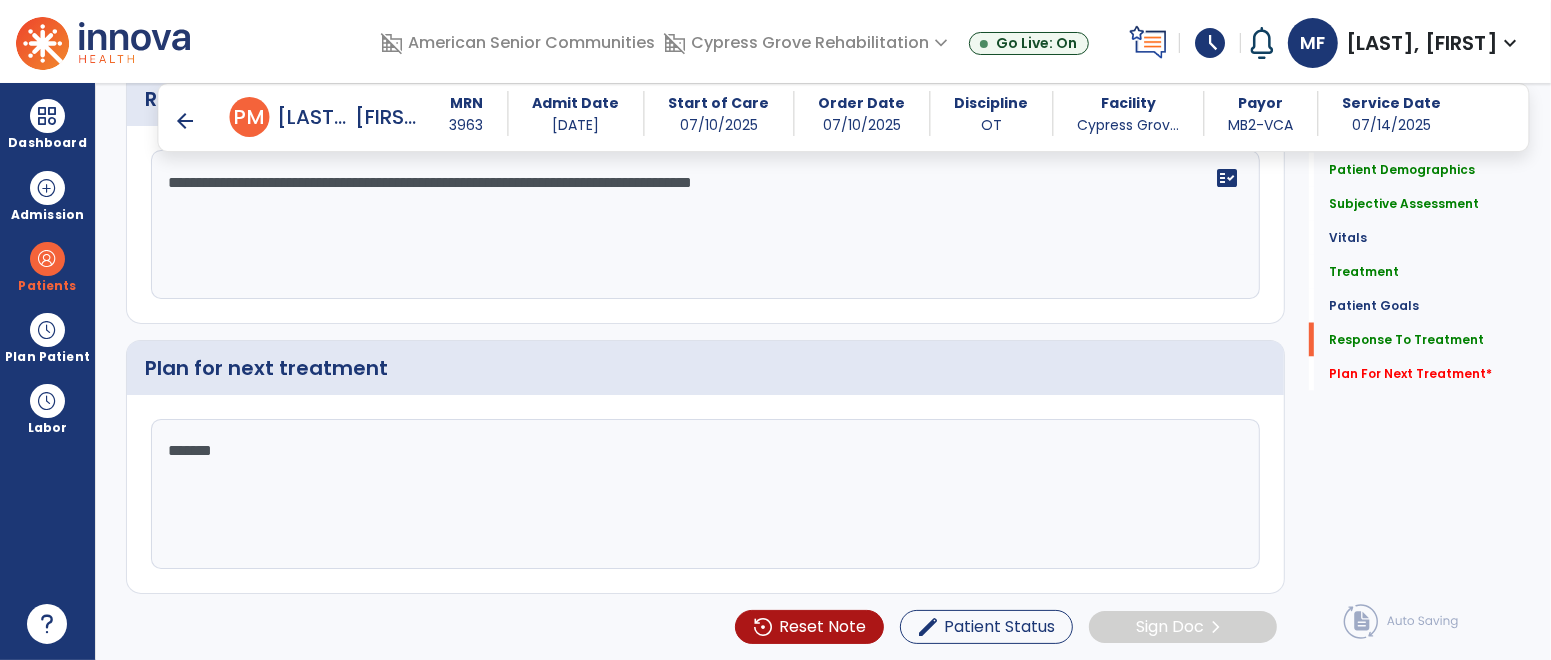 type on "********" 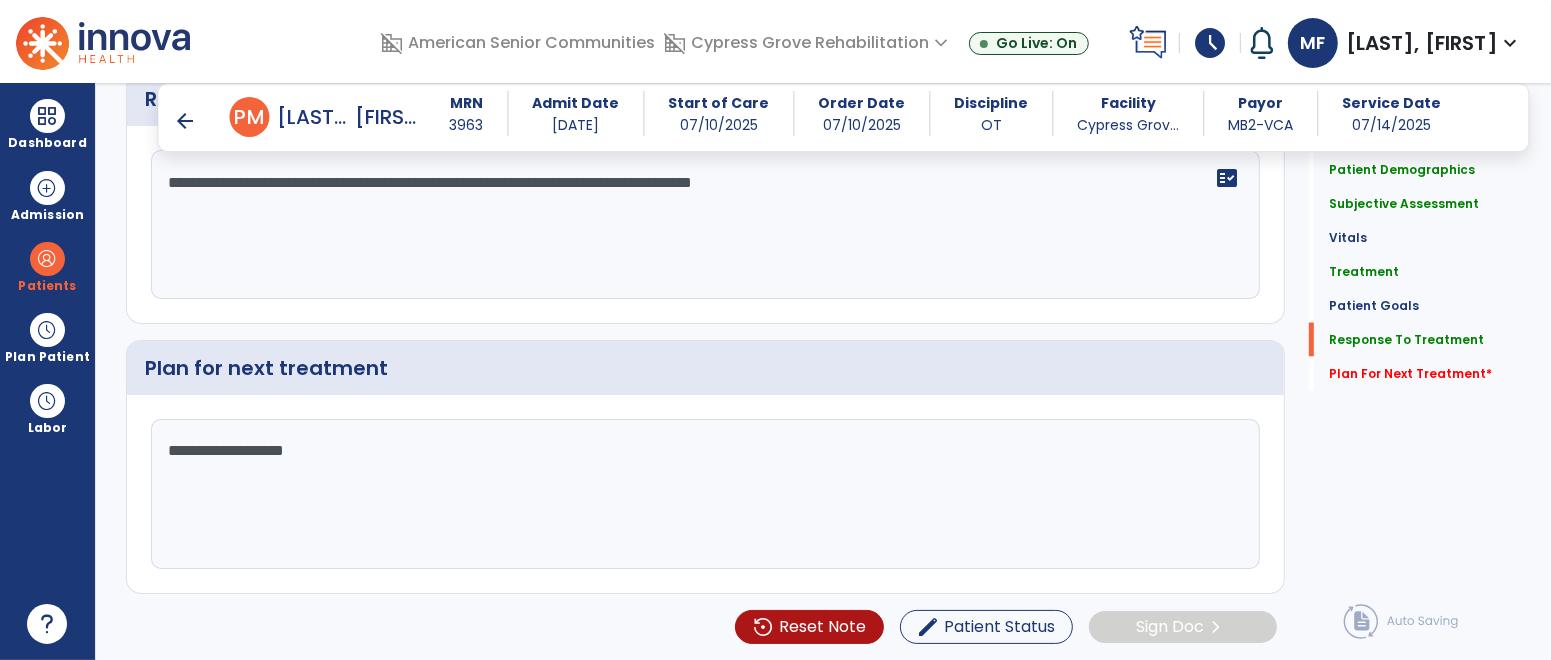 click on "**********" 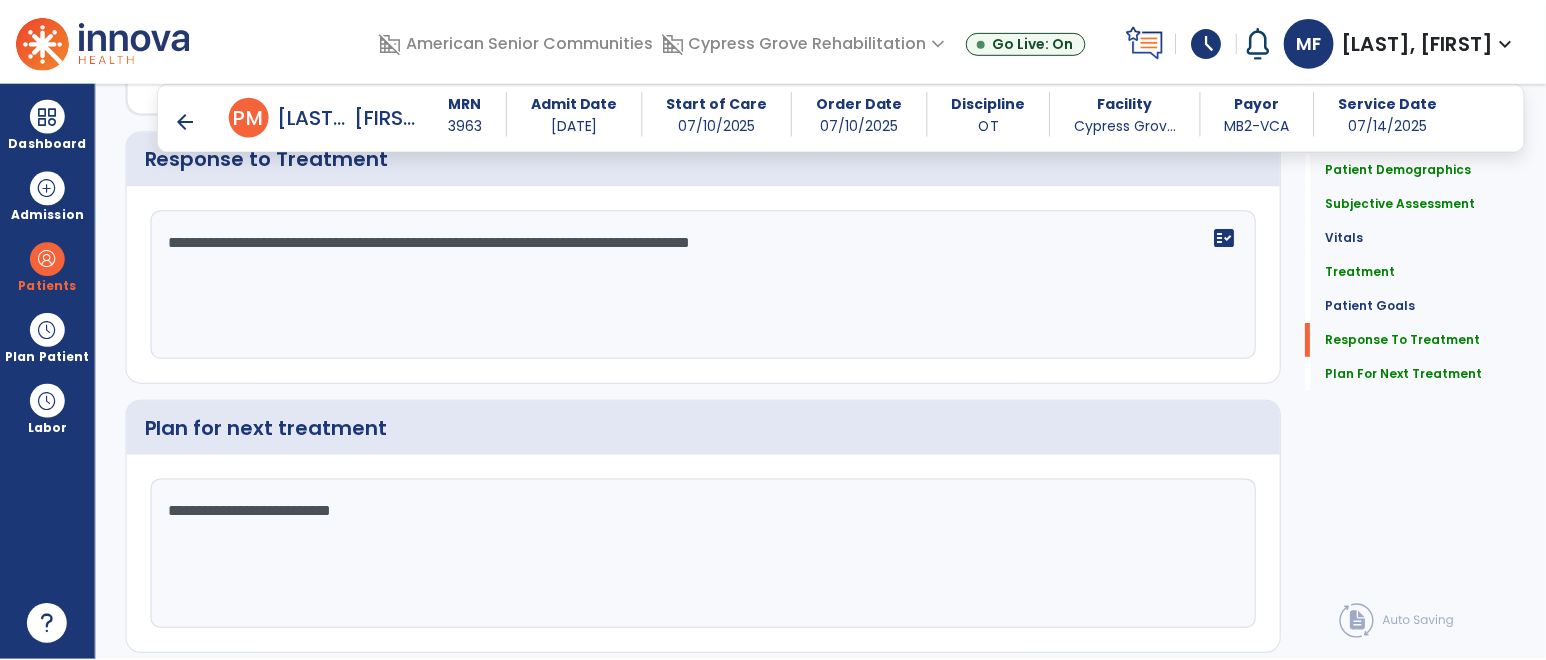 scroll, scrollTop: 2781, scrollLeft: 0, axis: vertical 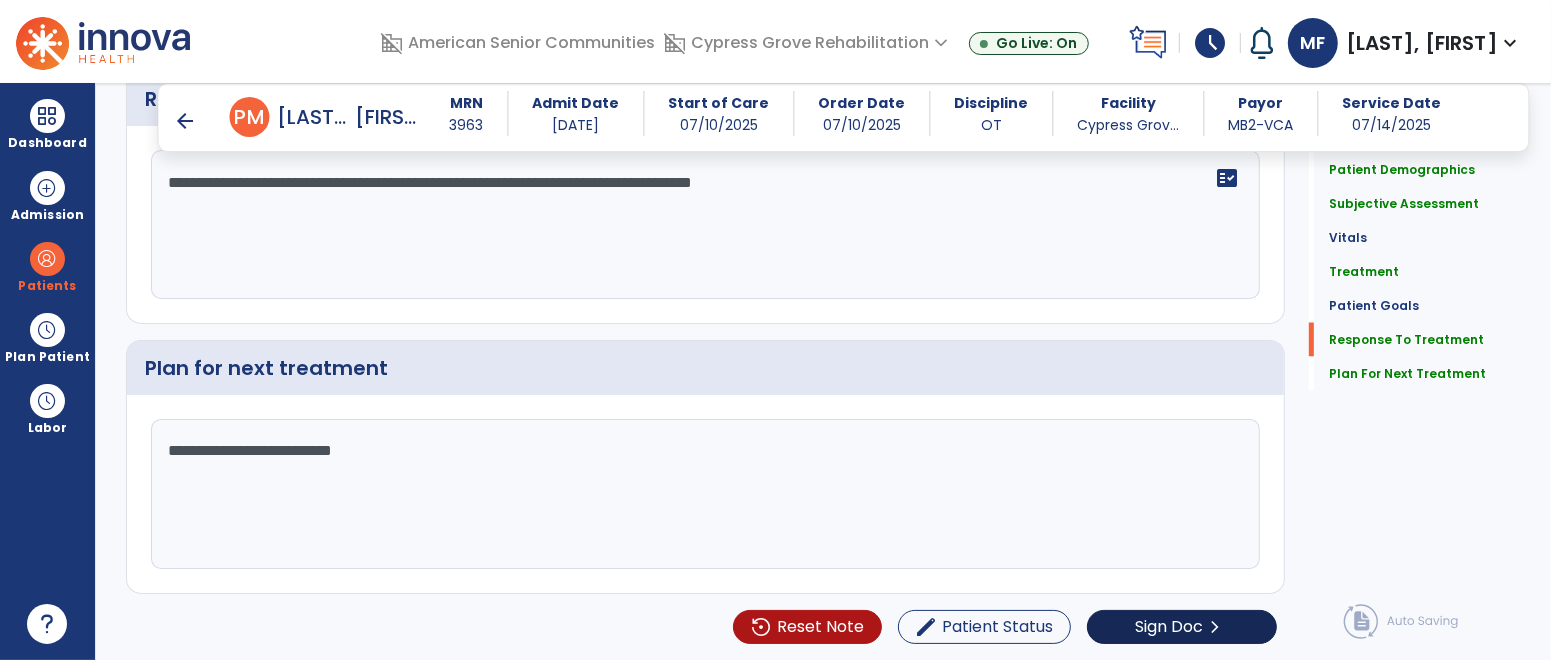 type on "**********" 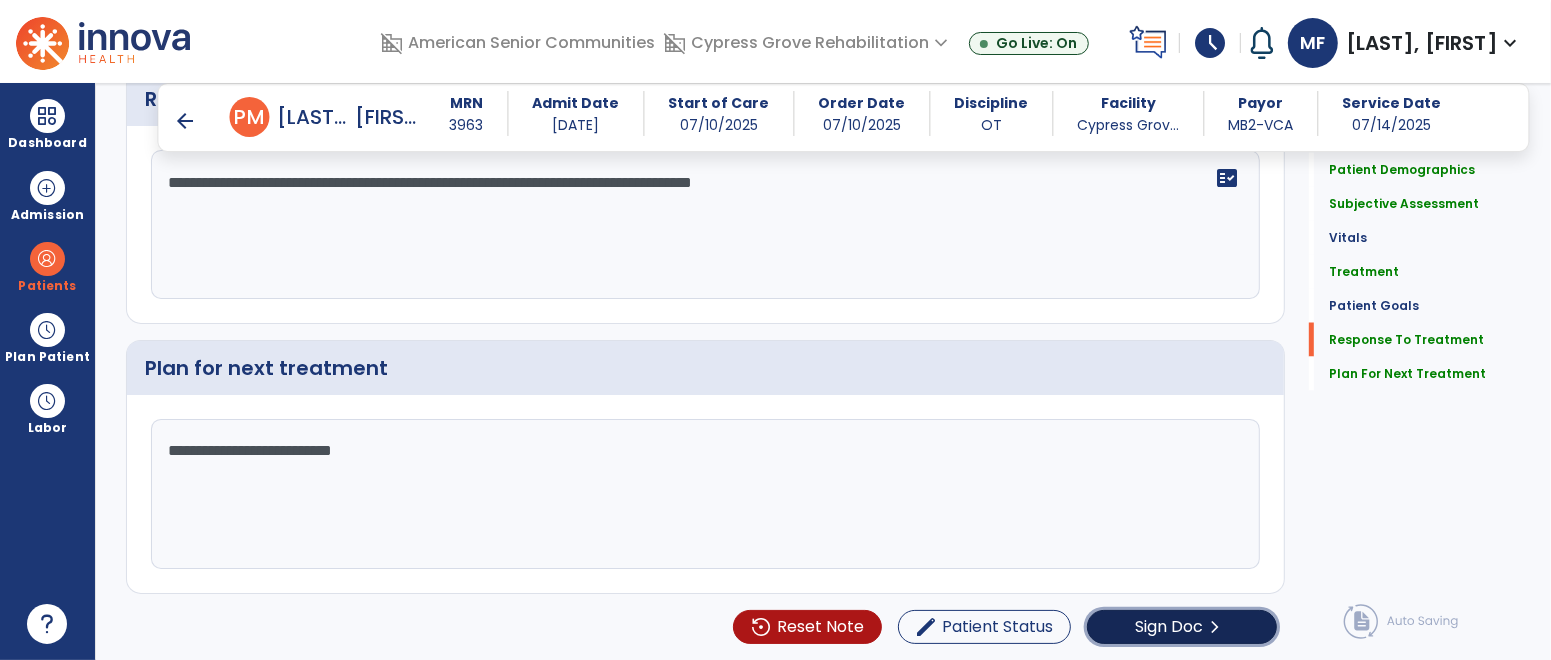 click on "Sign Doc" 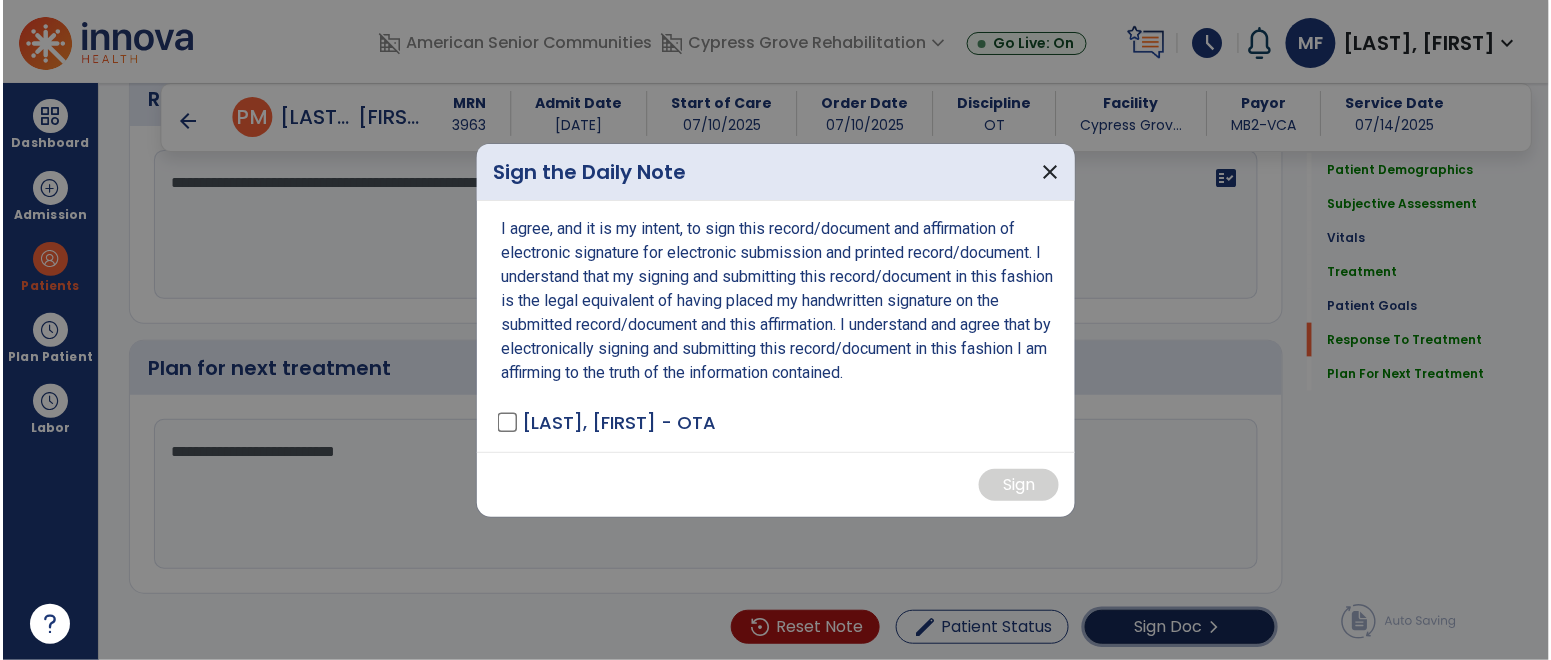 scroll, scrollTop: 2781, scrollLeft: 0, axis: vertical 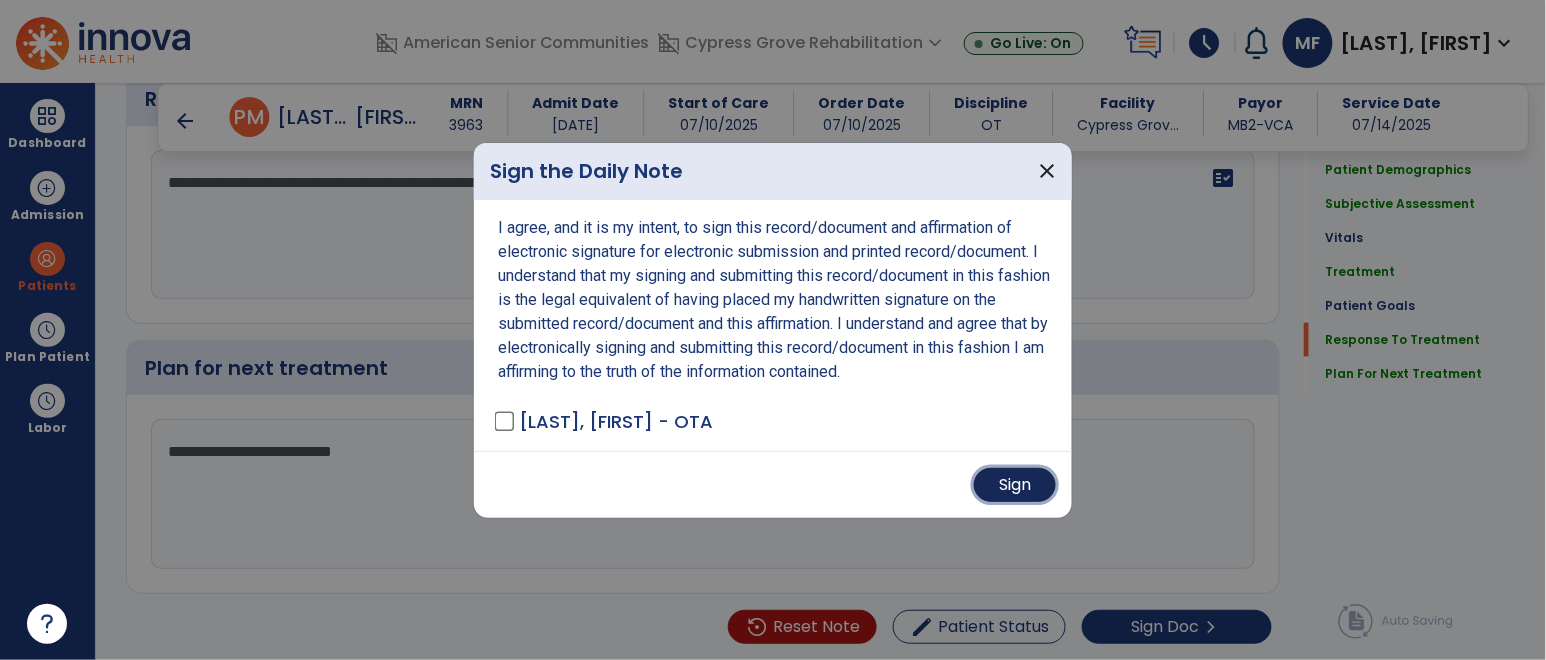 click on "Sign" at bounding box center [1015, 485] 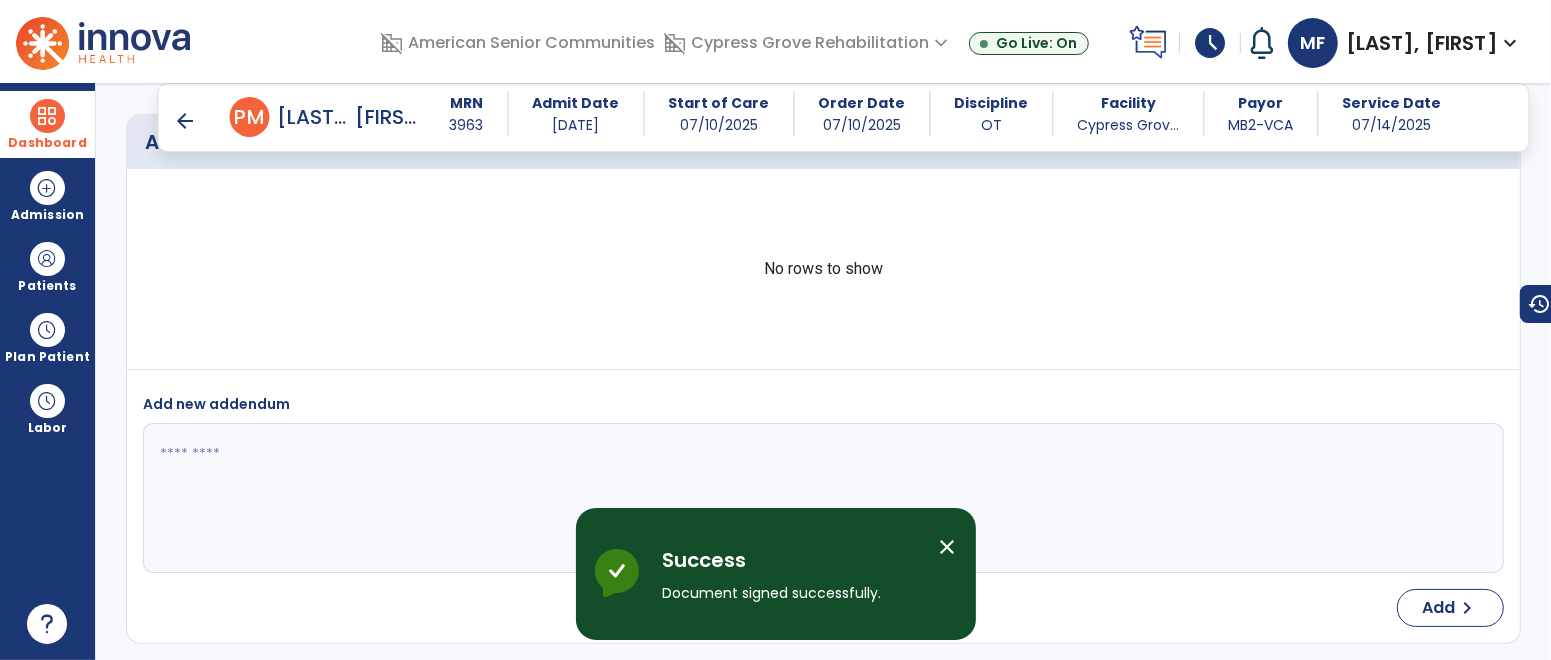click on "Dashboard" at bounding box center (47, 124) 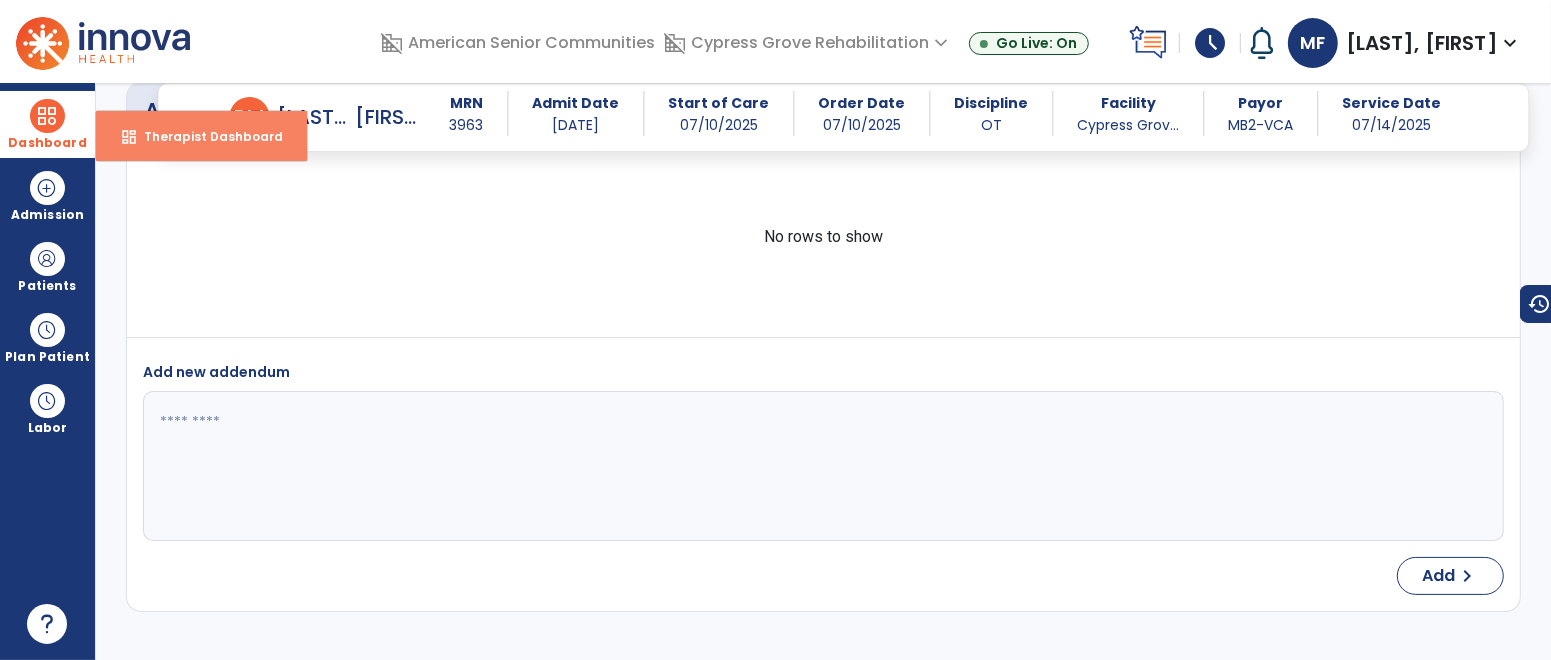 click on "dashboard  Therapist Dashboard" at bounding box center [201, 136] 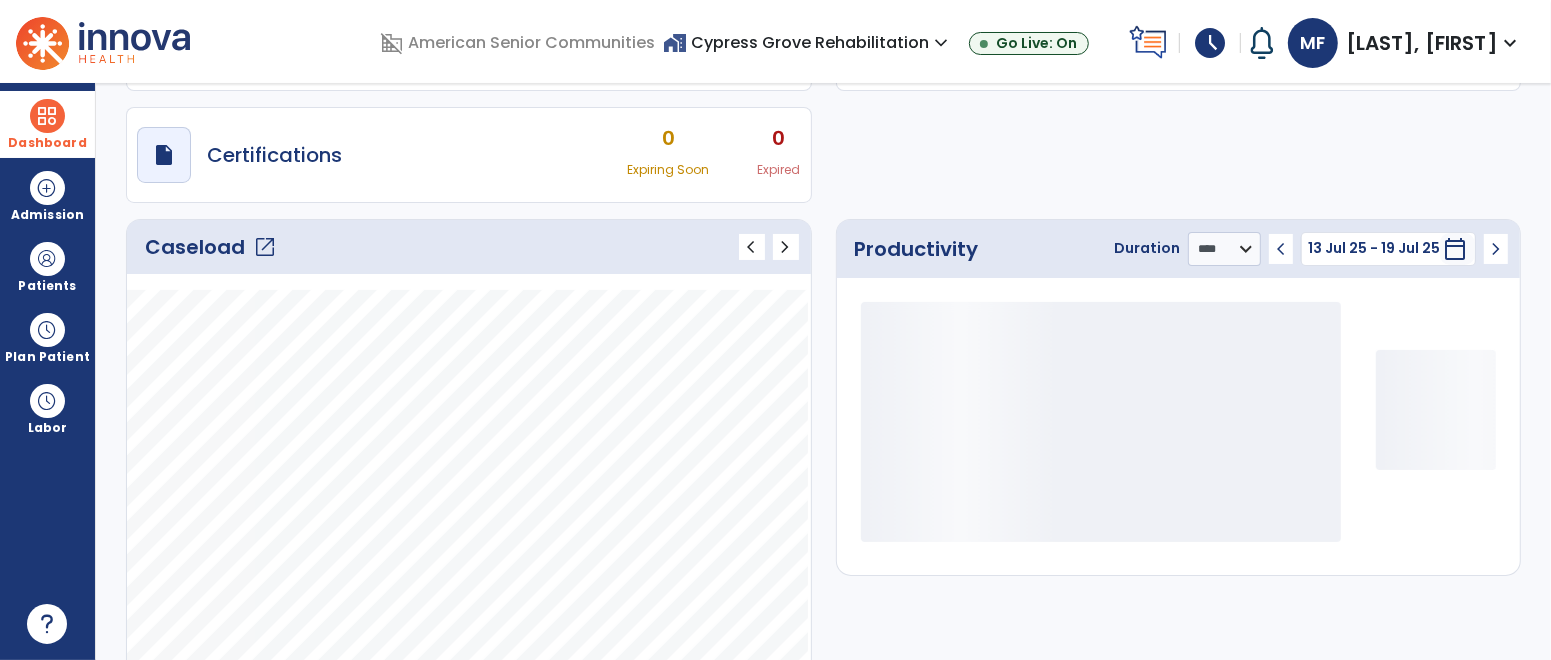click on "open_in_new" 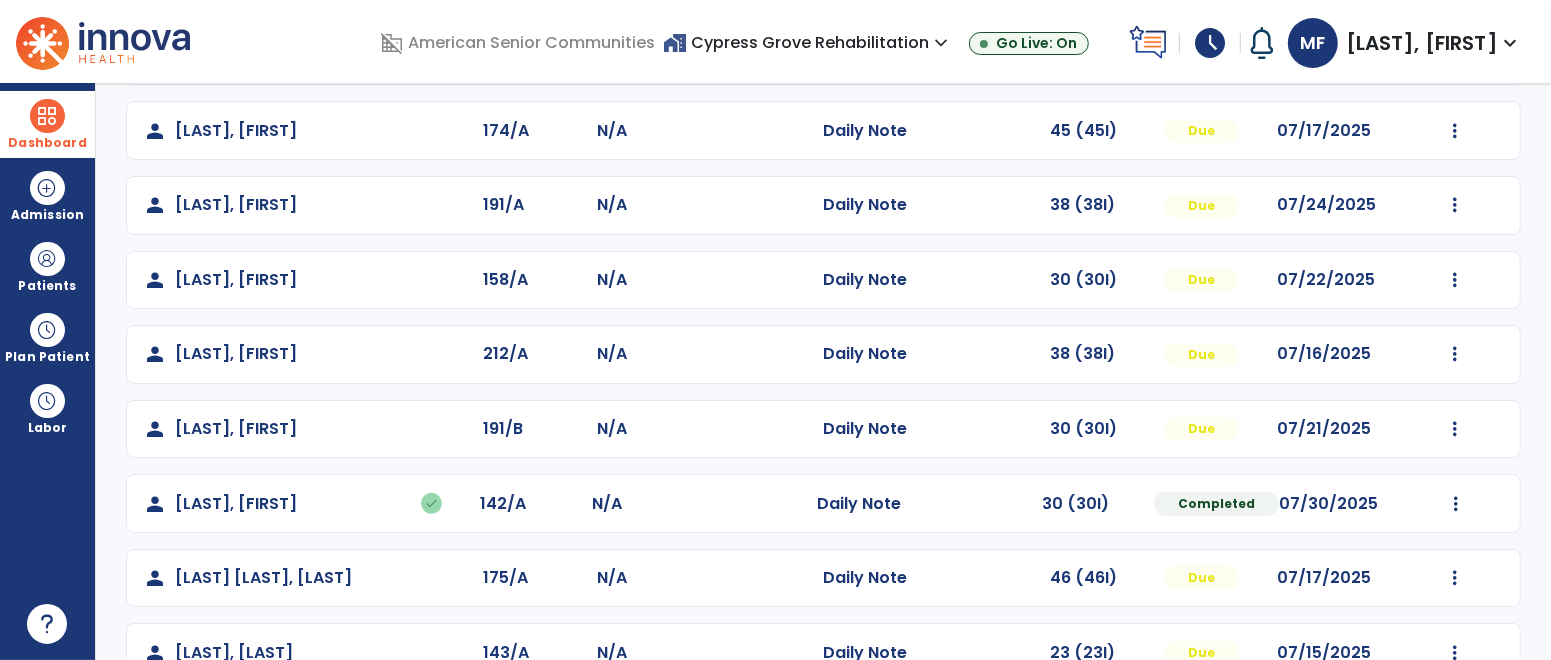 scroll, scrollTop: 438, scrollLeft: 0, axis: vertical 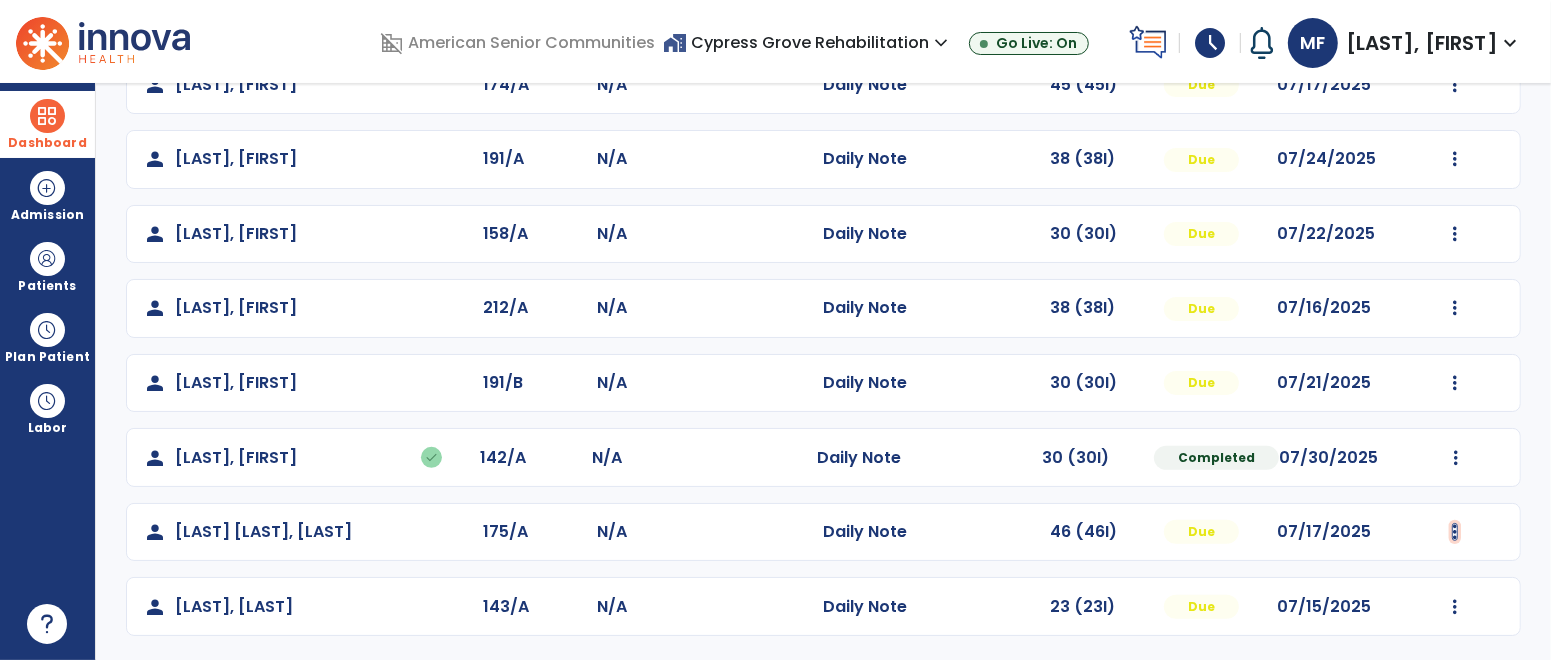 click at bounding box center (1455, -139) 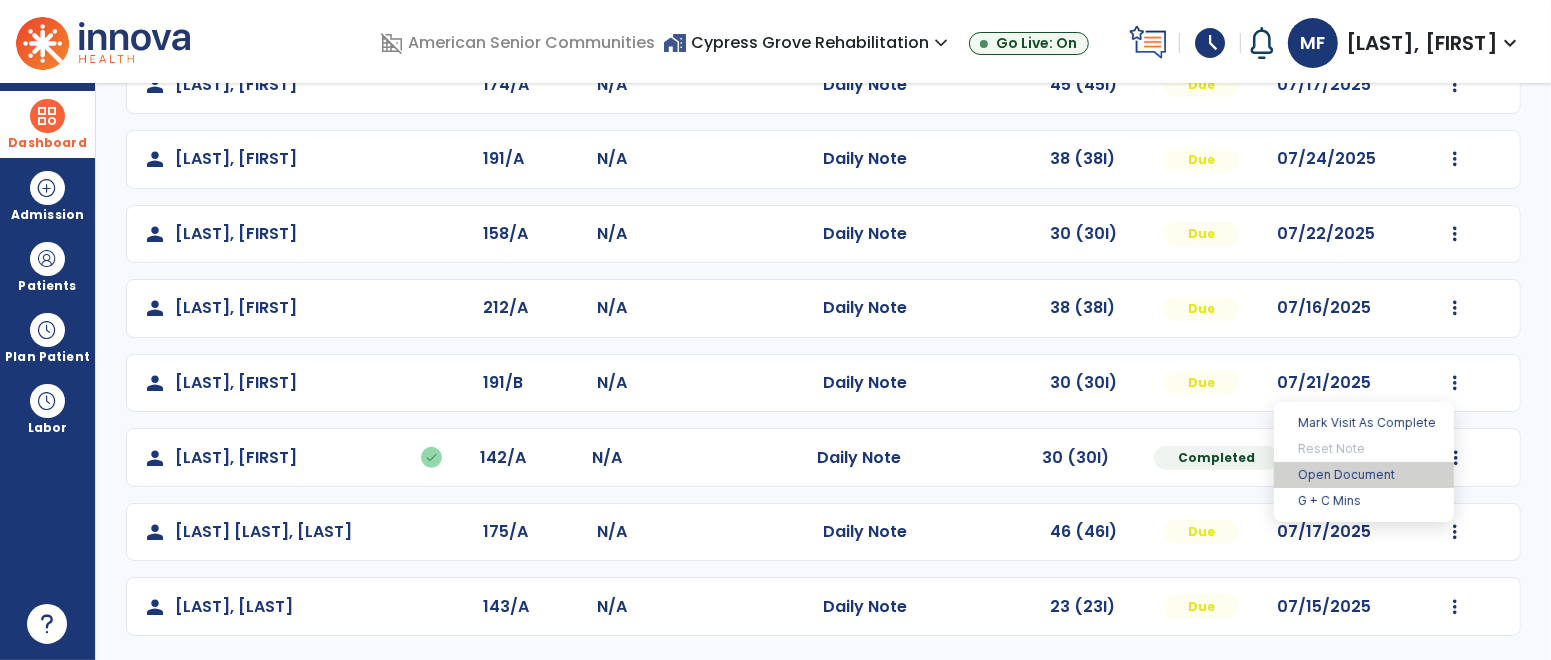 click on "Open Document" at bounding box center [1364, 475] 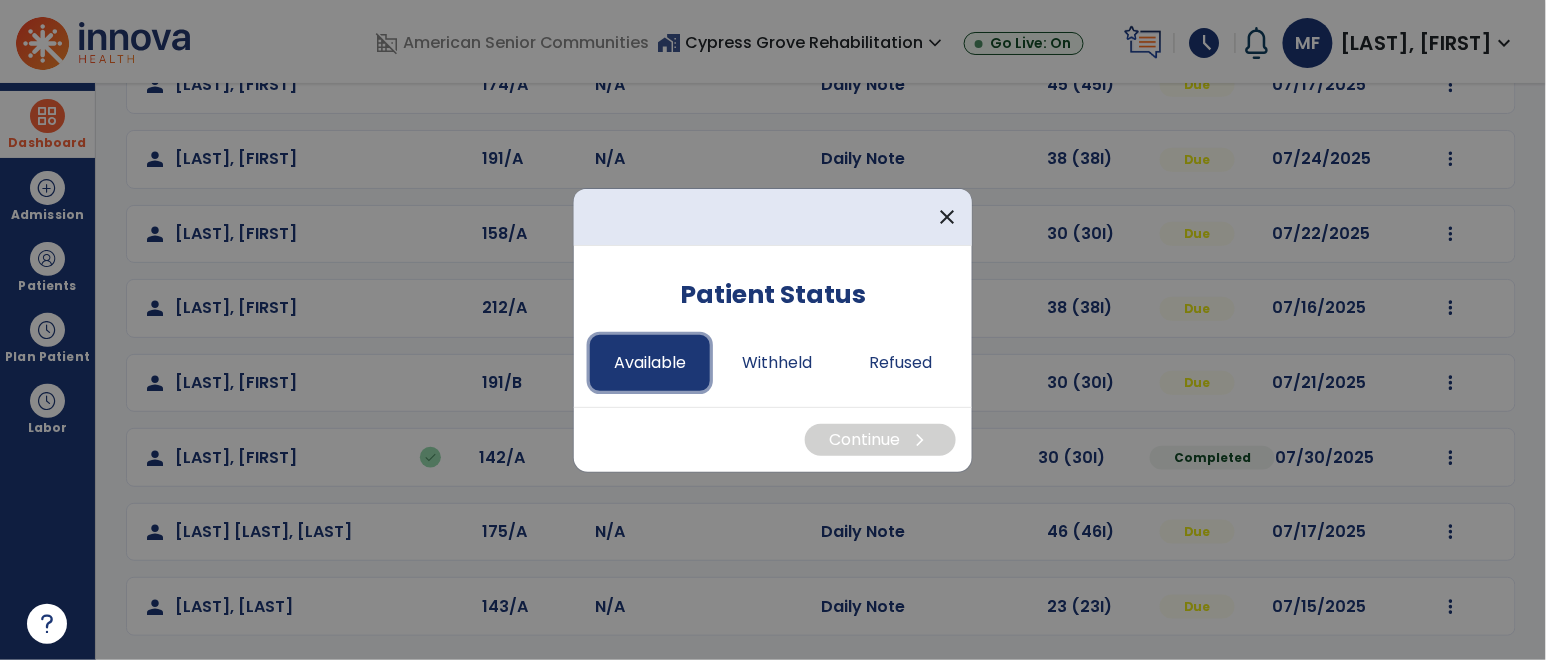 click on "Available" at bounding box center [650, 363] 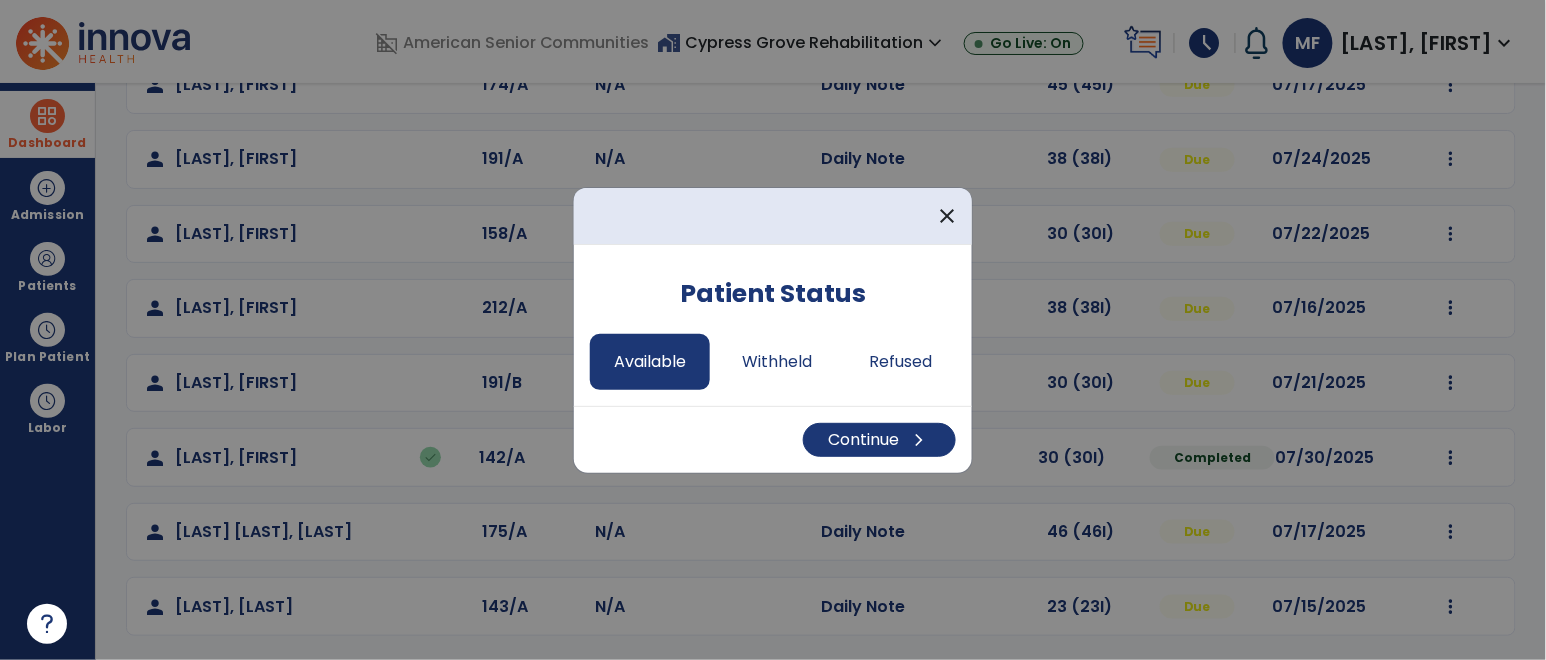 click on "Continue   chevron_right" at bounding box center [773, 439] 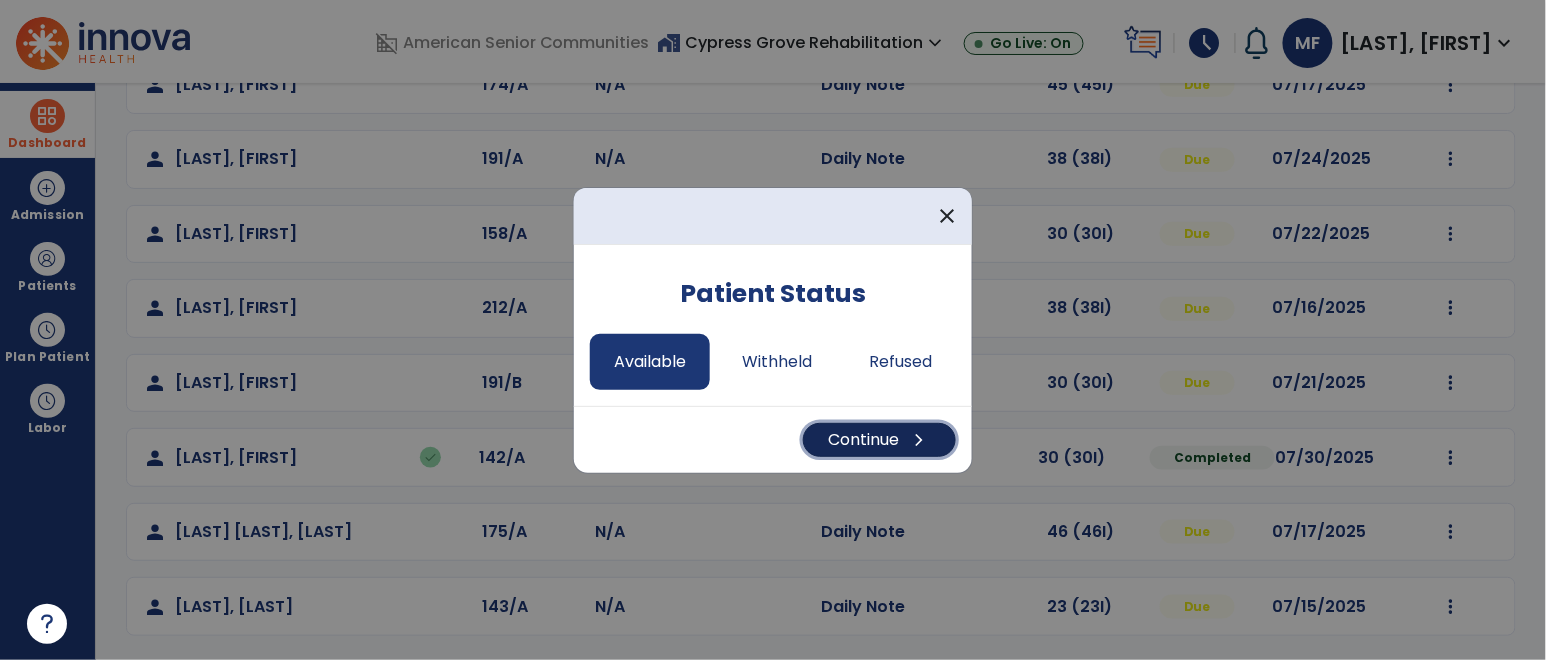 click on "Continue   chevron_right" at bounding box center [879, 440] 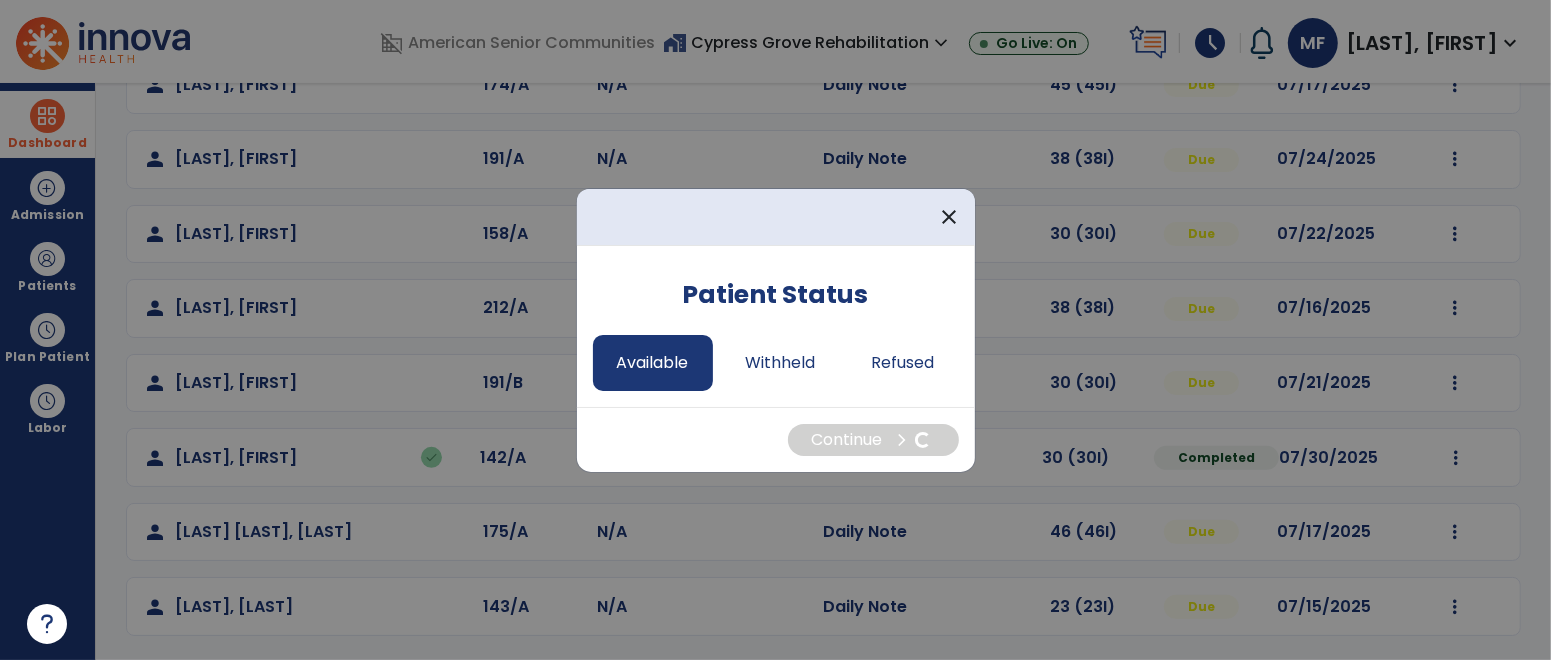select on "*" 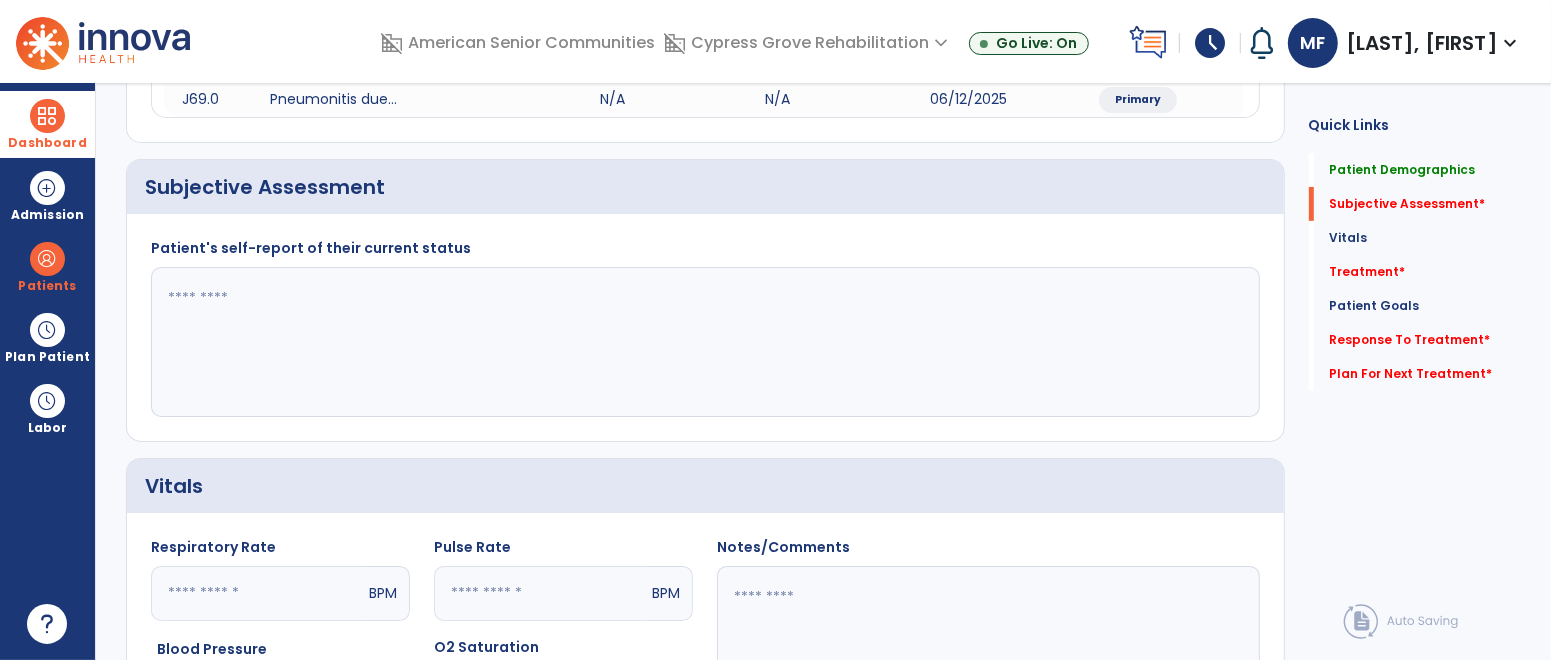 click 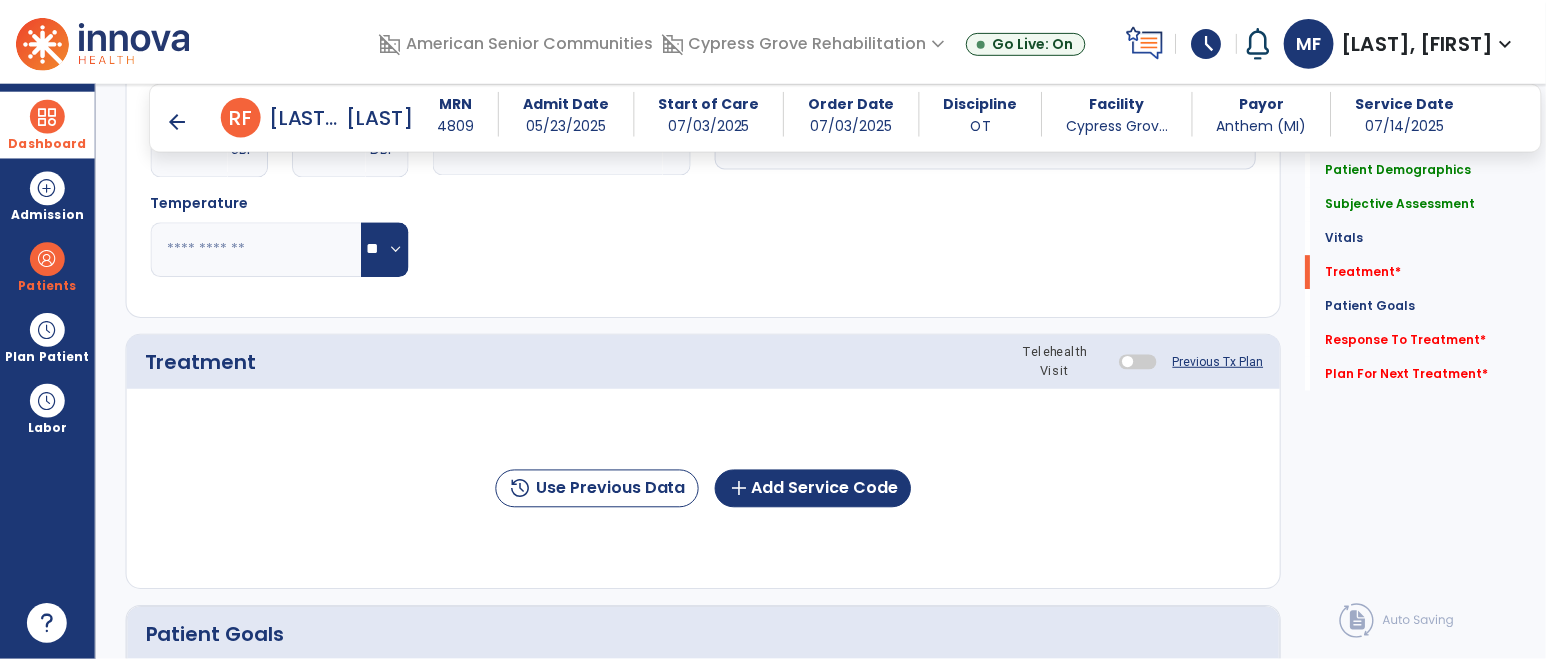 scroll, scrollTop: 1117, scrollLeft: 0, axis: vertical 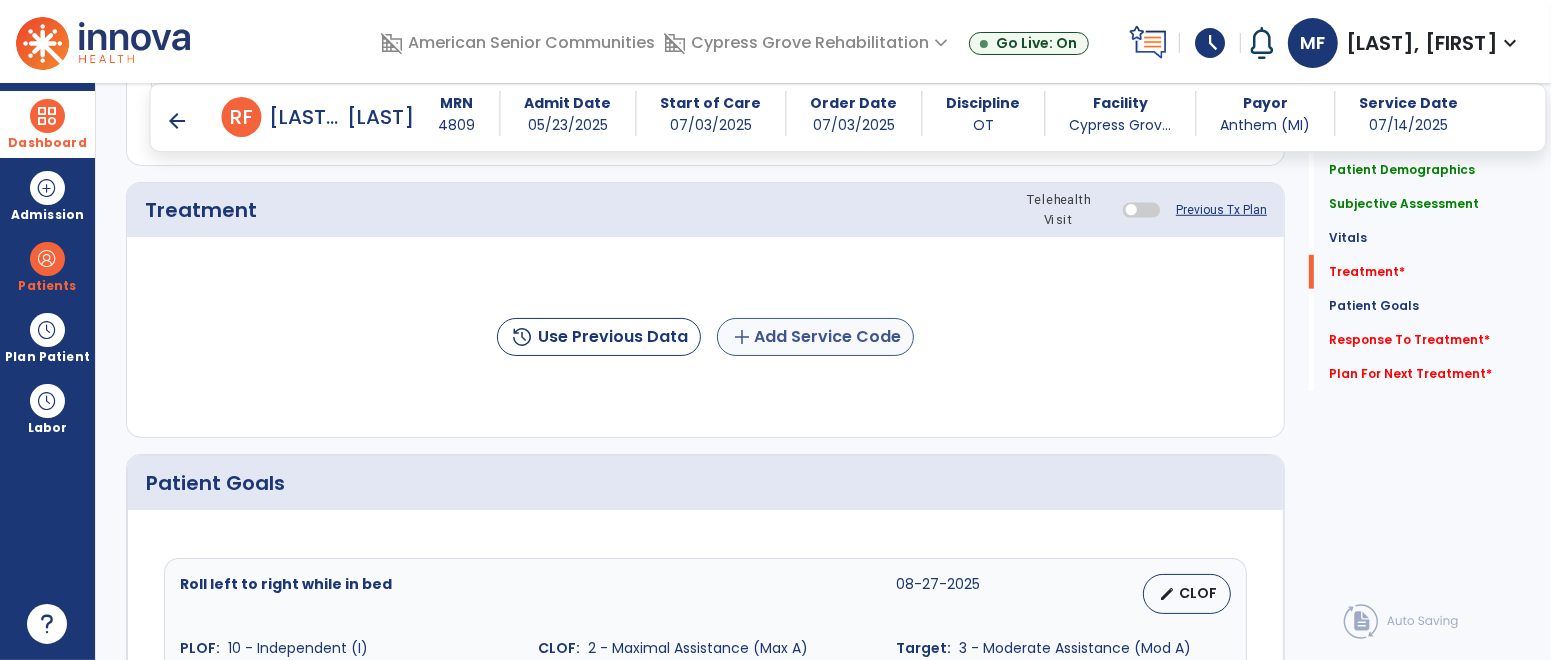 type on "**********" 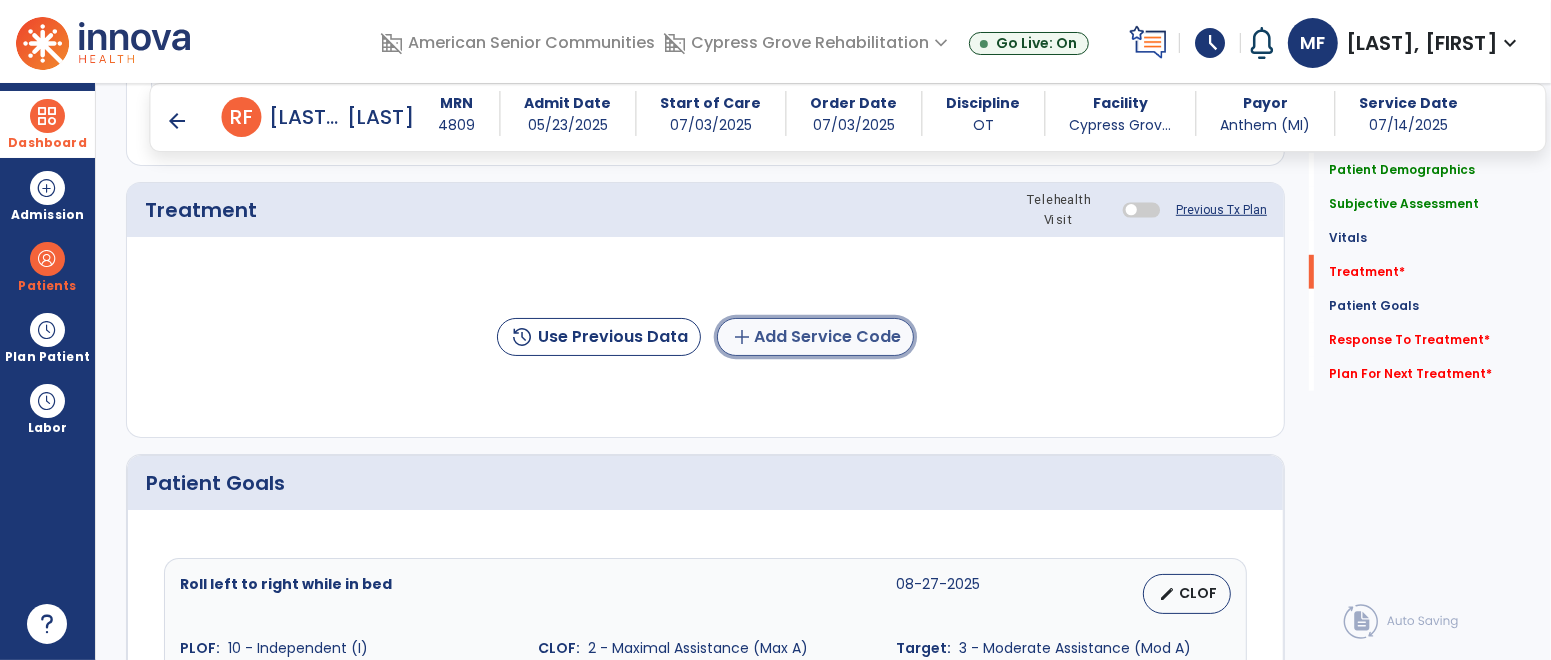 click on "add  Add Service Code" 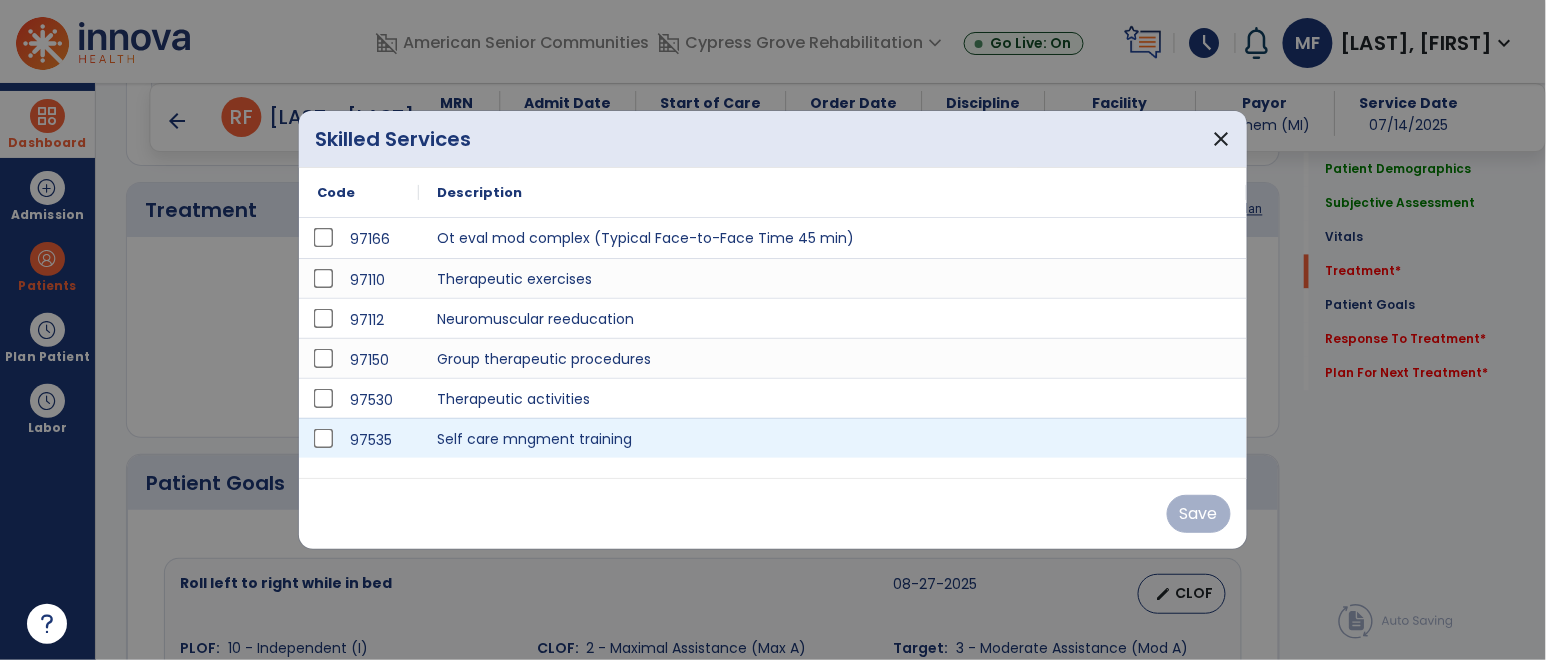 scroll, scrollTop: 1117, scrollLeft: 0, axis: vertical 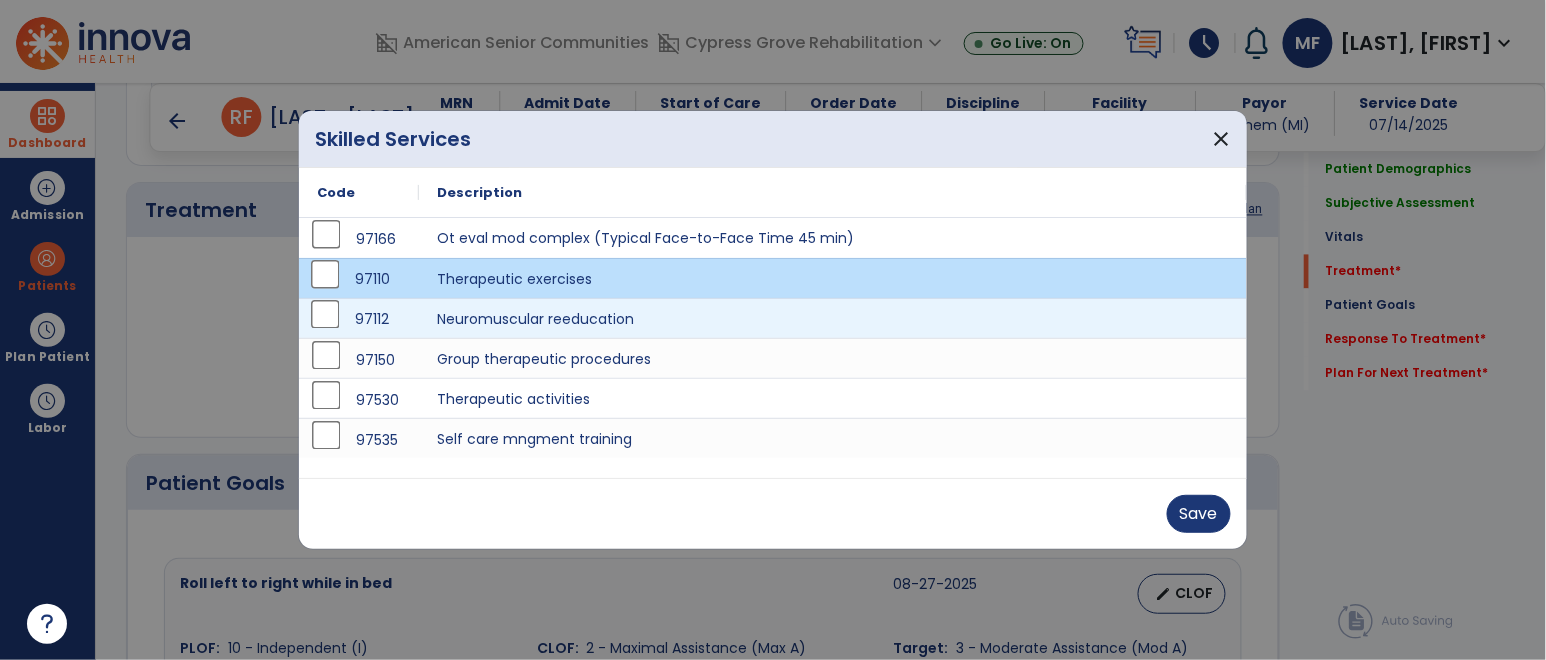 click on "97112" at bounding box center (359, 319) 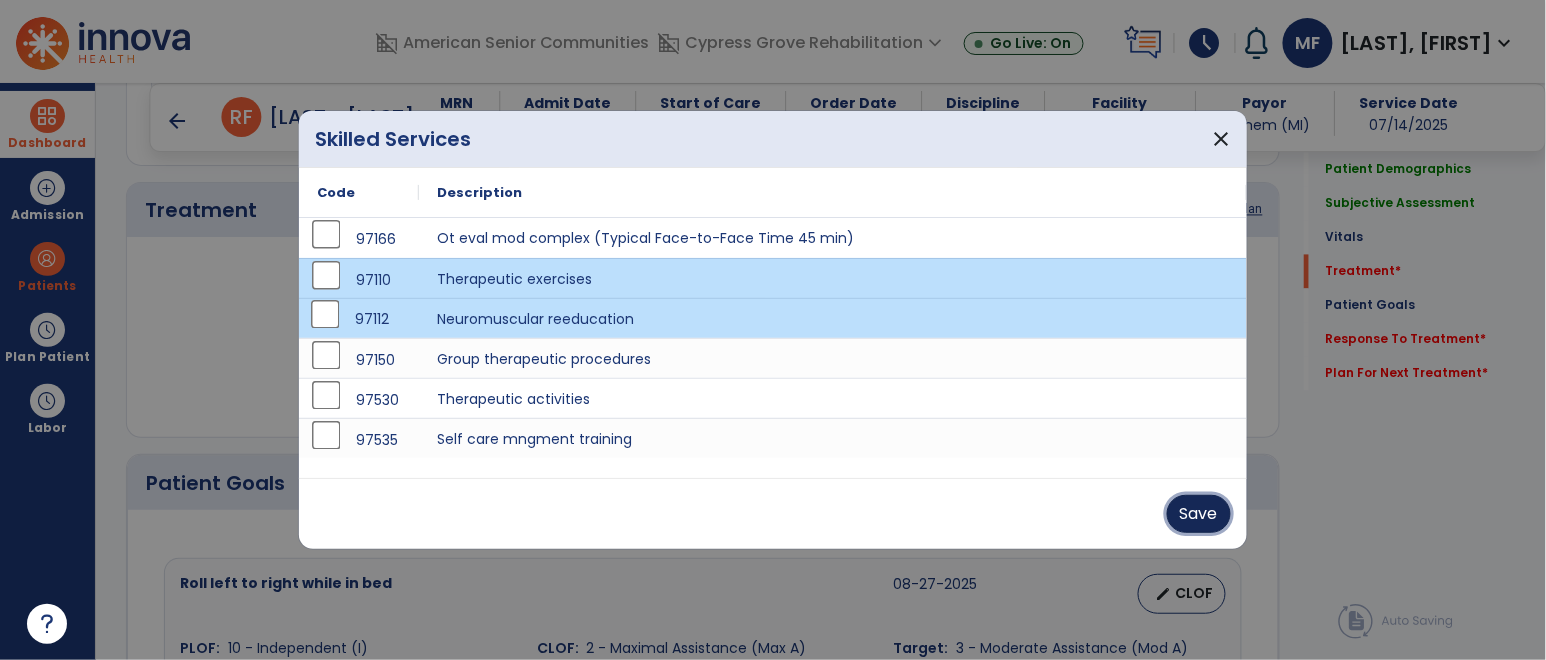 click on "Save" at bounding box center [1199, 514] 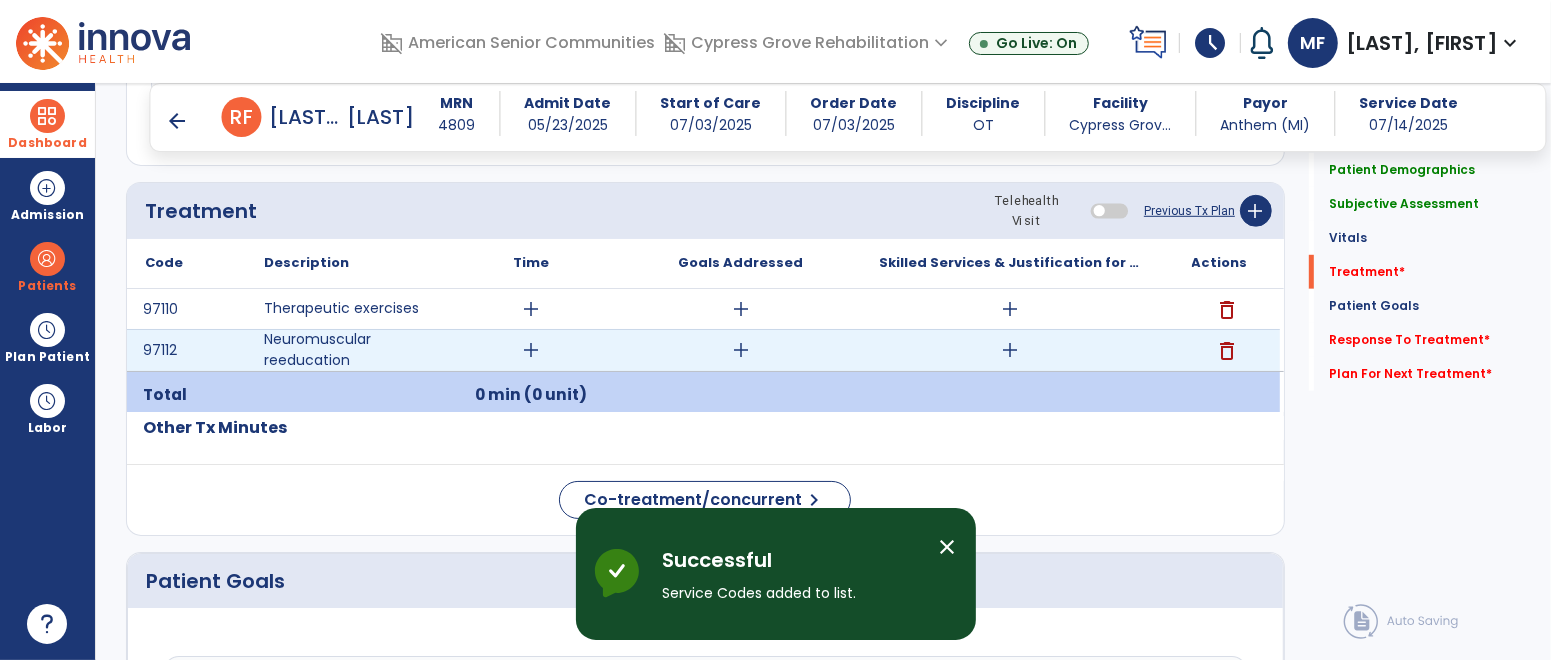click on "add" at bounding box center (531, 350) 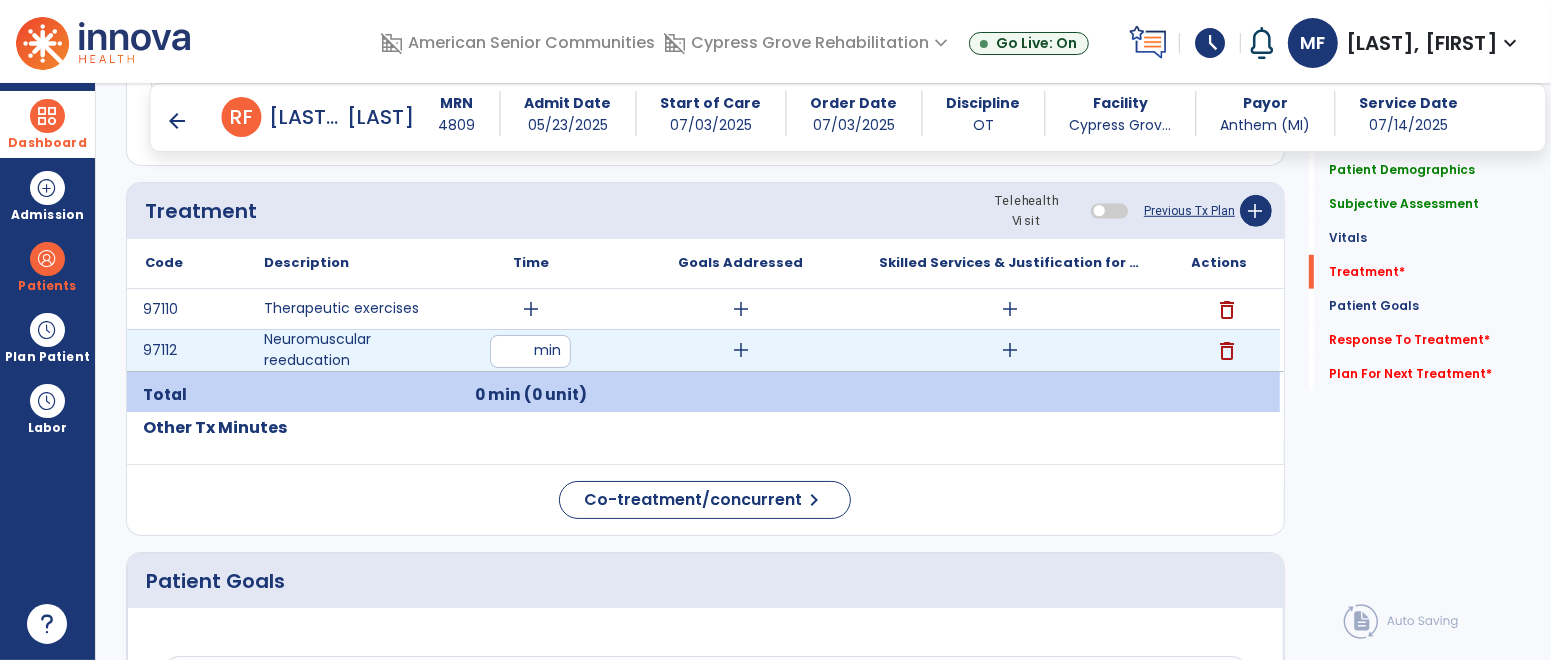 type on "*" 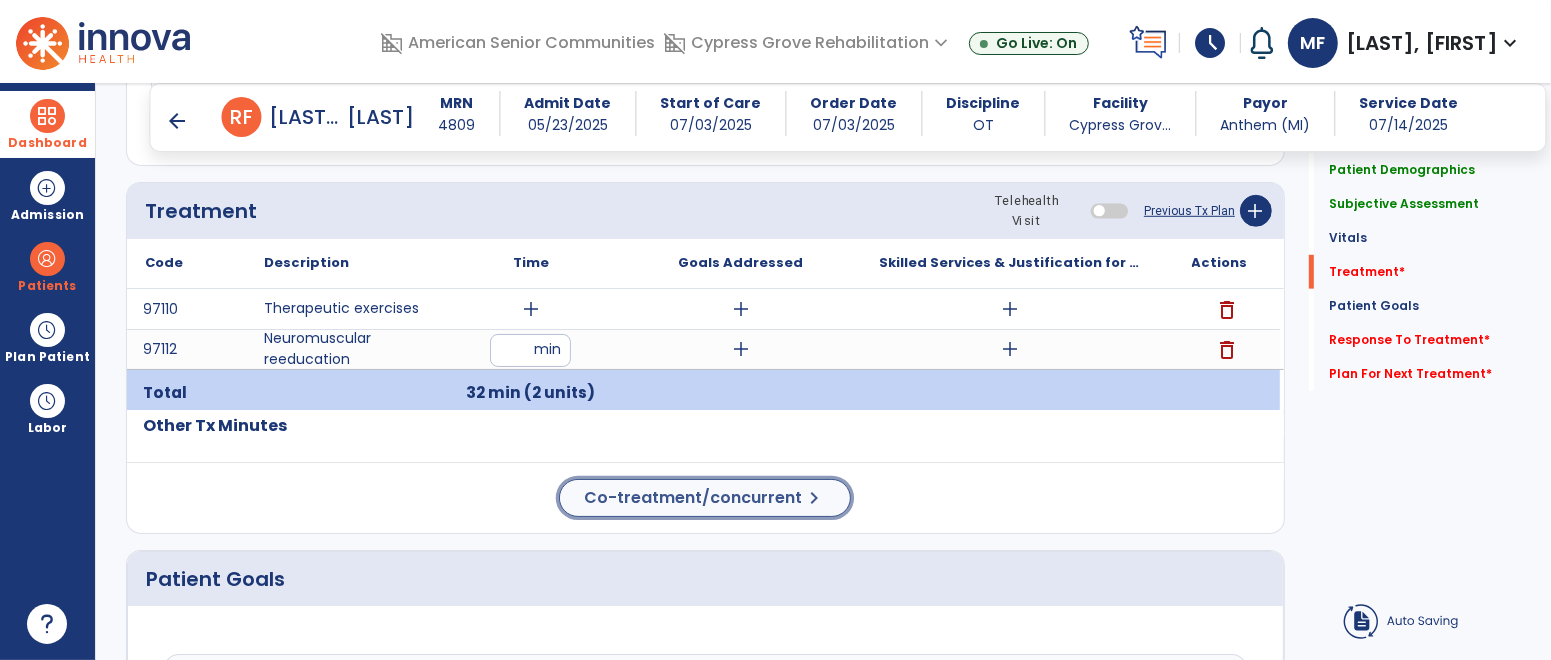 click on "Co-treatment/concurrent" 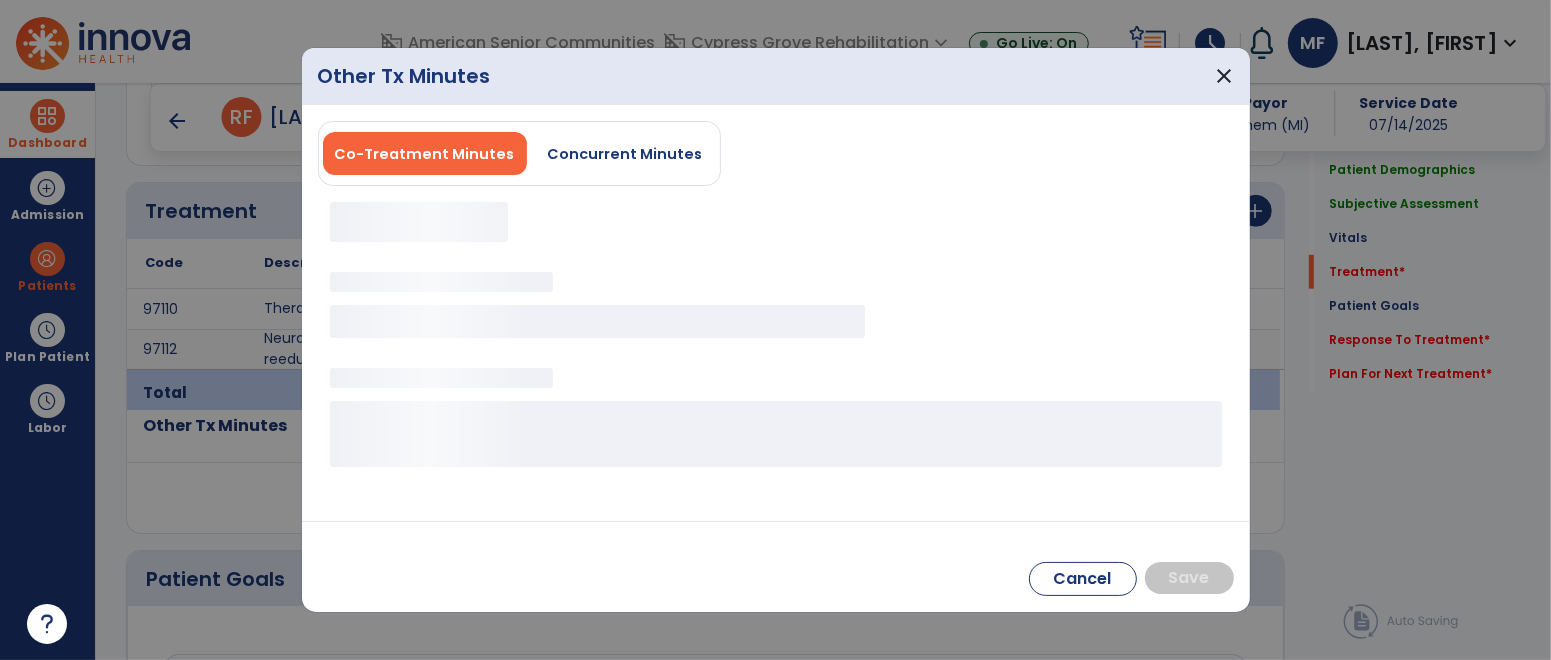 click on "Co-Treatment Minutes   Concurrent Minutes" at bounding box center (519, 153) 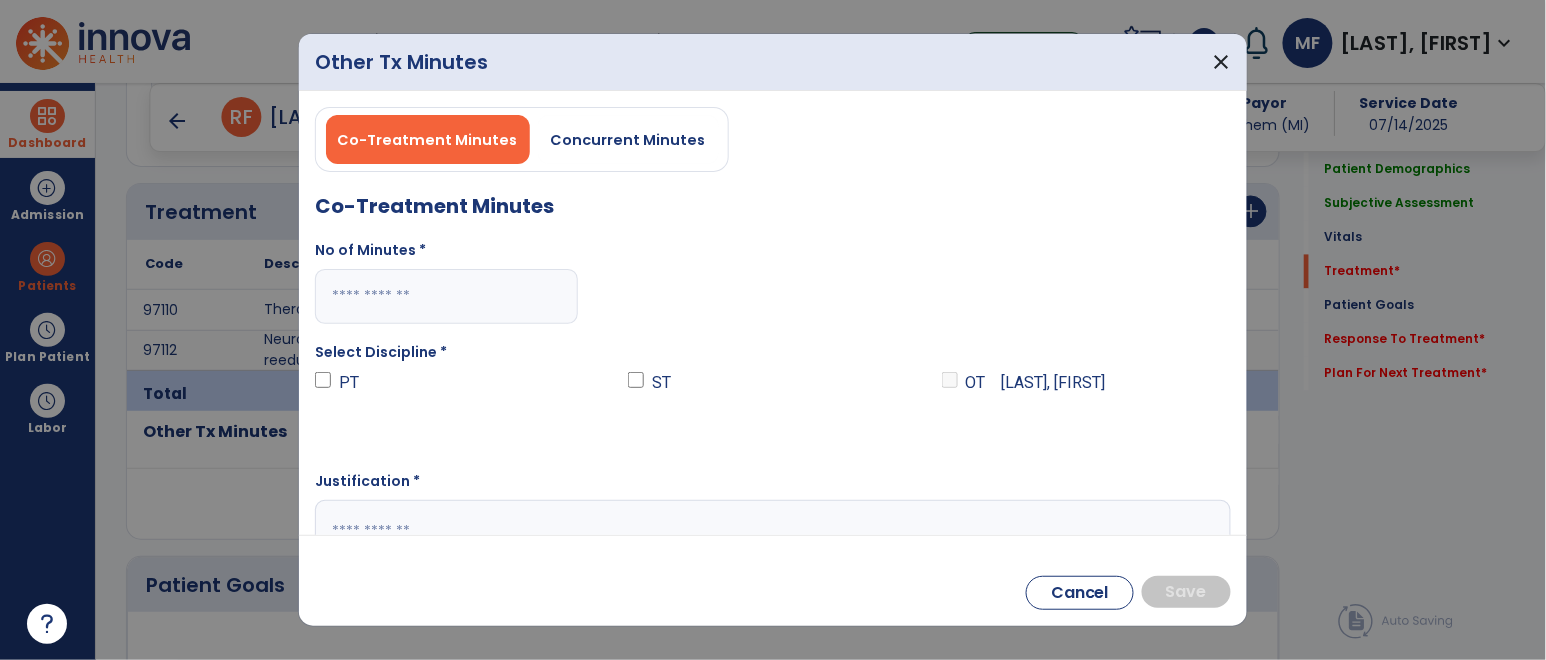 click on "Co-Treatment Minutes   Concurrent Minutes  Co-Treatment Minutes No of Minutes * Select Discipline *     PT      ST      OT   [LAST], [FIRST]  Justification *" at bounding box center [773, 342] 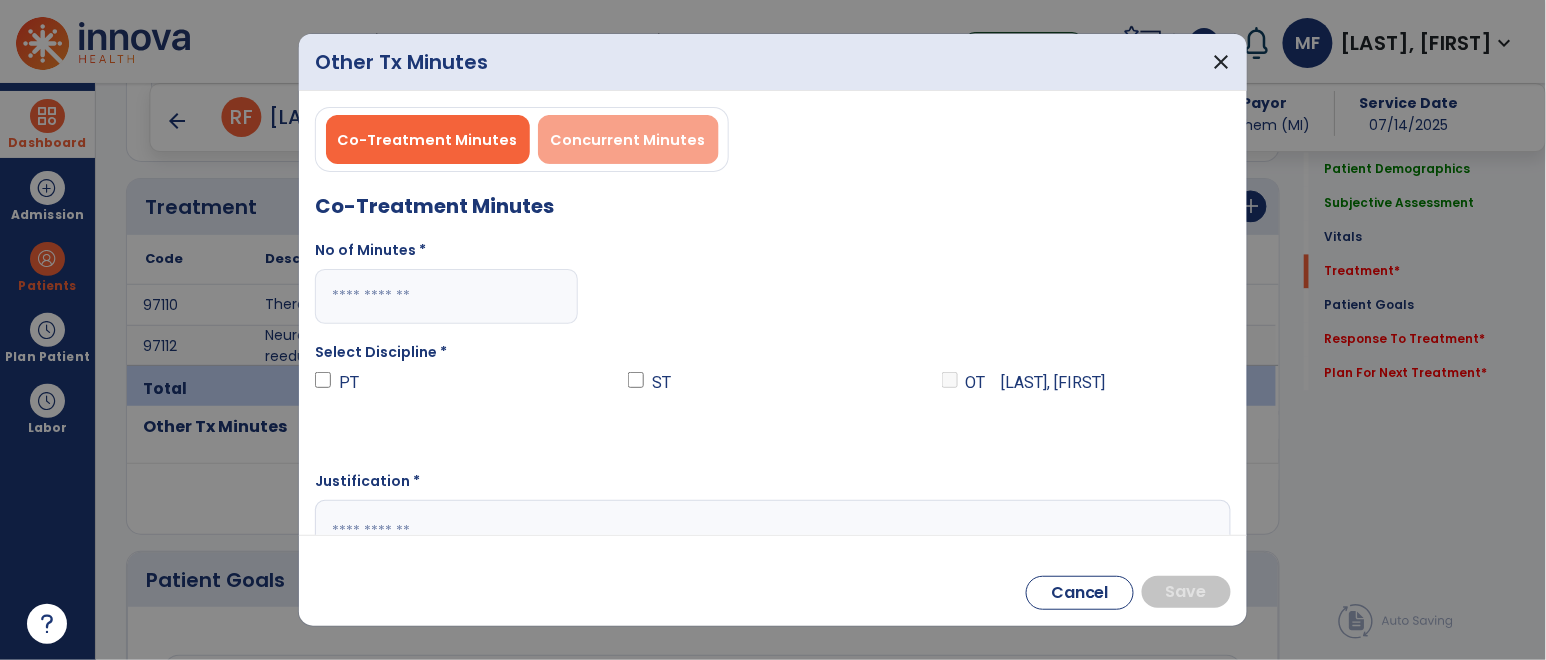 click on "Concurrent Minutes" at bounding box center [628, 140] 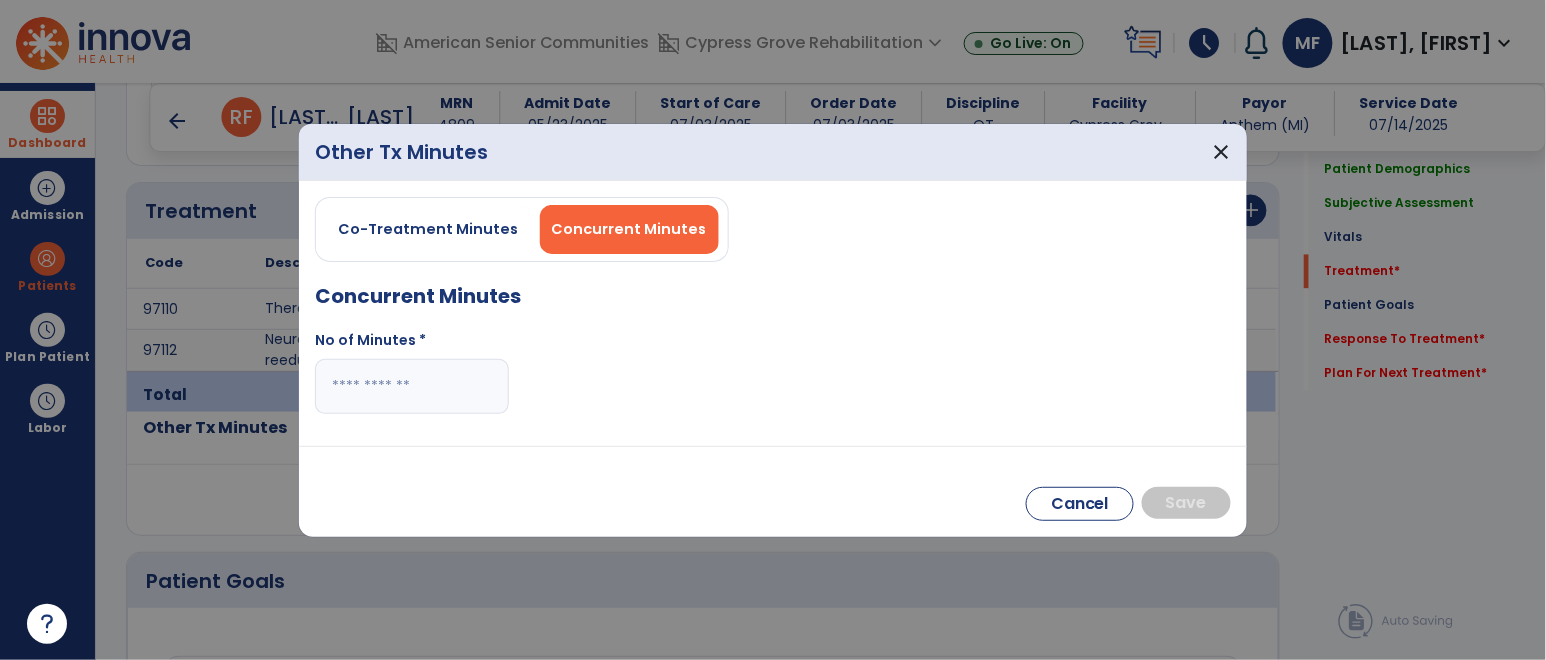 click at bounding box center (412, 386) 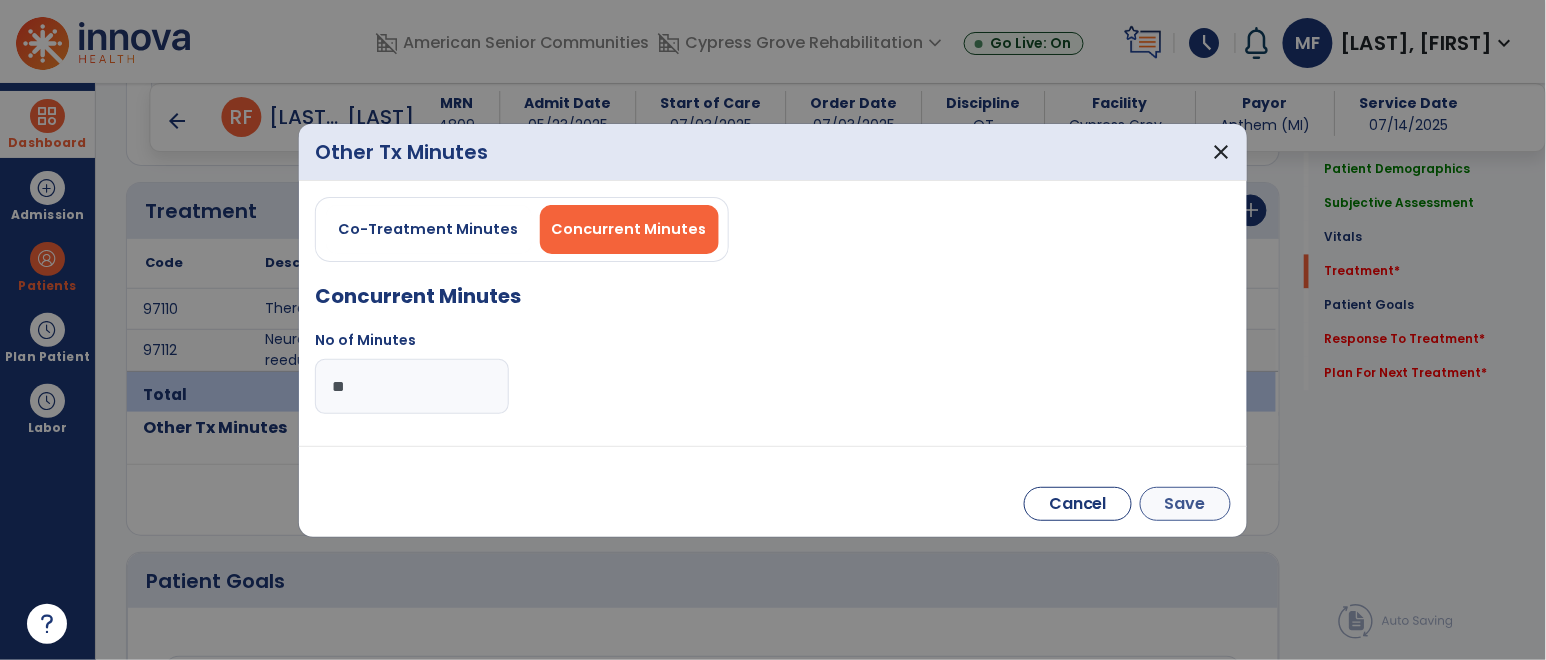 type on "**" 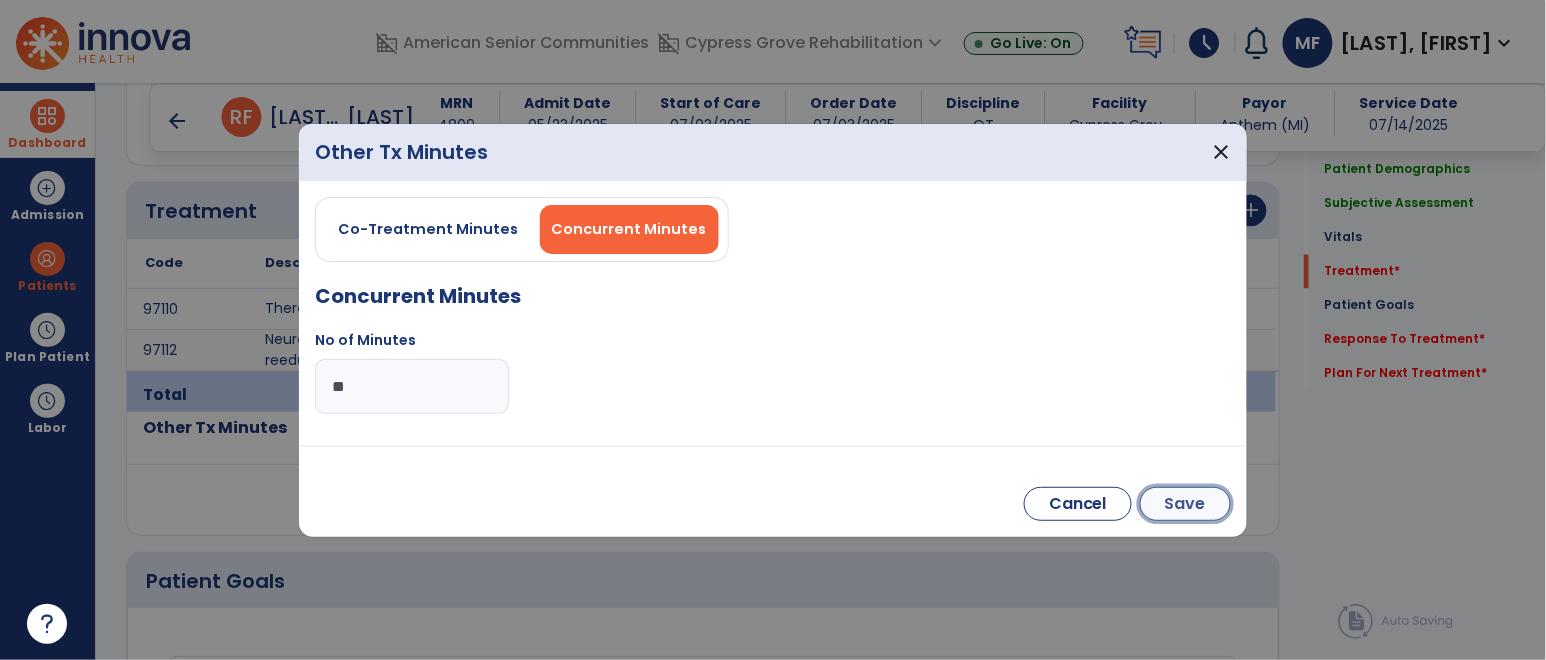 click on "Save" at bounding box center (1185, 504) 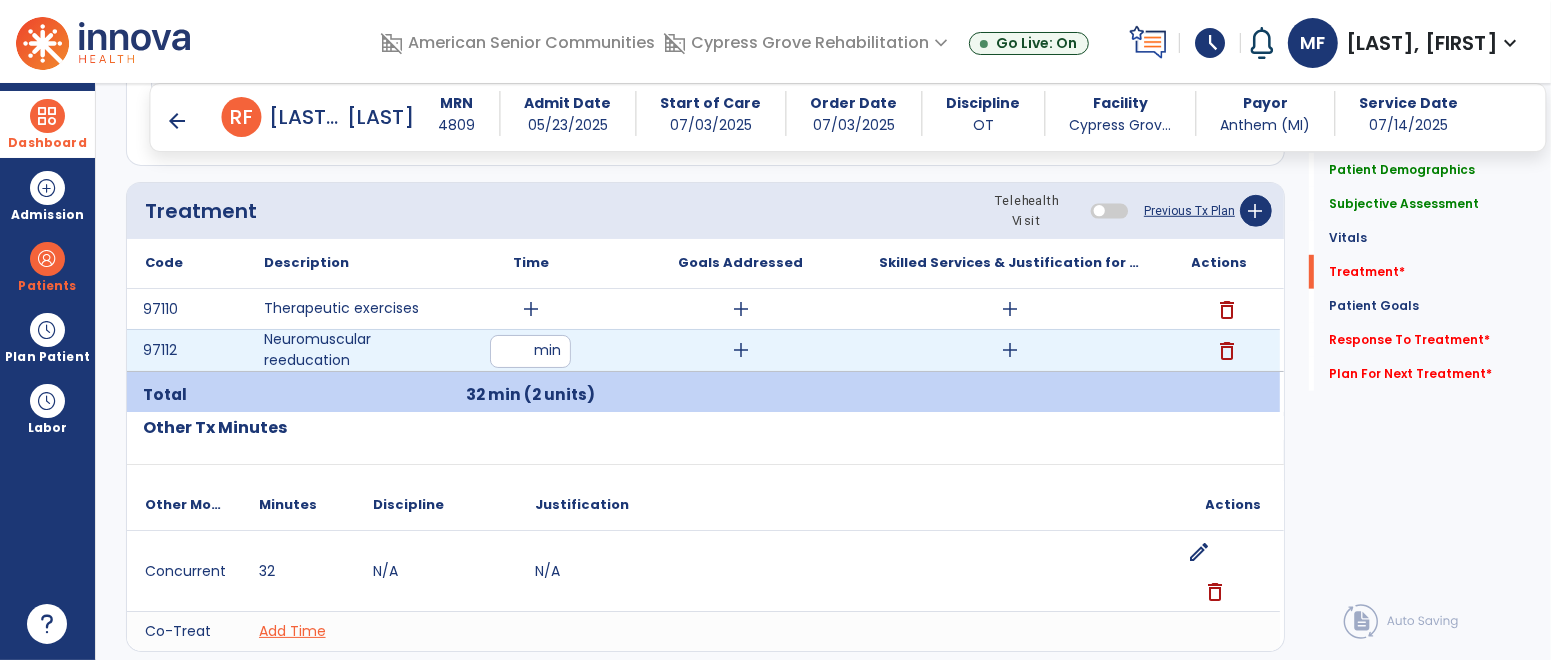 click on "add" at bounding box center (1010, 350) 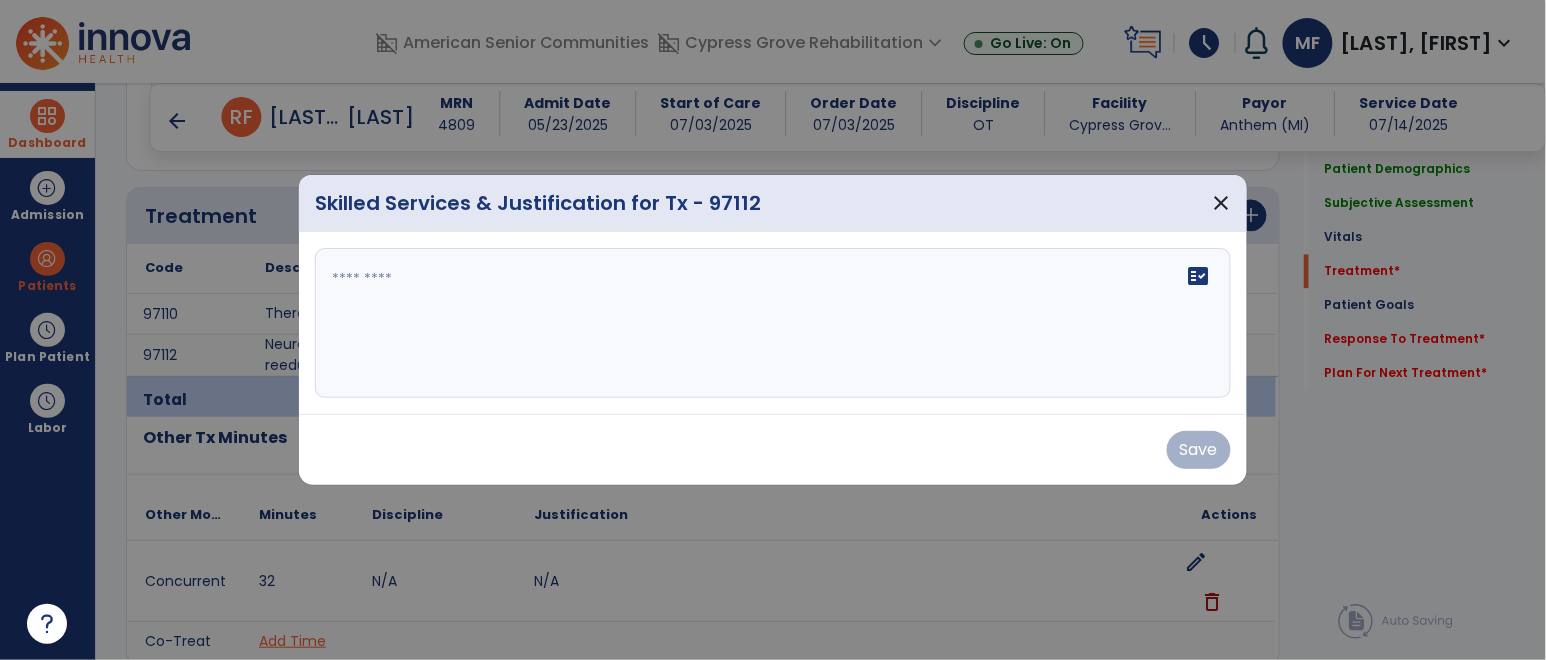 click on "fact_check" at bounding box center [773, 323] 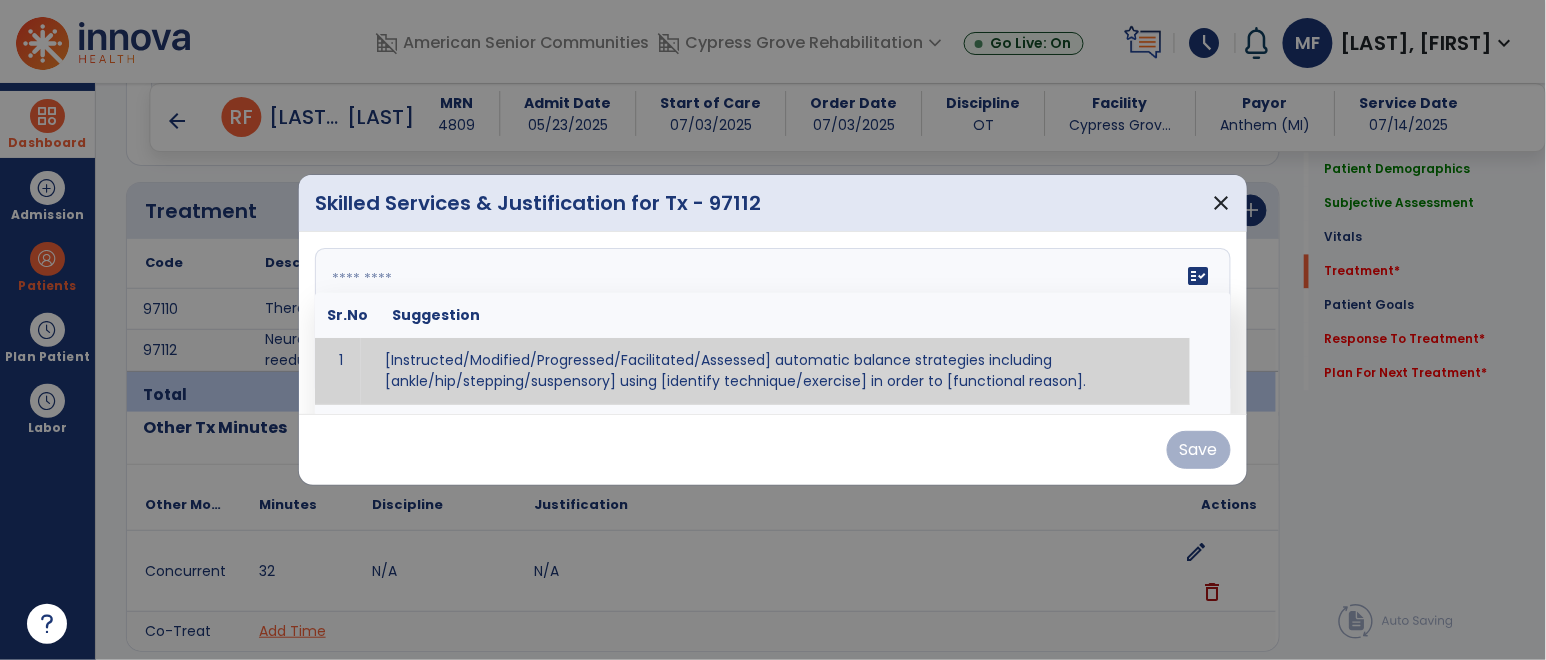 scroll, scrollTop: 1117, scrollLeft: 0, axis: vertical 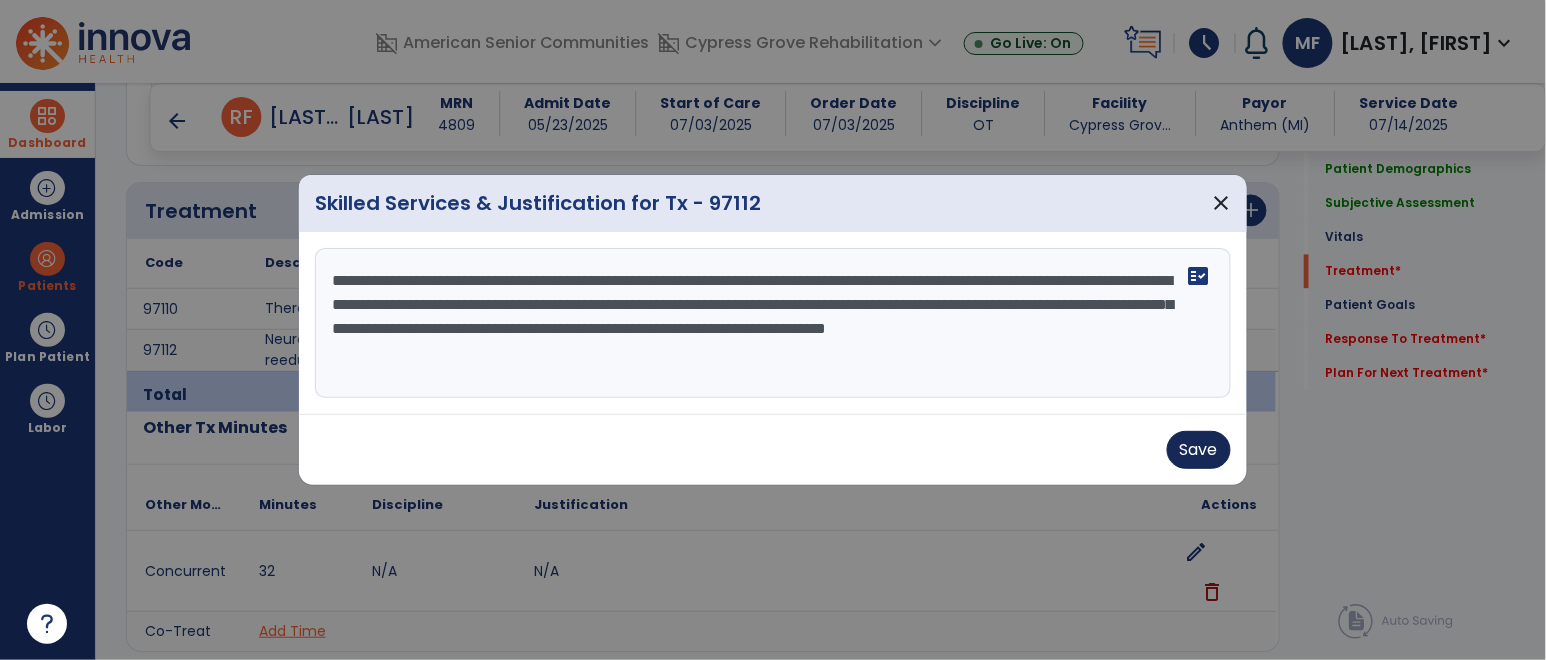 type on "**********" 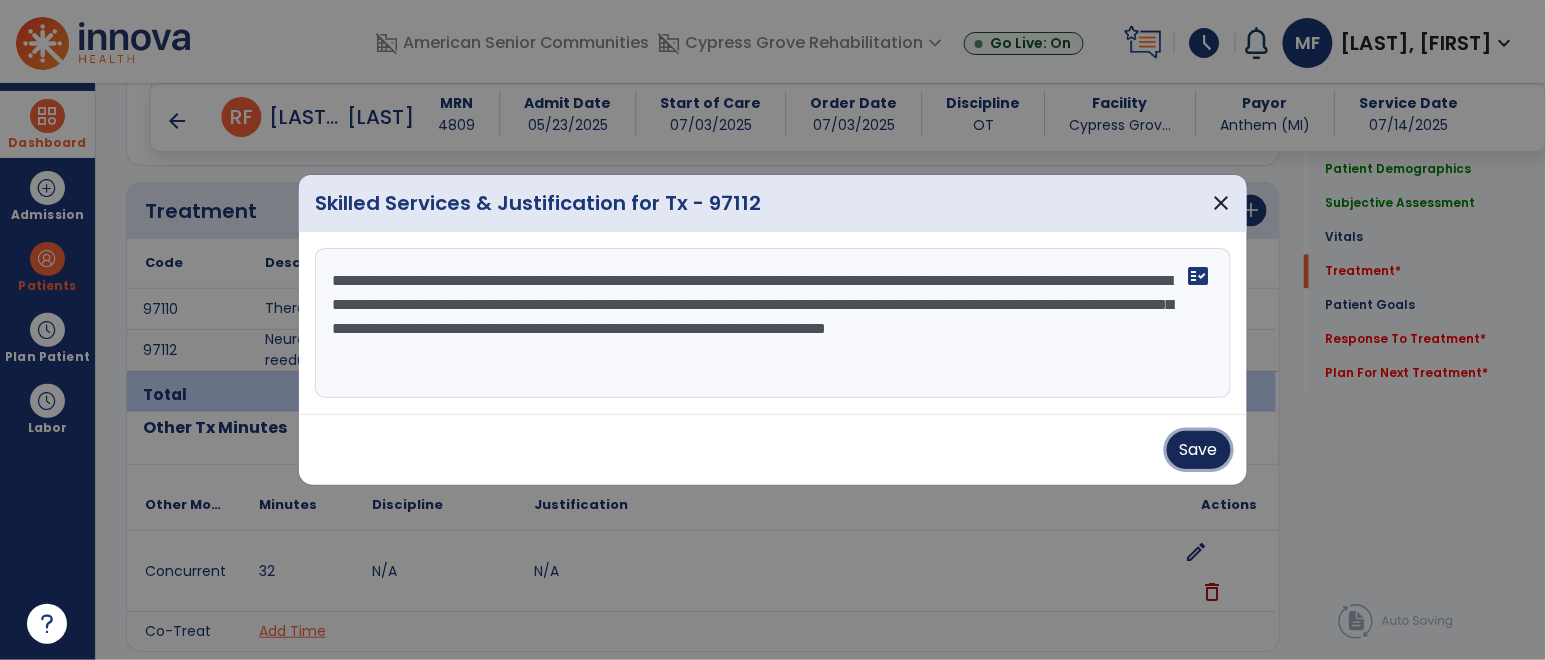 click on "Save" at bounding box center (1199, 450) 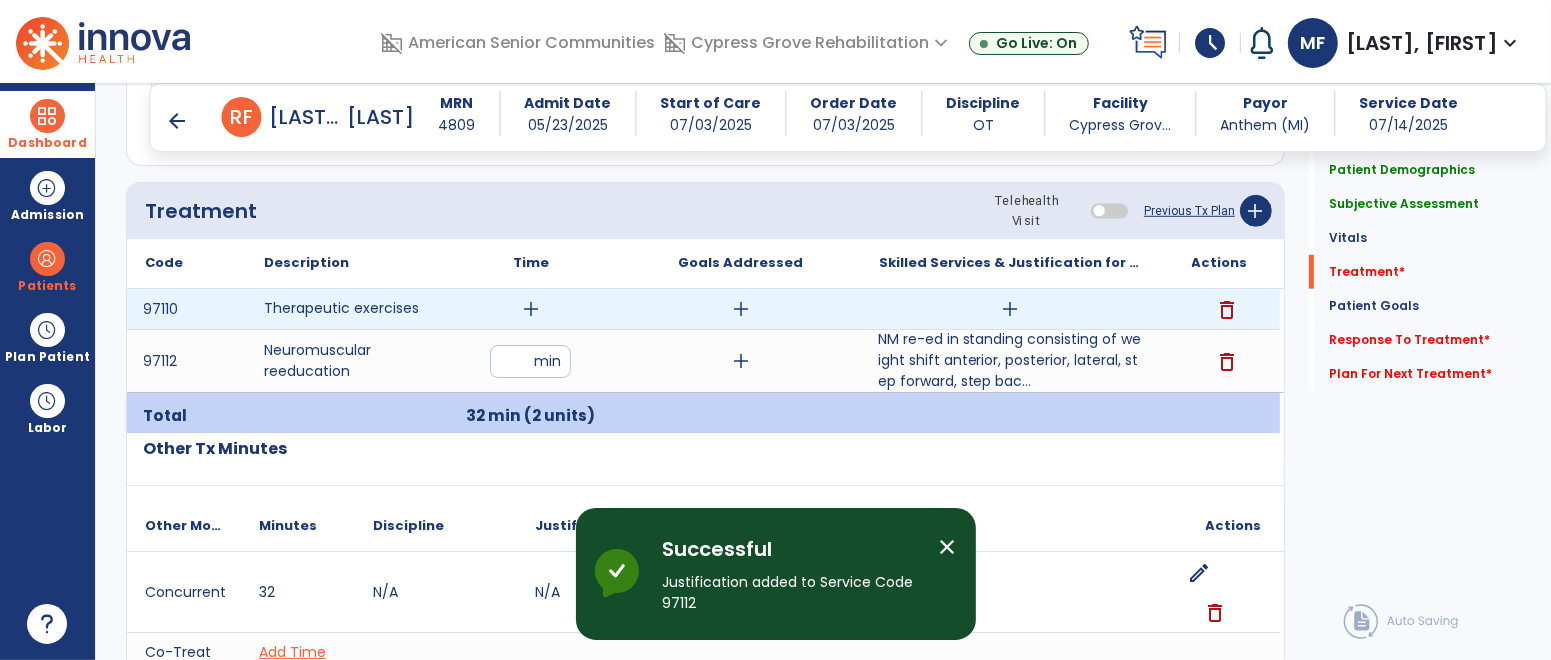 click on "add" at bounding box center [531, 309] 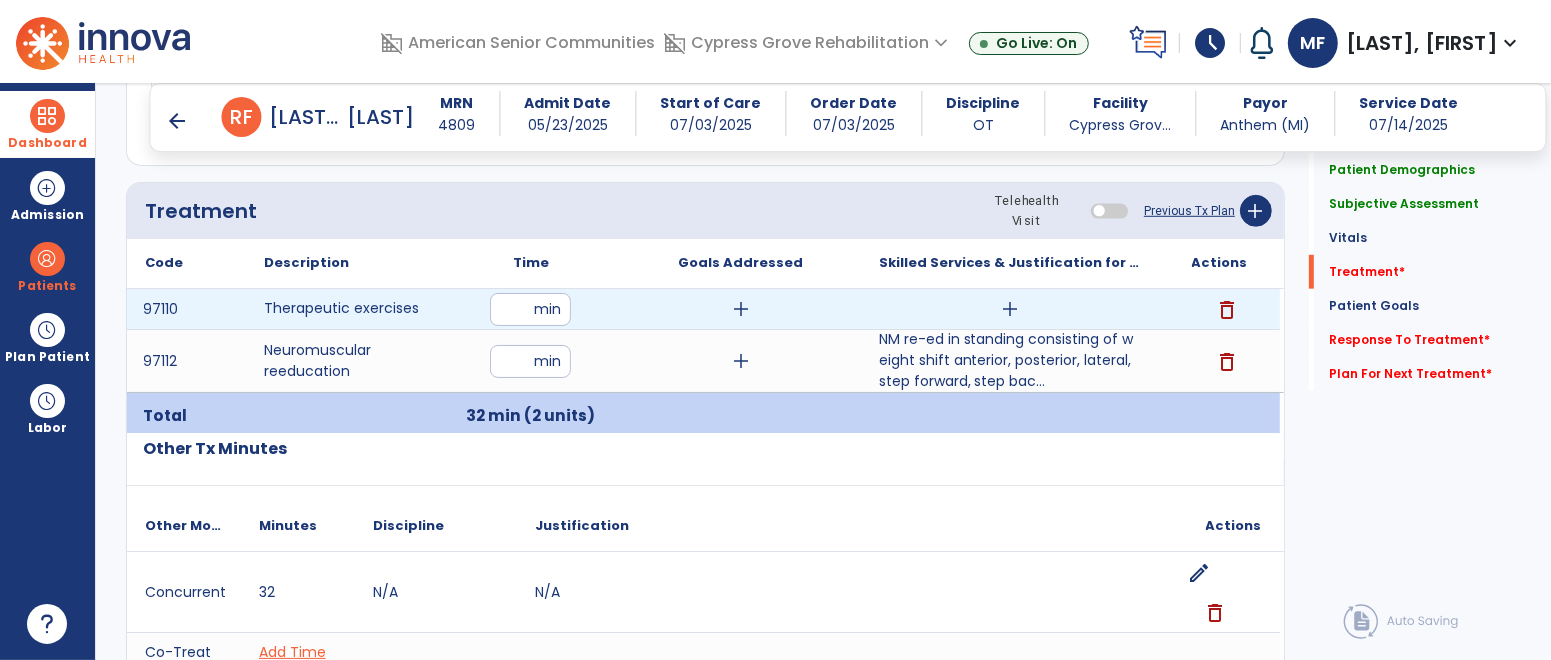 type on "*" 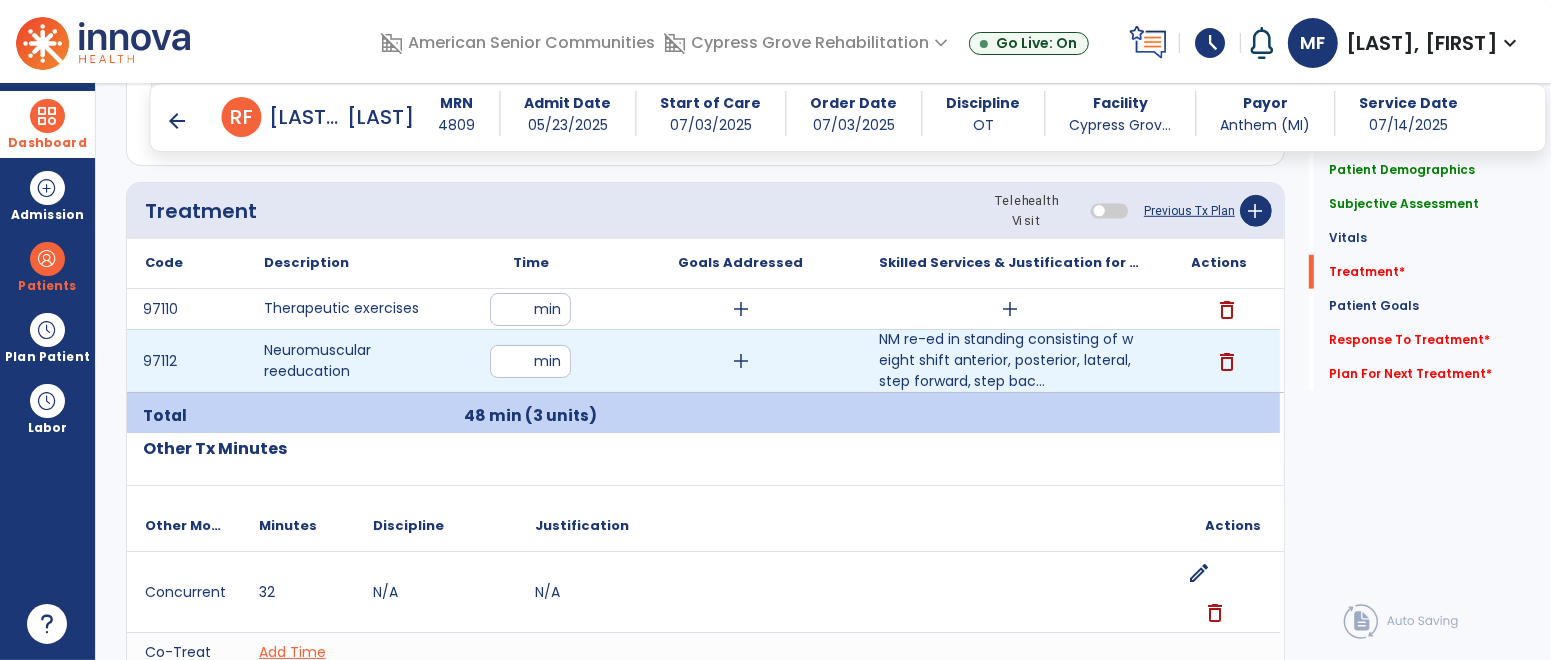 click on "add" at bounding box center (741, 361) 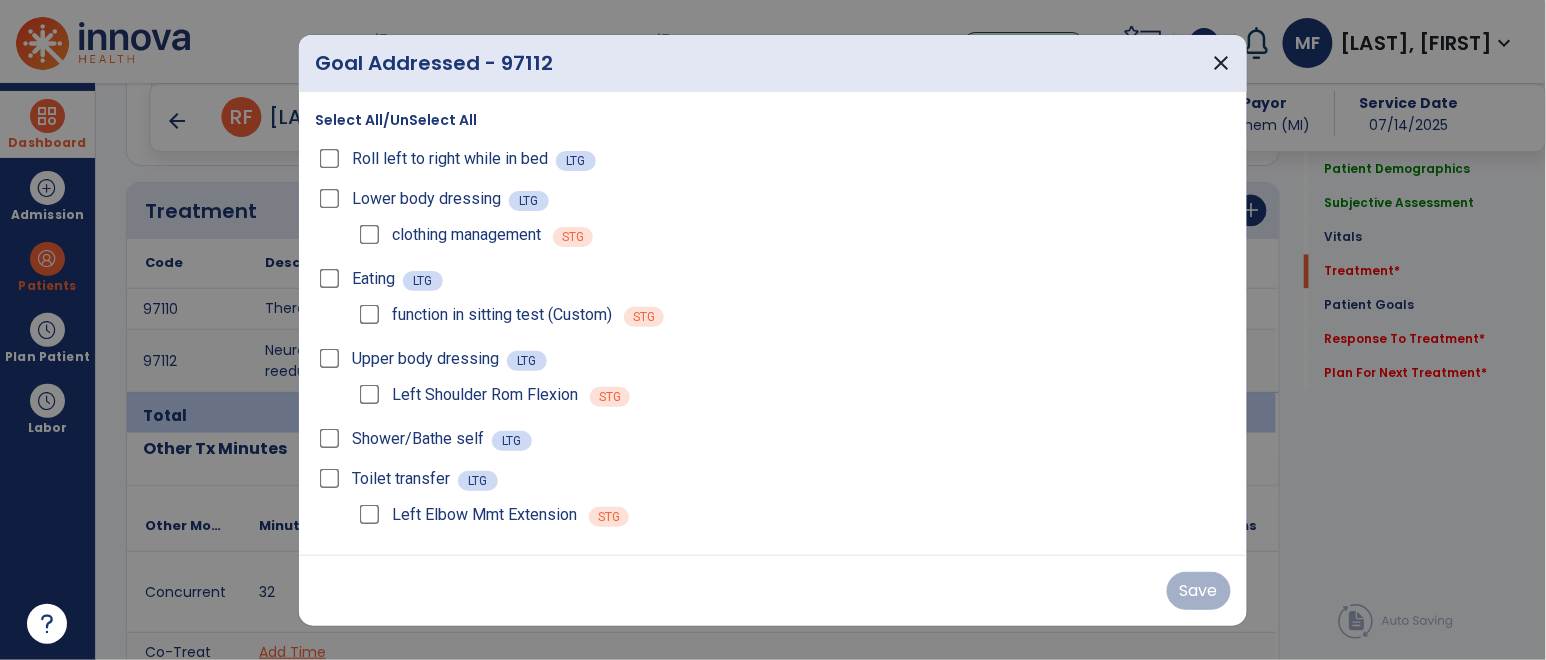 scroll, scrollTop: 1117, scrollLeft: 0, axis: vertical 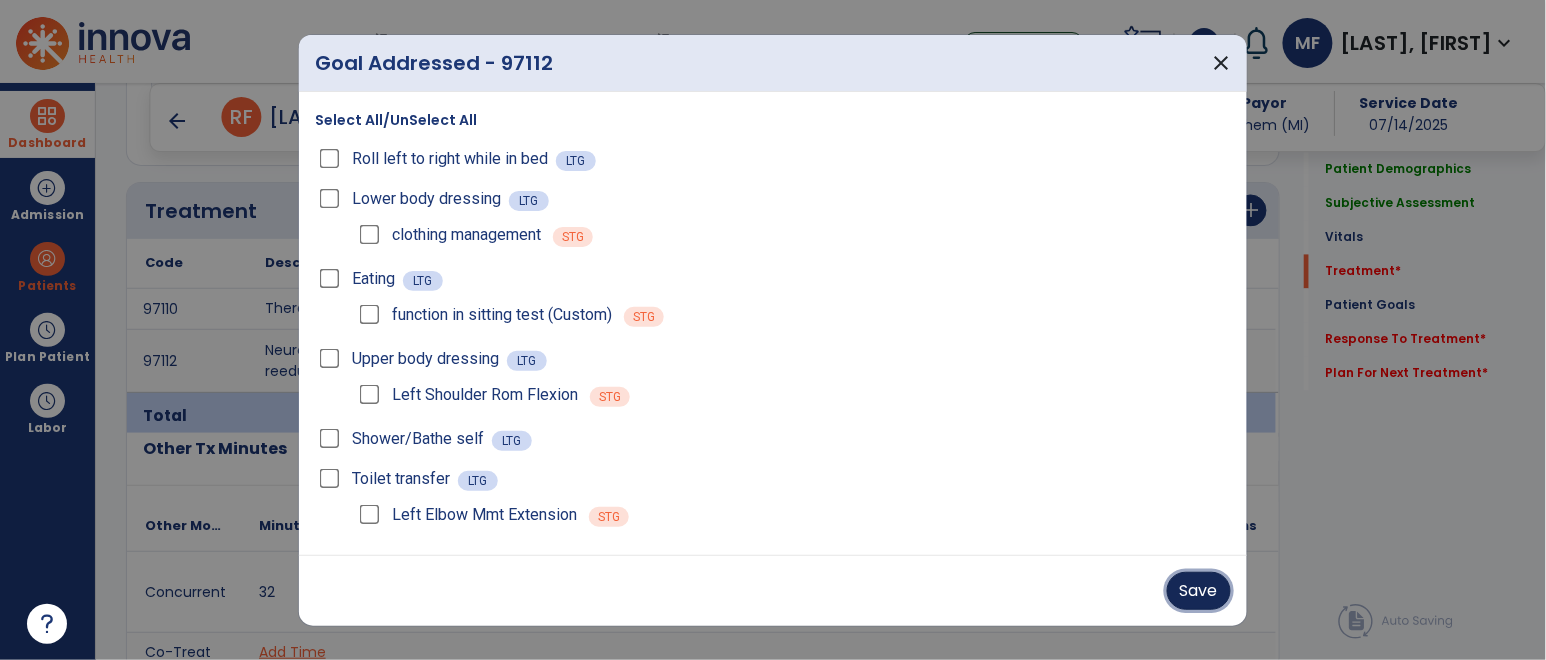 click on "Save" at bounding box center [1199, 591] 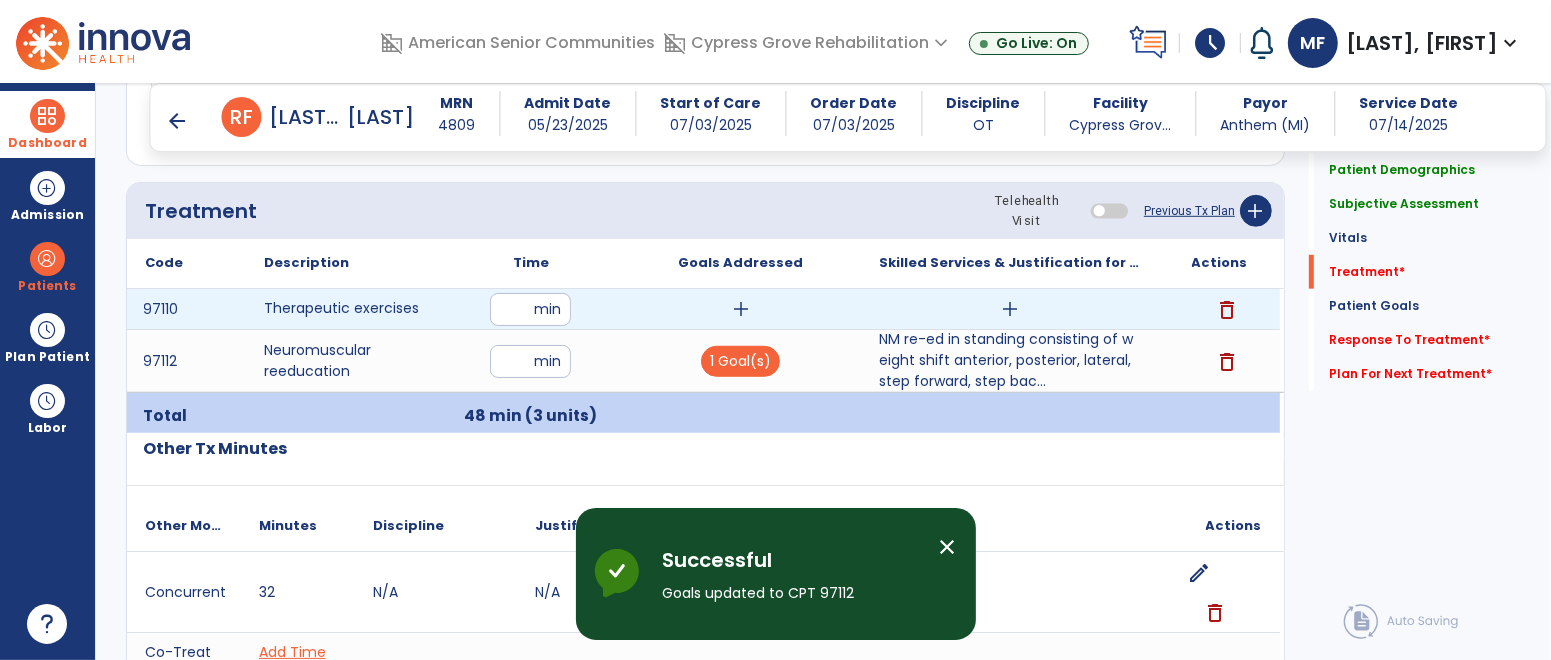 click on "add" at bounding box center (1010, 309) 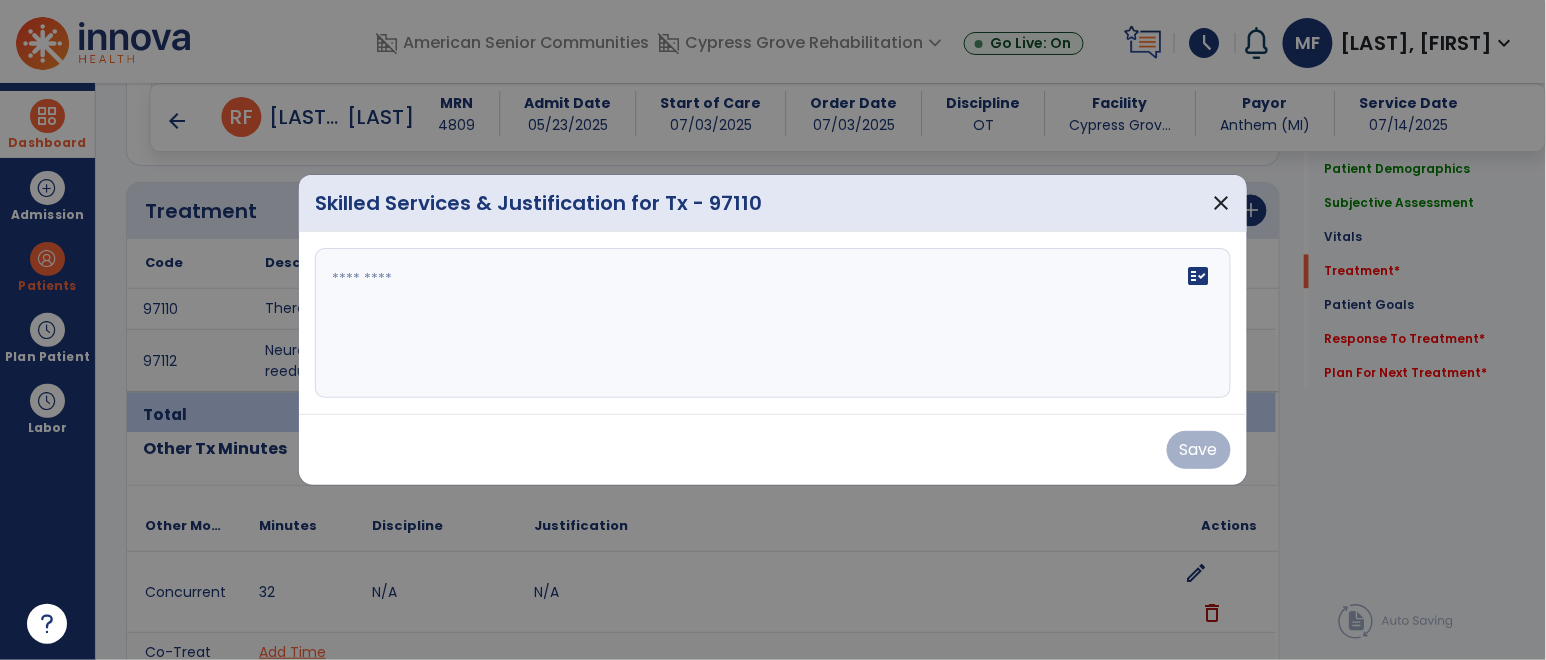 scroll, scrollTop: 1117, scrollLeft: 0, axis: vertical 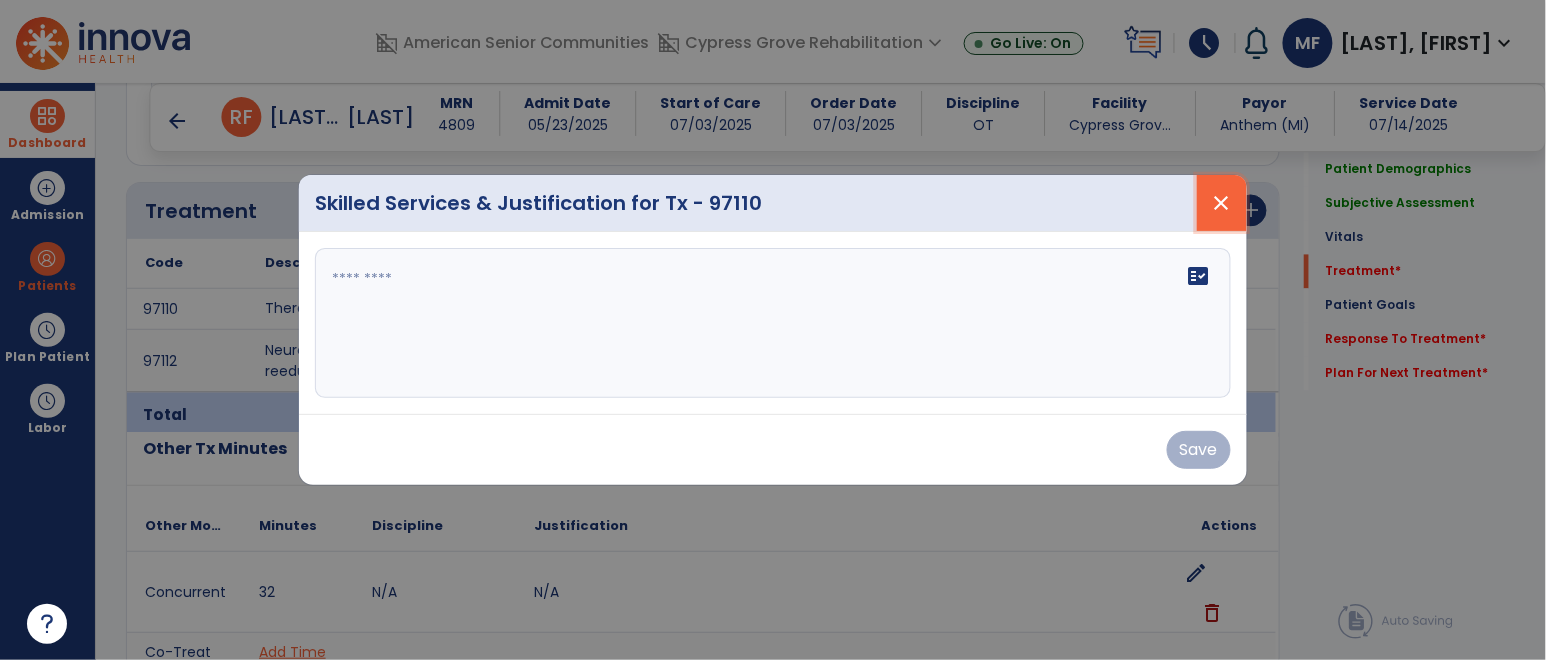 click on "close" at bounding box center (1222, 203) 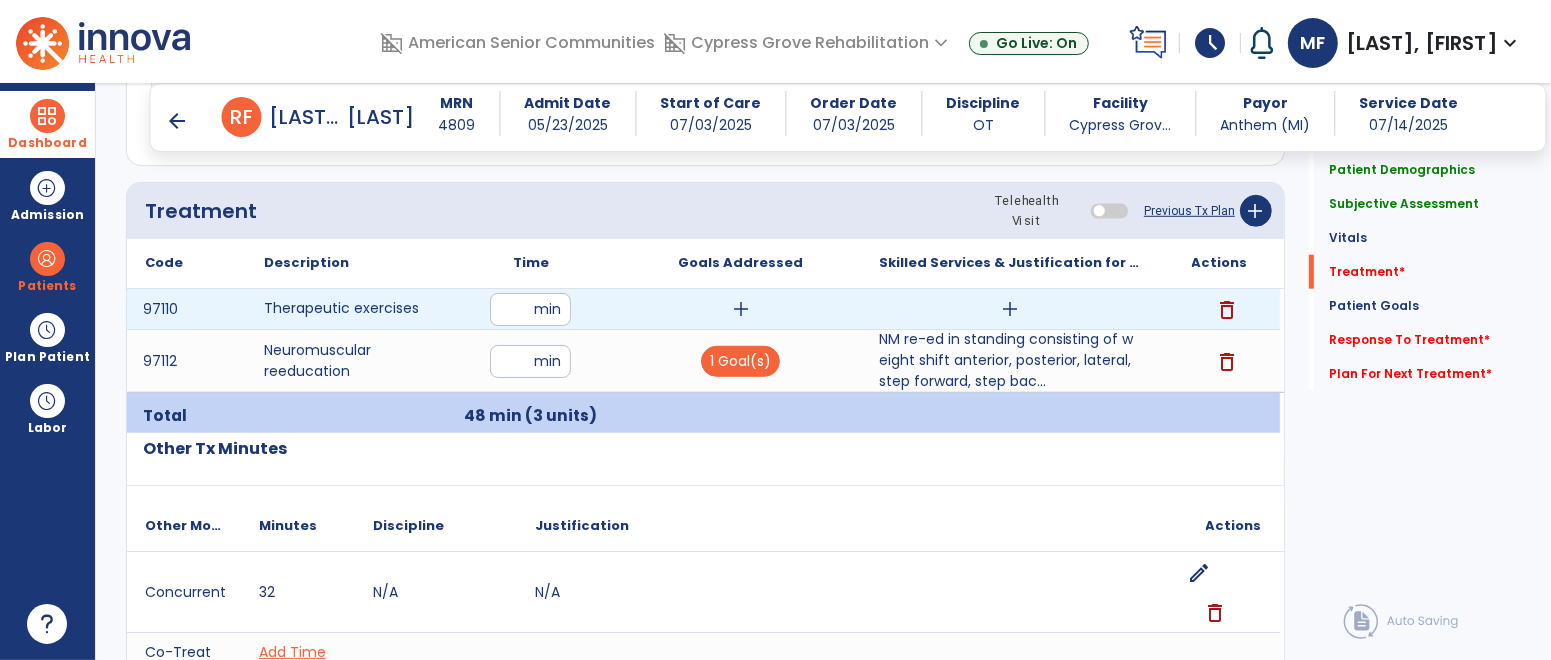 click on "add" at bounding box center (741, 309) 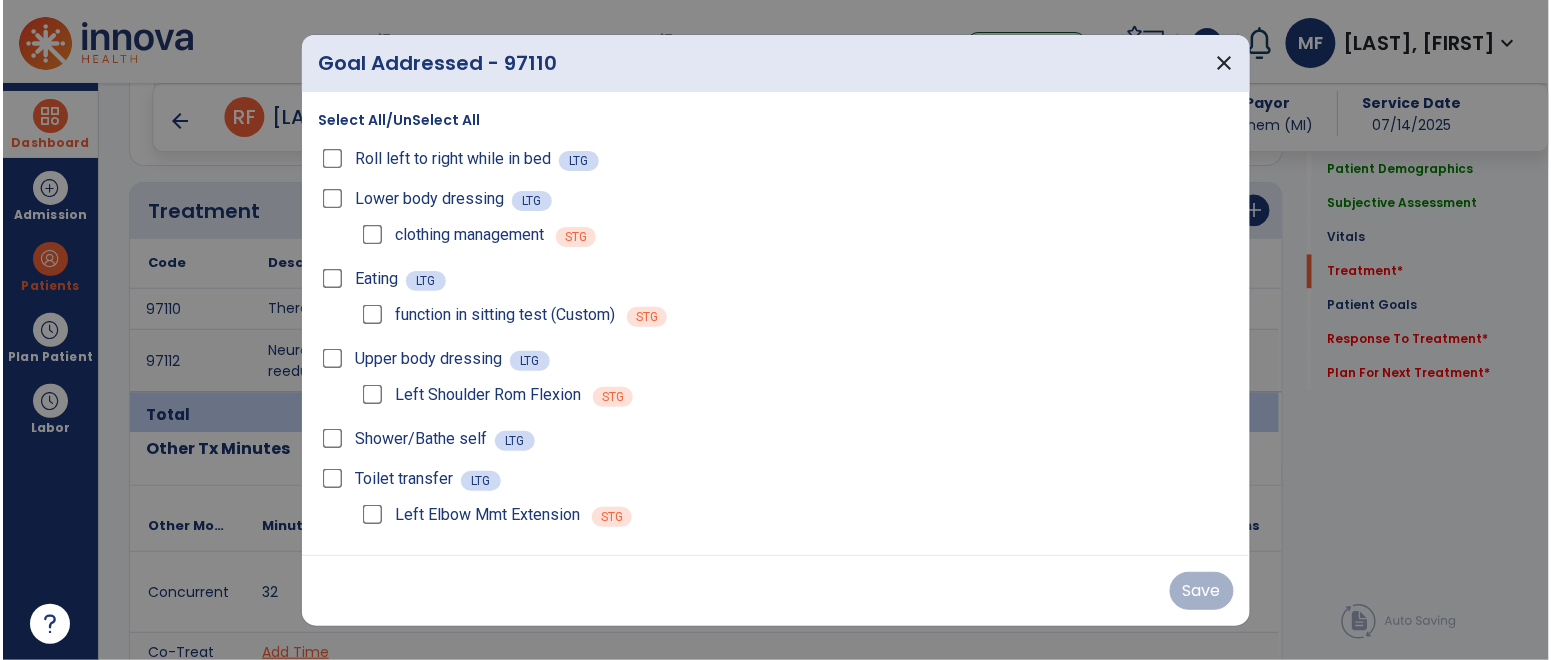 scroll, scrollTop: 1117, scrollLeft: 0, axis: vertical 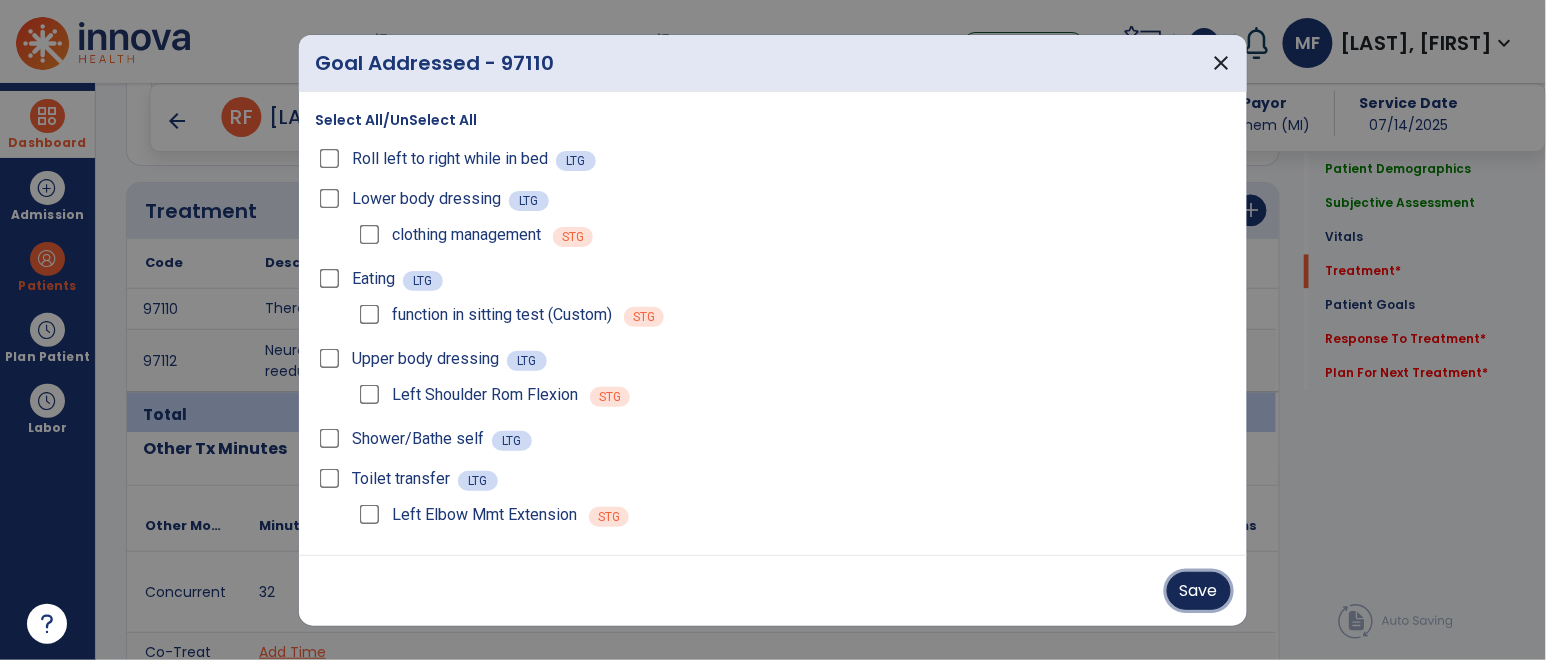 click on "Save" at bounding box center [1199, 591] 